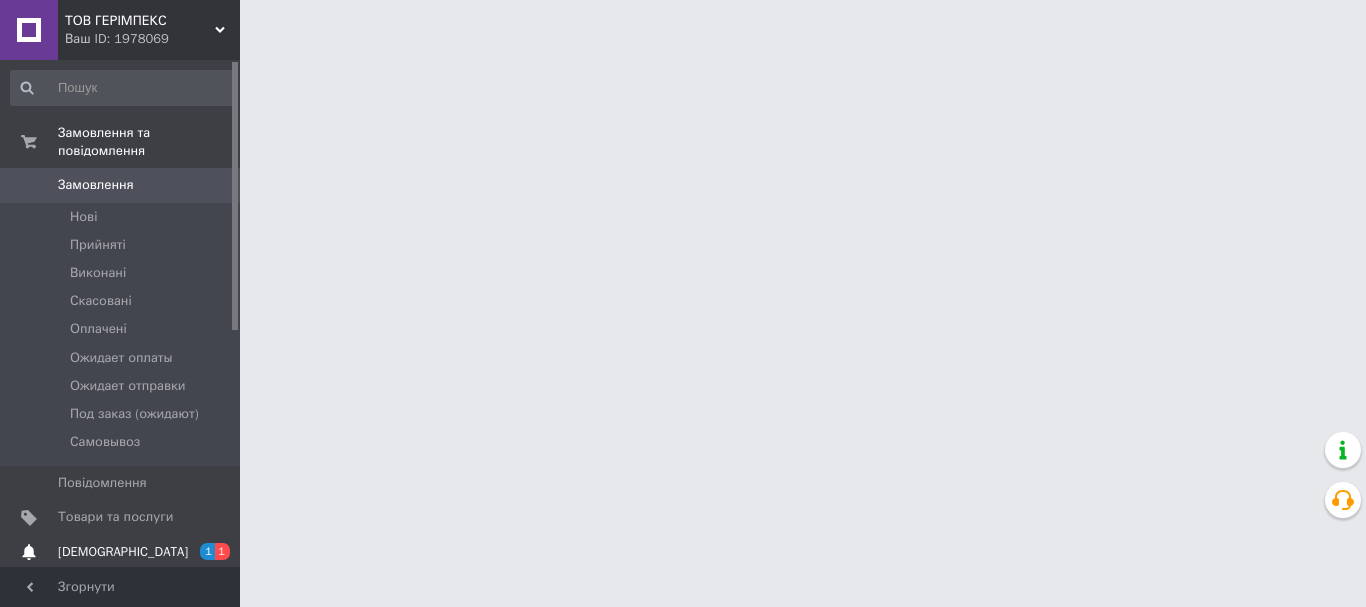 click on "[DEMOGRAPHIC_DATA]" at bounding box center [123, 552] 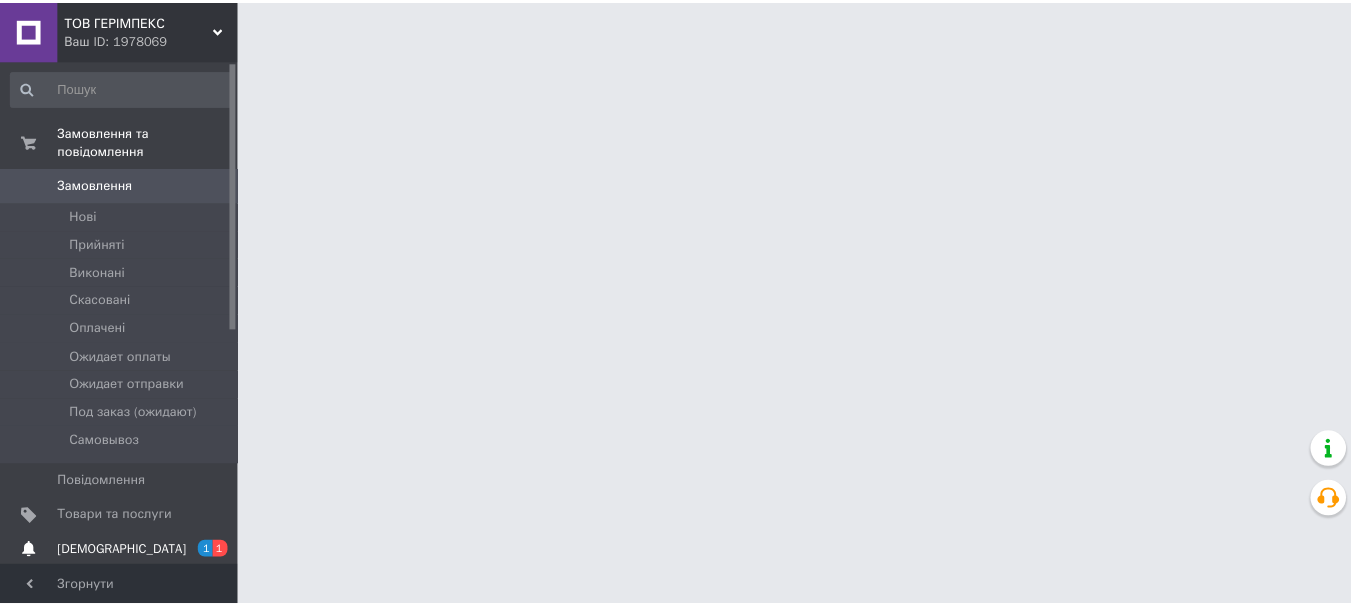 scroll, scrollTop: 0, scrollLeft: 0, axis: both 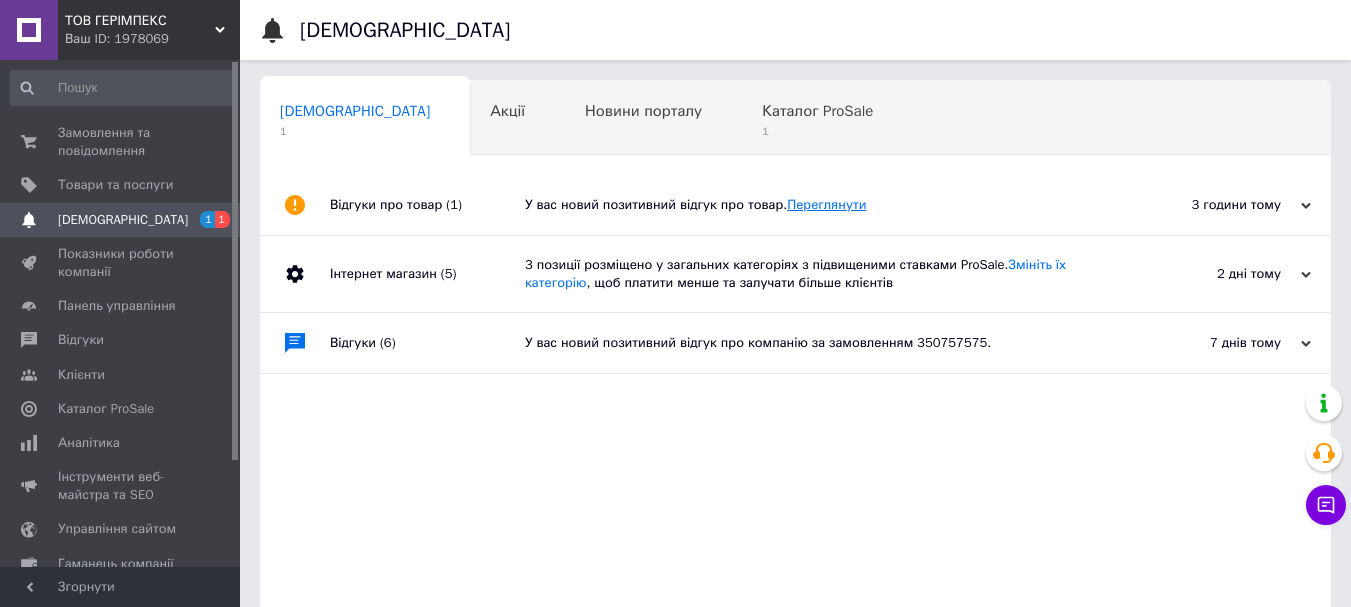click on "Переглянути" at bounding box center (826, 204) 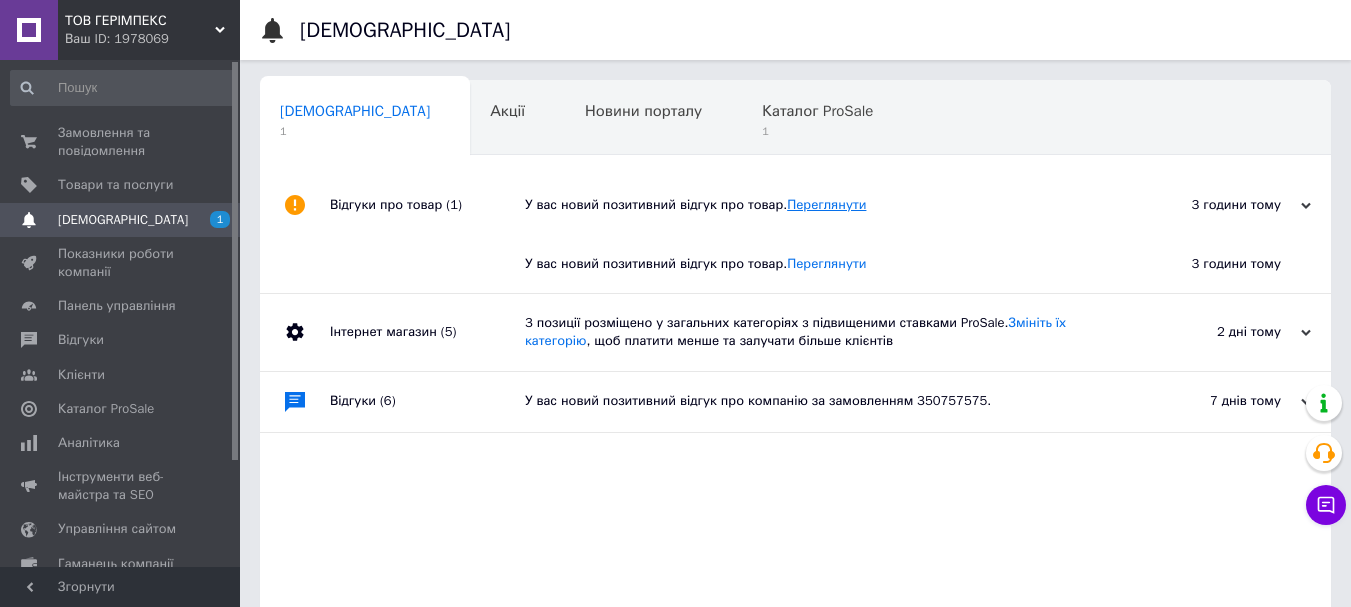 click on "Переглянути" at bounding box center [826, 204] 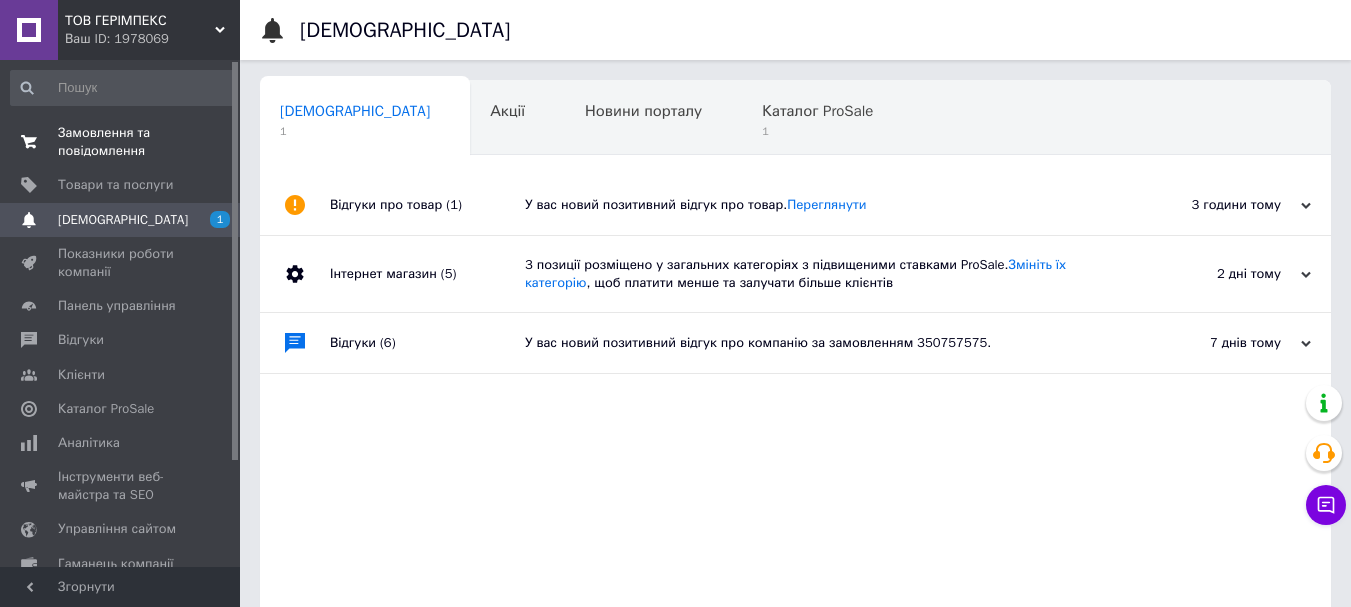 click on "Замовлення та повідомлення" at bounding box center (121, 142) 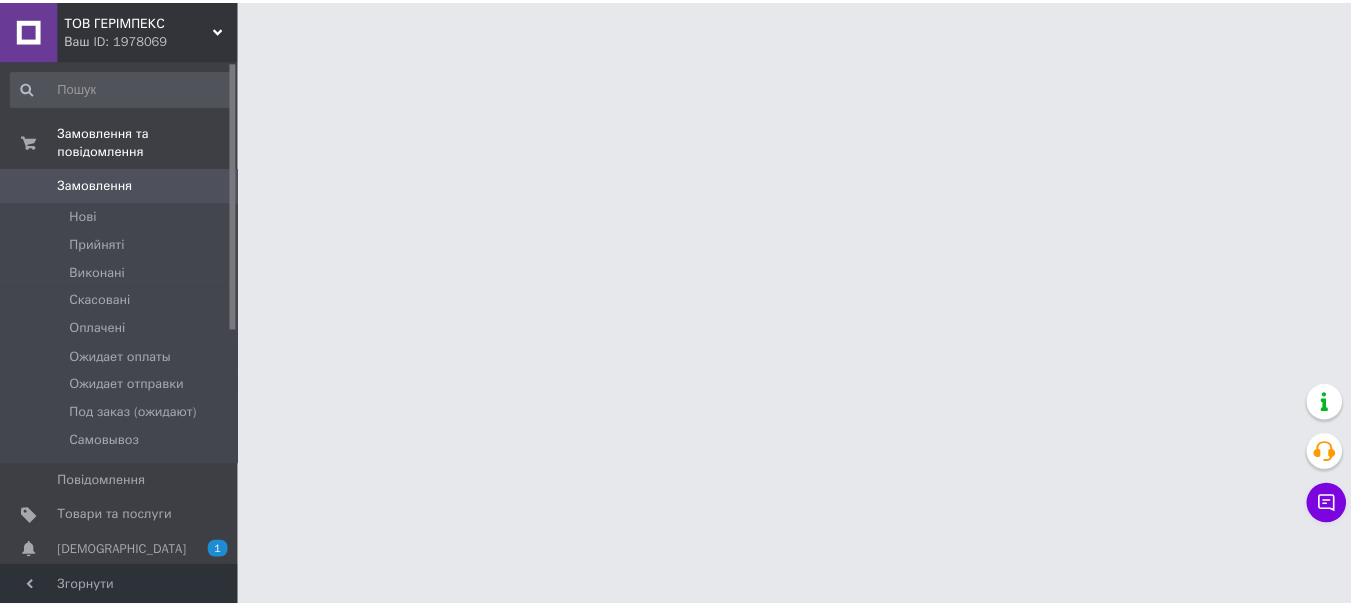 scroll, scrollTop: 0, scrollLeft: 0, axis: both 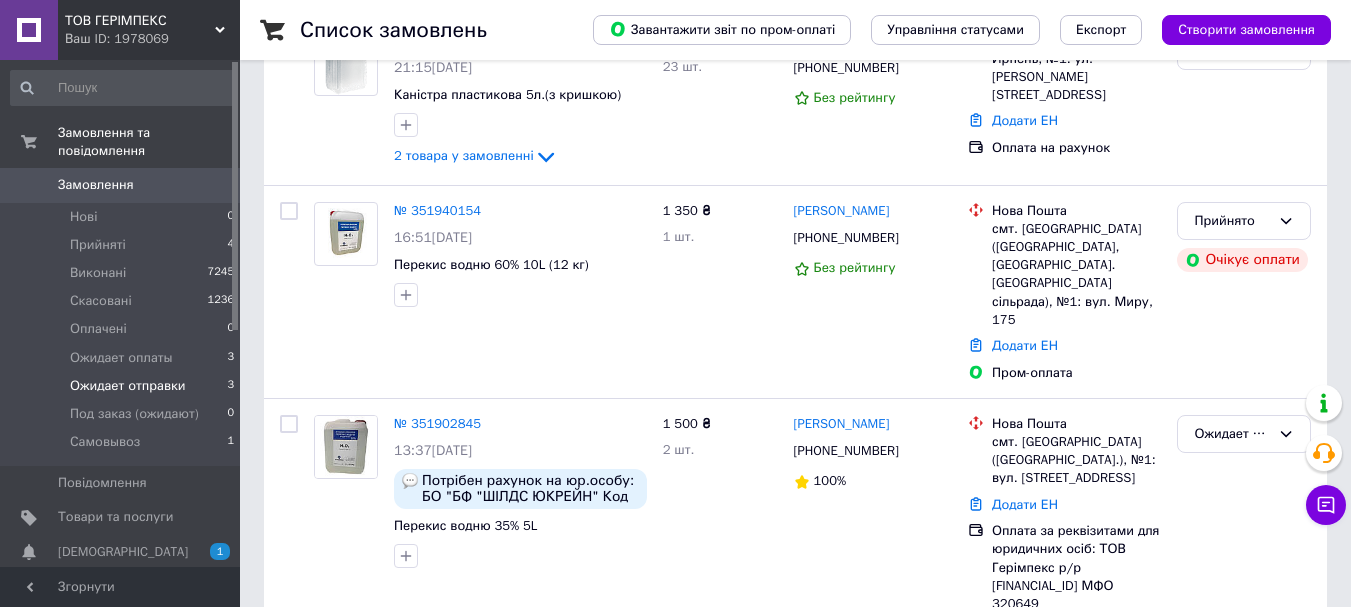 click on "Ожидает отправки 3" at bounding box center (123, 386) 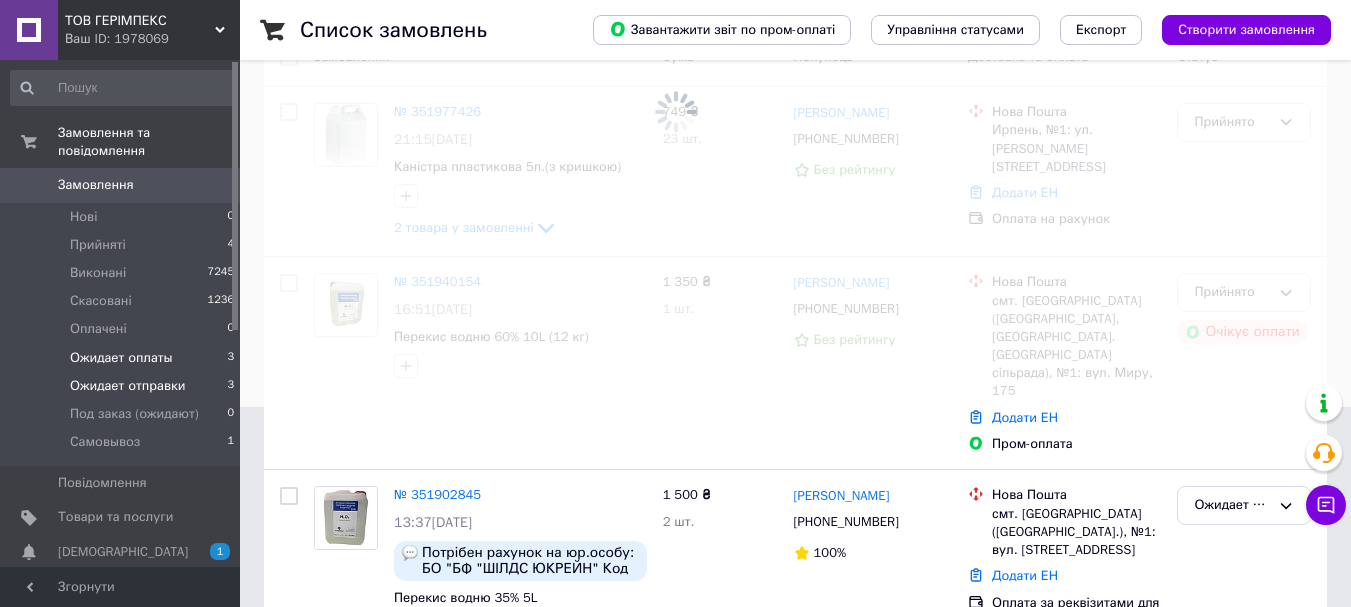 scroll, scrollTop: 271, scrollLeft: 0, axis: vertical 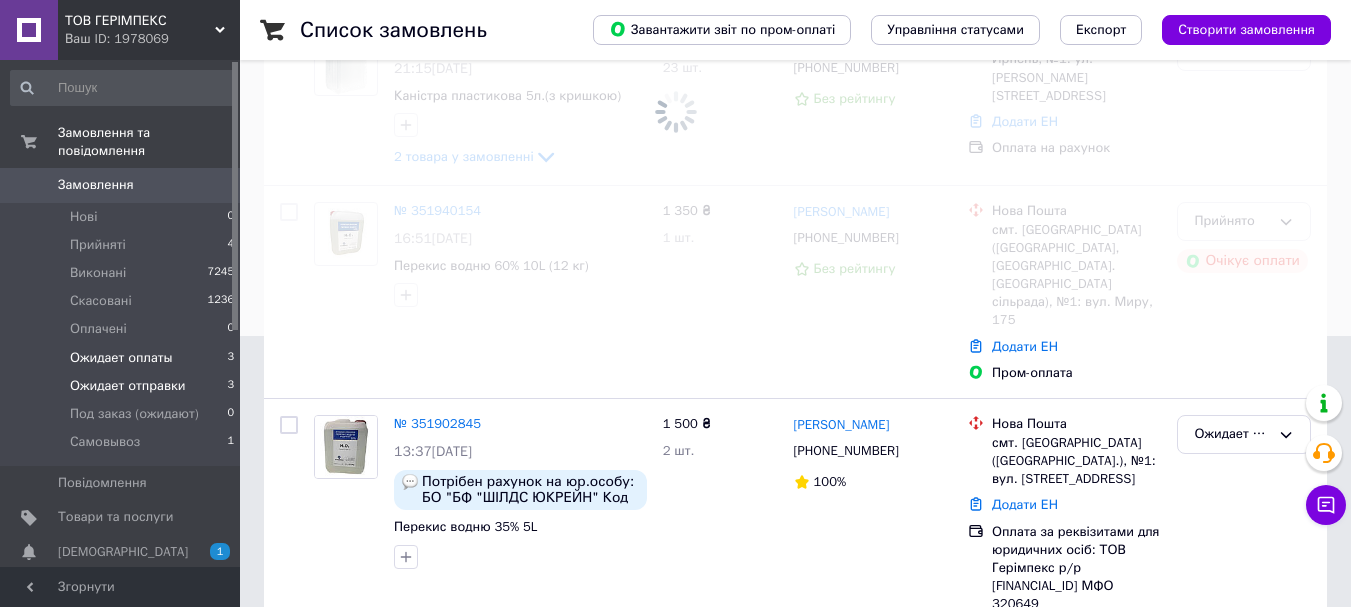 click on "Ожидает оплаты 3" at bounding box center [123, 358] 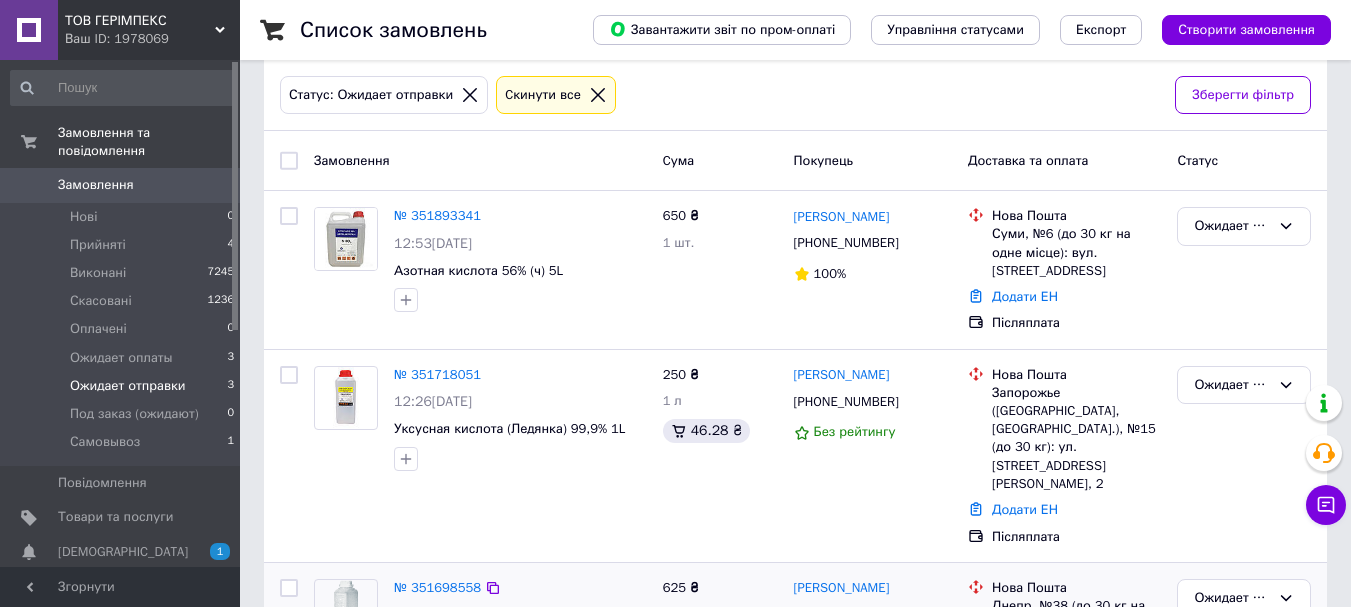 scroll, scrollTop: 233, scrollLeft: 0, axis: vertical 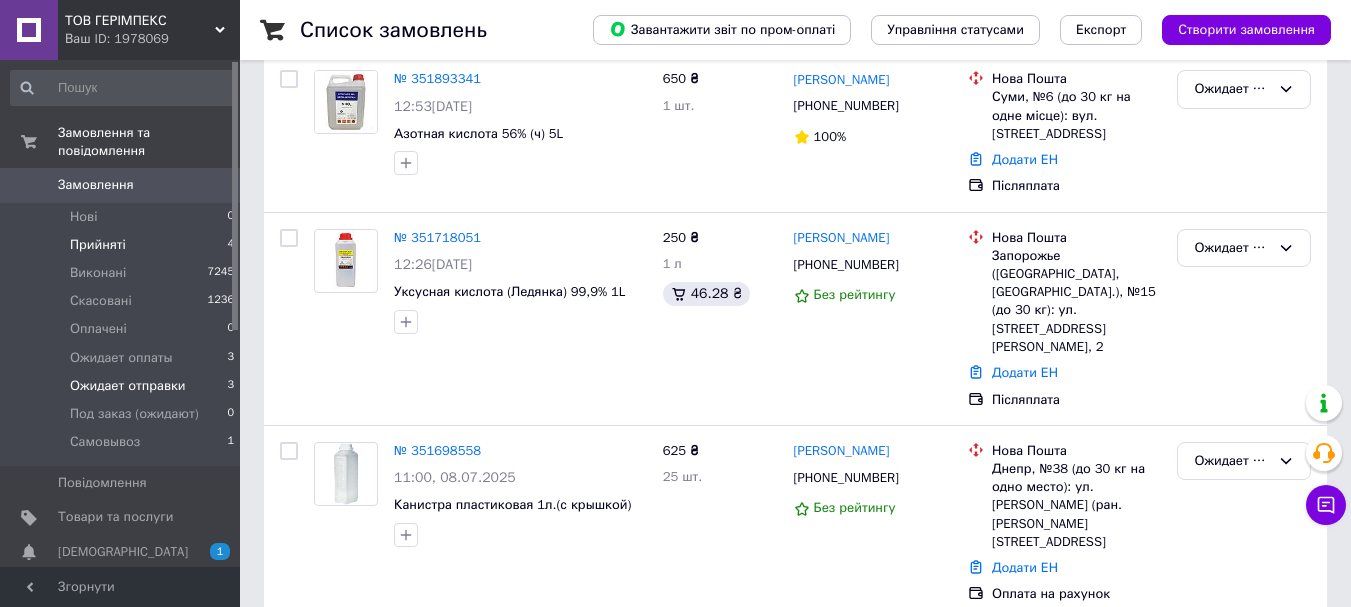 click on "Прийняті 4" at bounding box center [123, 245] 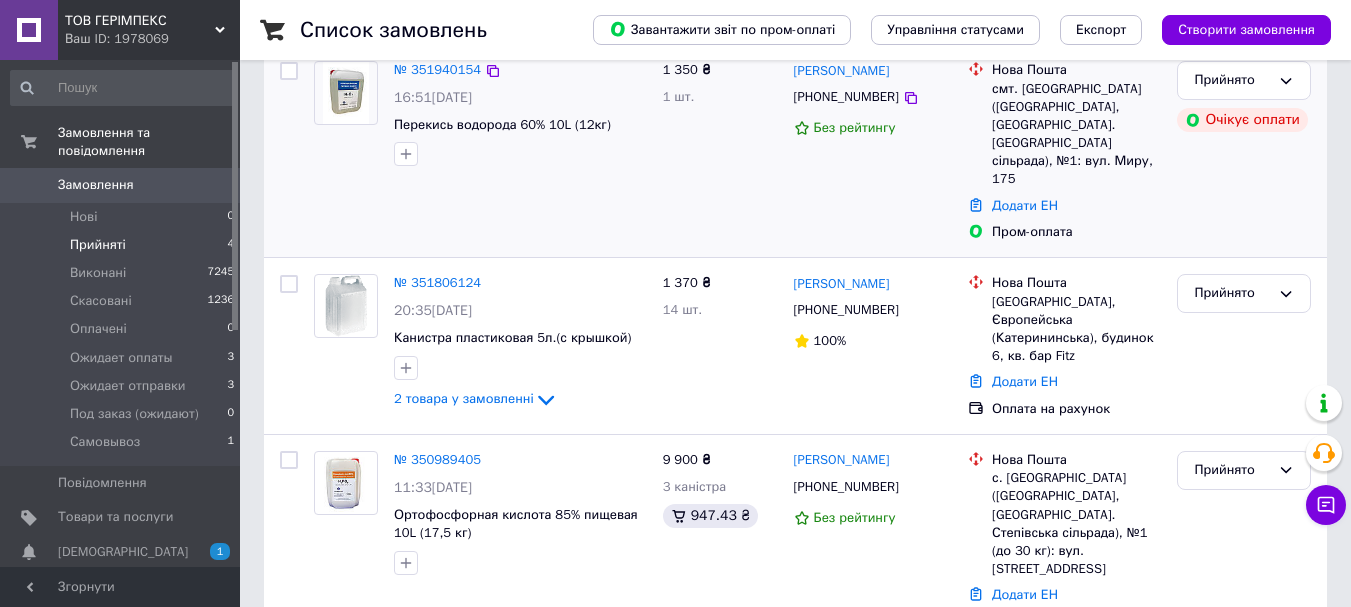 scroll, scrollTop: 415, scrollLeft: 0, axis: vertical 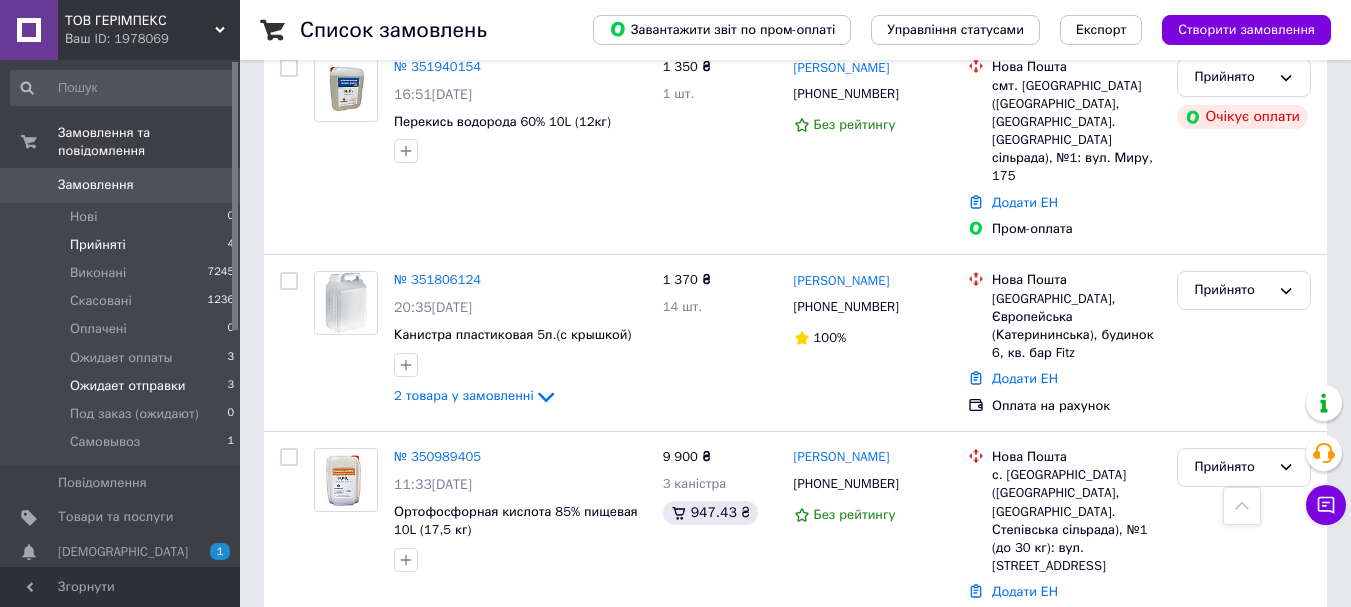 click on "Ожидает отправки" at bounding box center [128, 386] 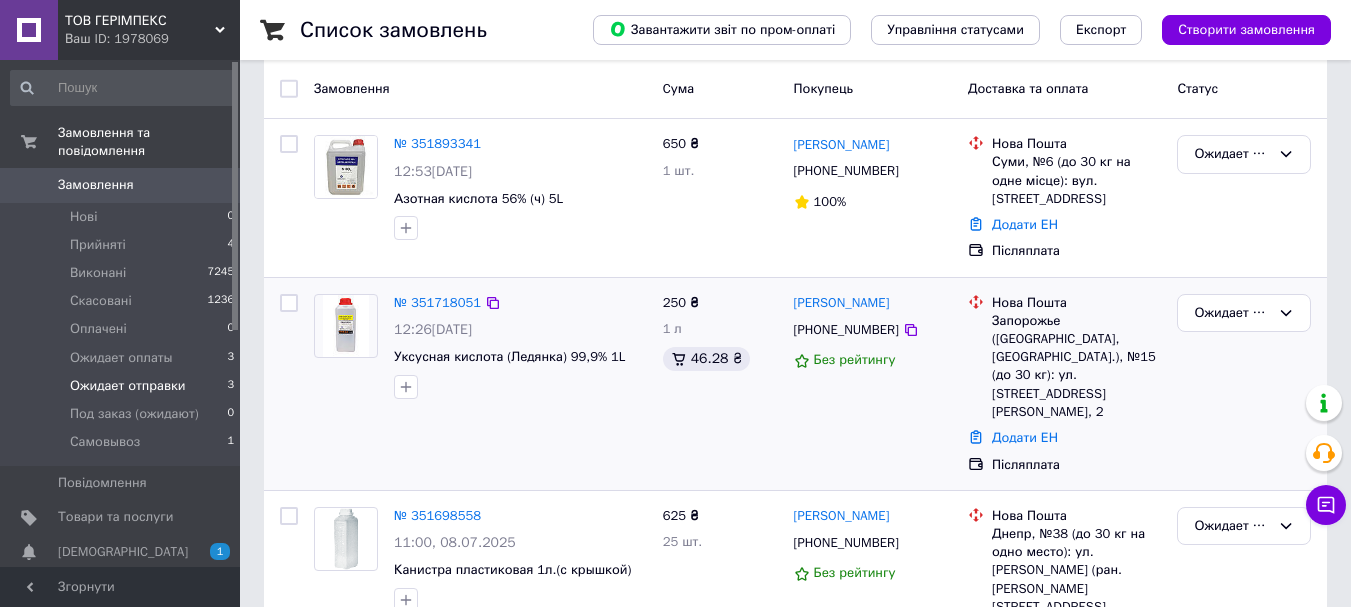 scroll, scrollTop: 133, scrollLeft: 0, axis: vertical 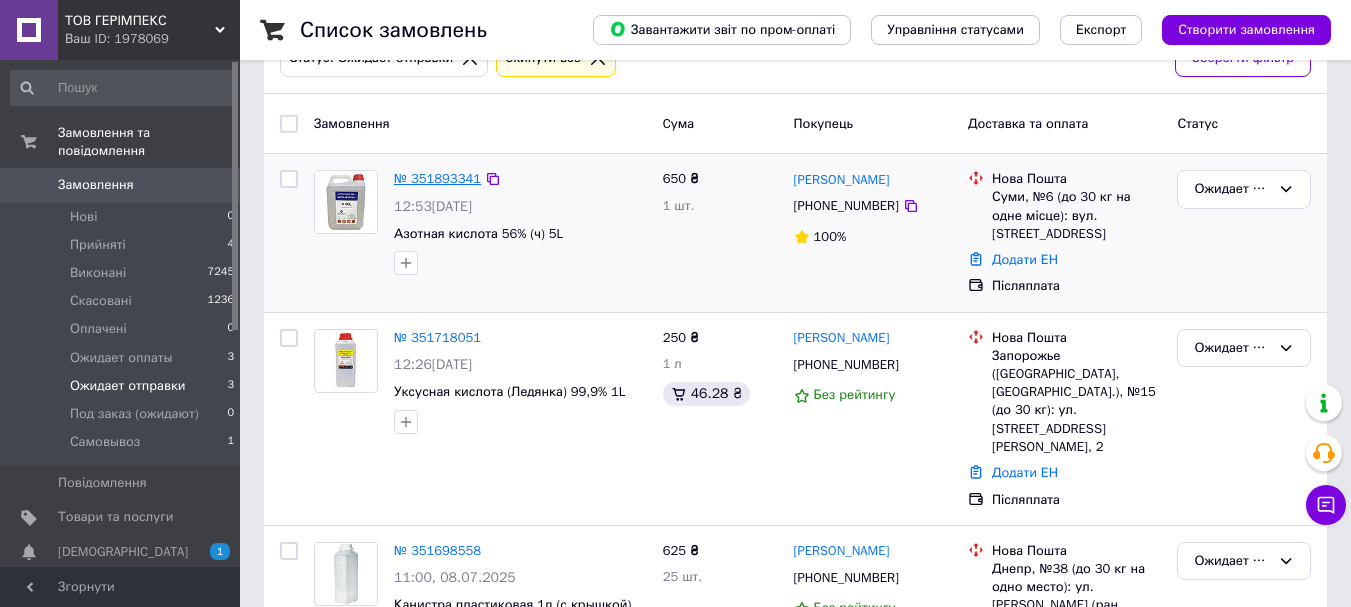click on "№ 351893341" at bounding box center (437, 178) 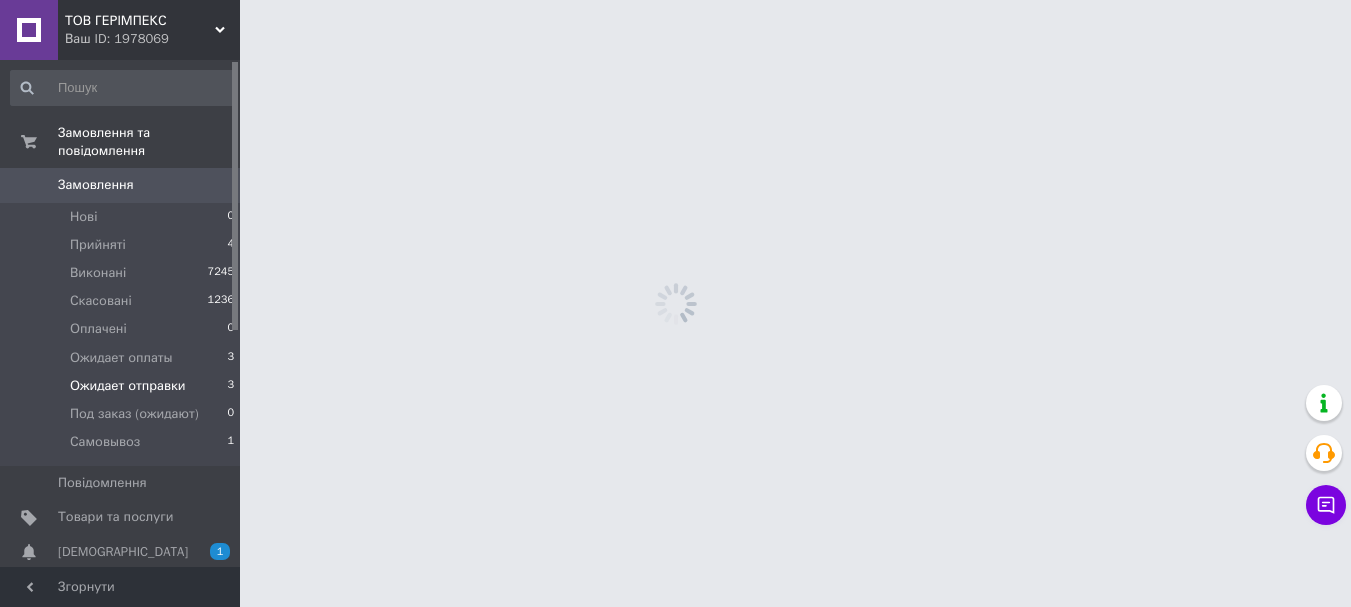 scroll, scrollTop: 0, scrollLeft: 0, axis: both 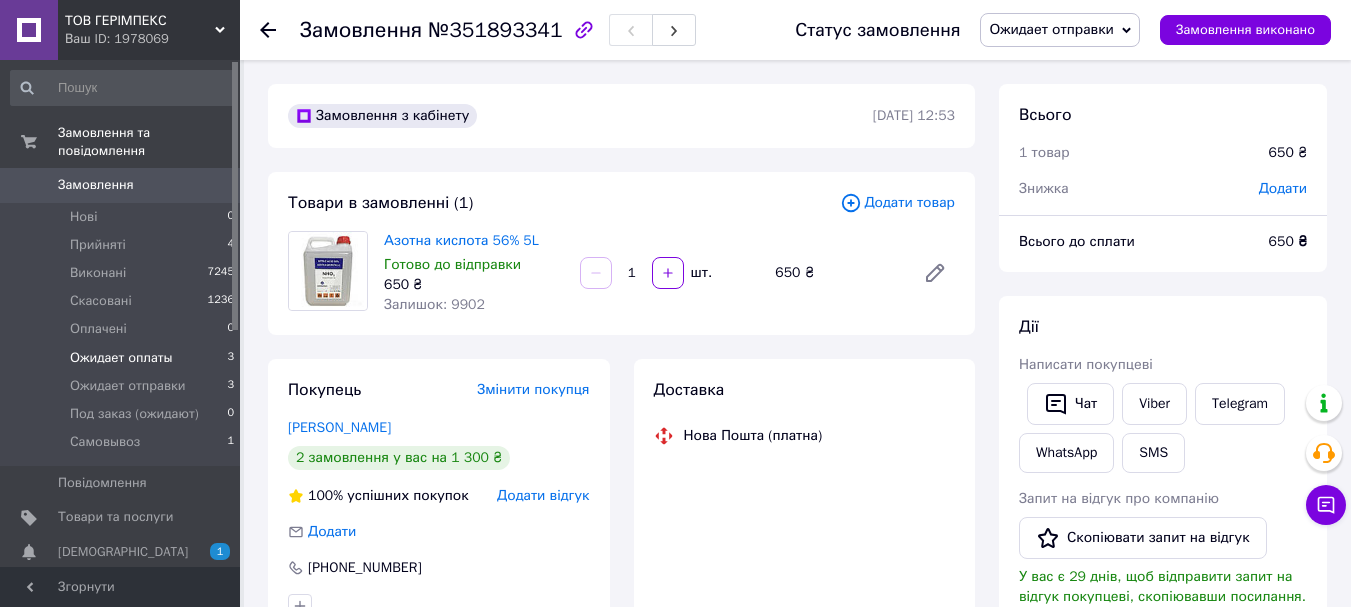 click on "Ожидает оплаты 3" at bounding box center [123, 358] 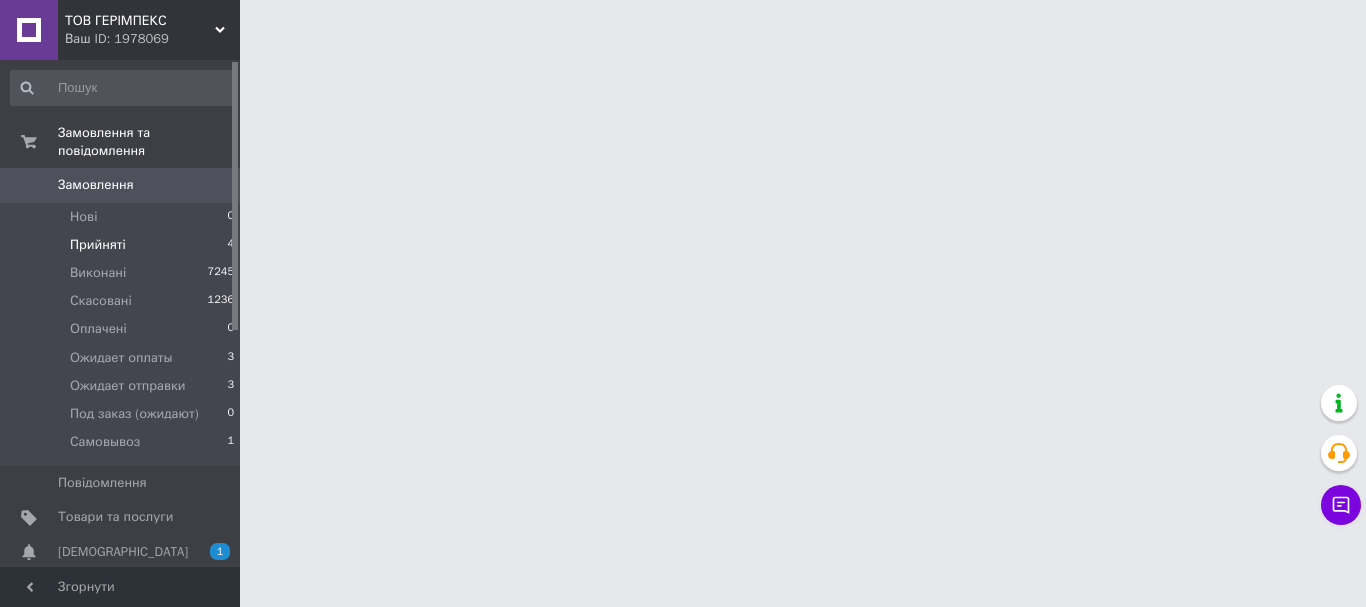 click on "Прийняті 4" at bounding box center [123, 245] 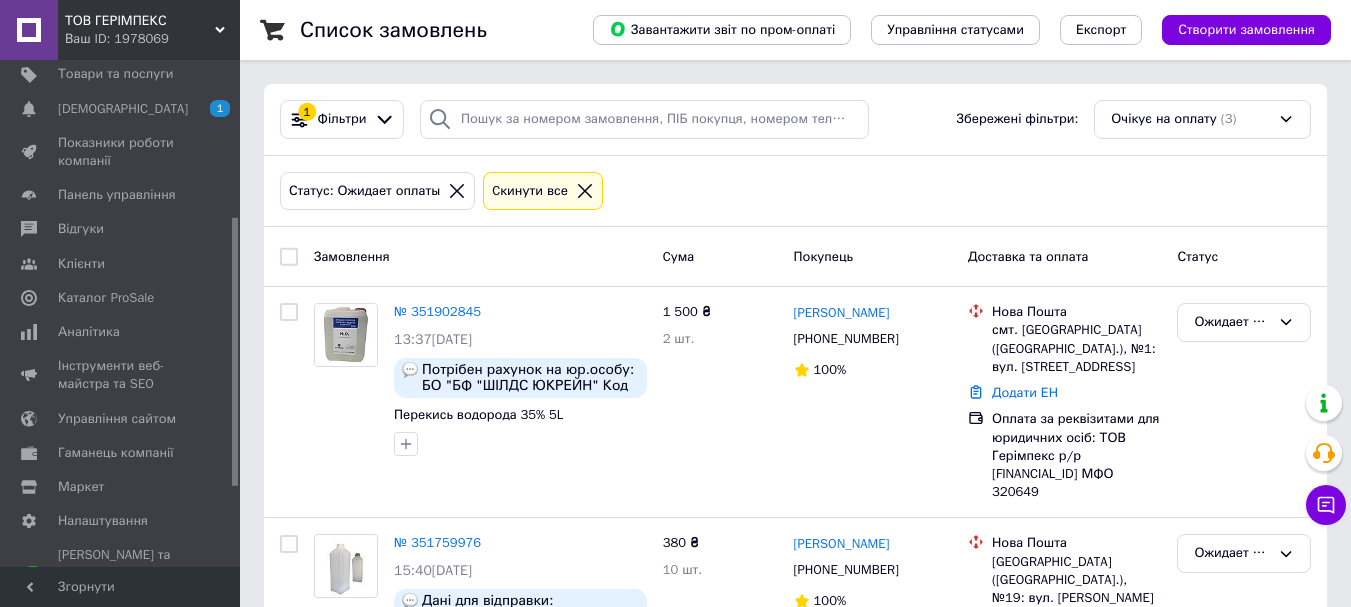 scroll, scrollTop: 0, scrollLeft: 0, axis: both 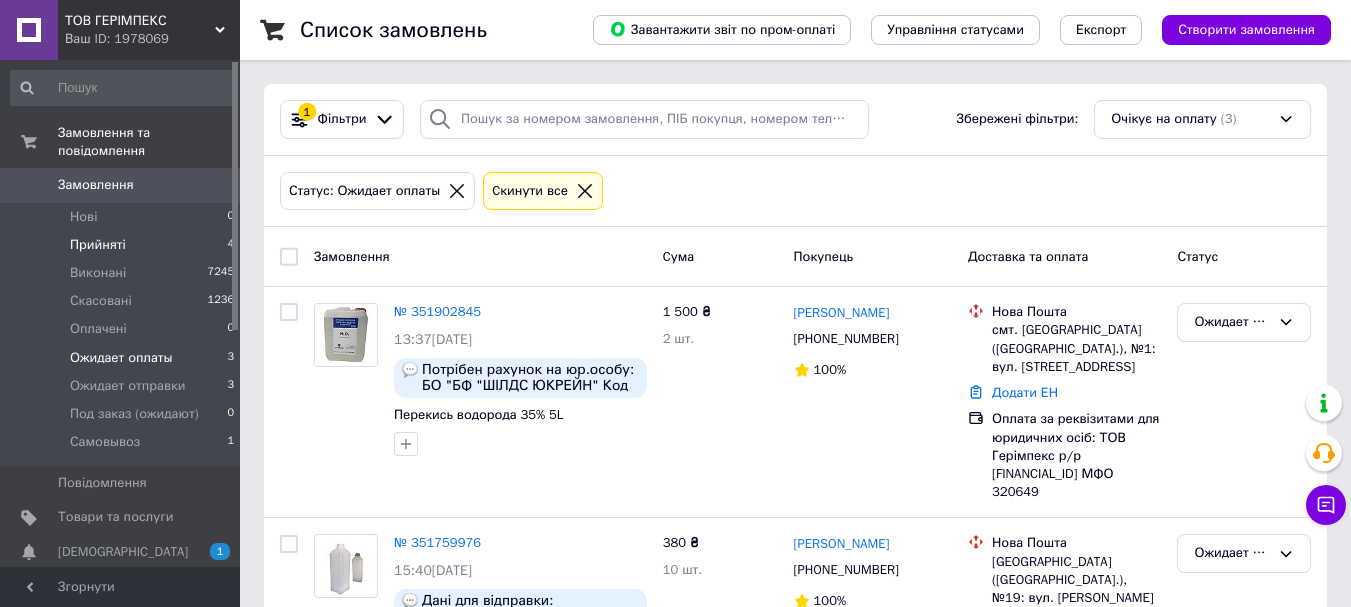click on "Прийняті 4" at bounding box center (123, 245) 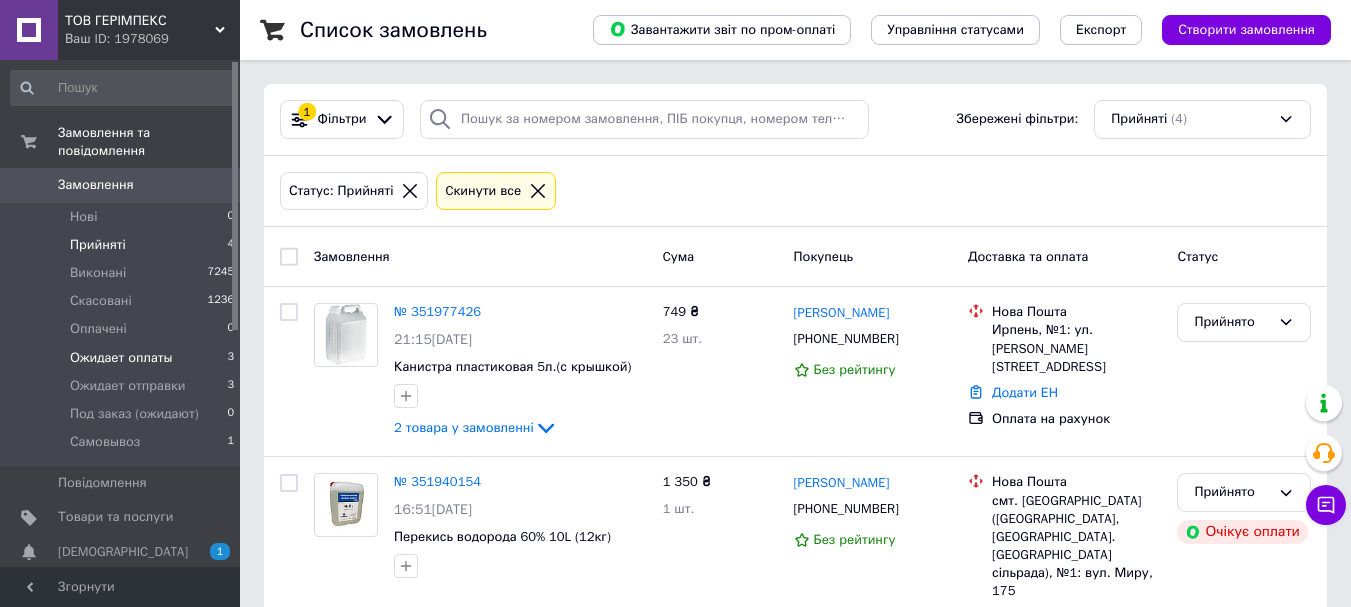 click on "Ожидает оплаты" at bounding box center [121, 358] 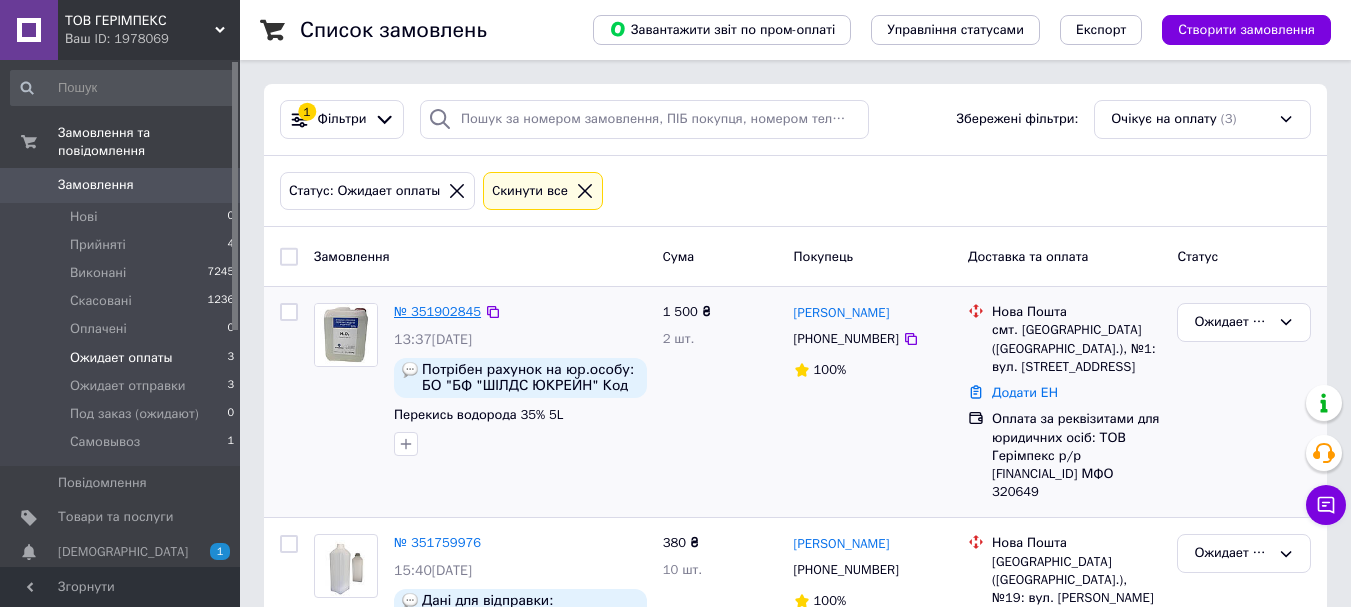 click on "№ 351902845" at bounding box center [437, 311] 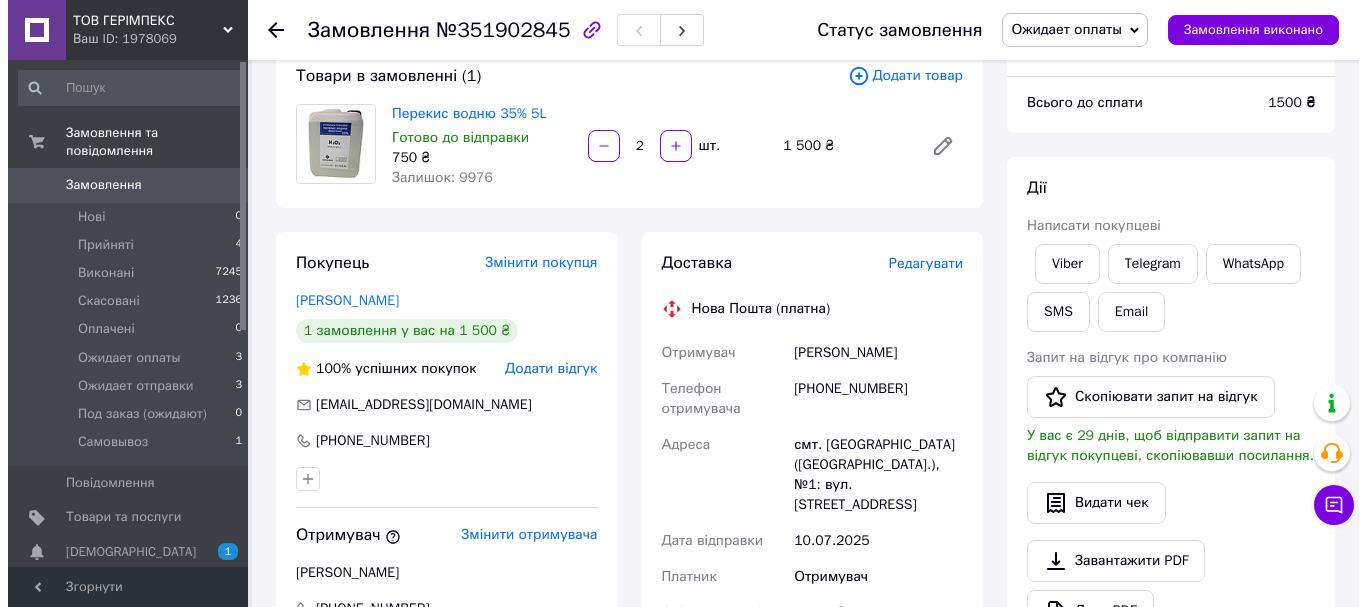 scroll, scrollTop: 174, scrollLeft: 0, axis: vertical 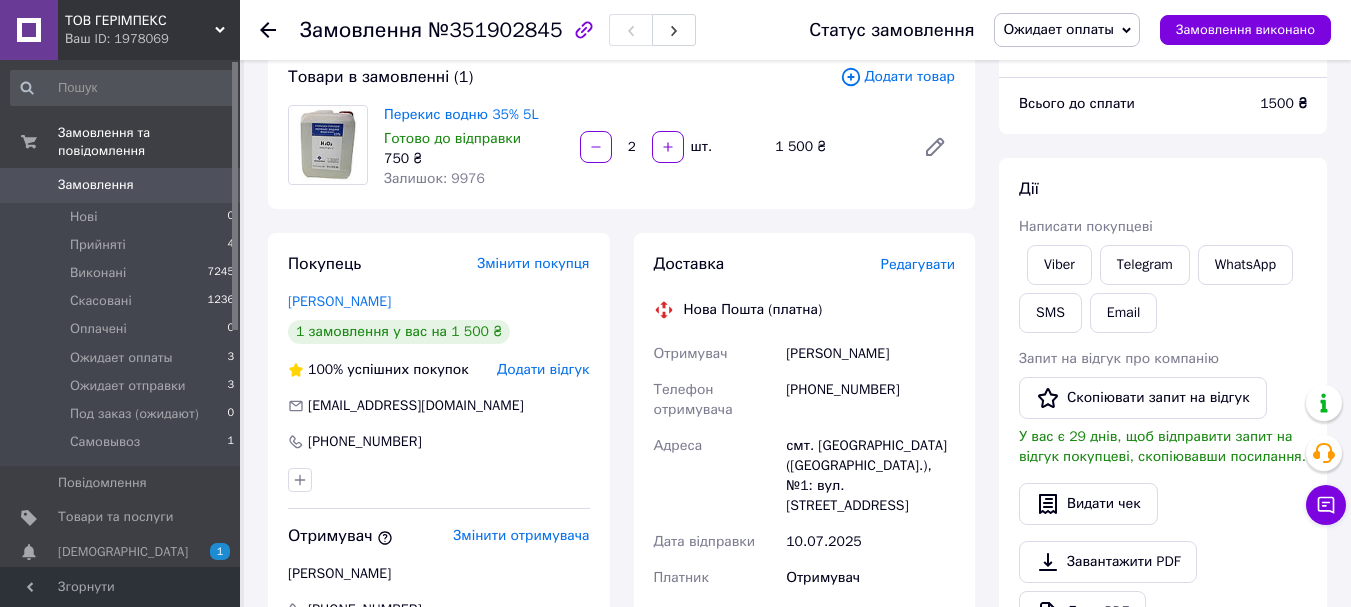 click on "Редагувати" at bounding box center (918, 264) 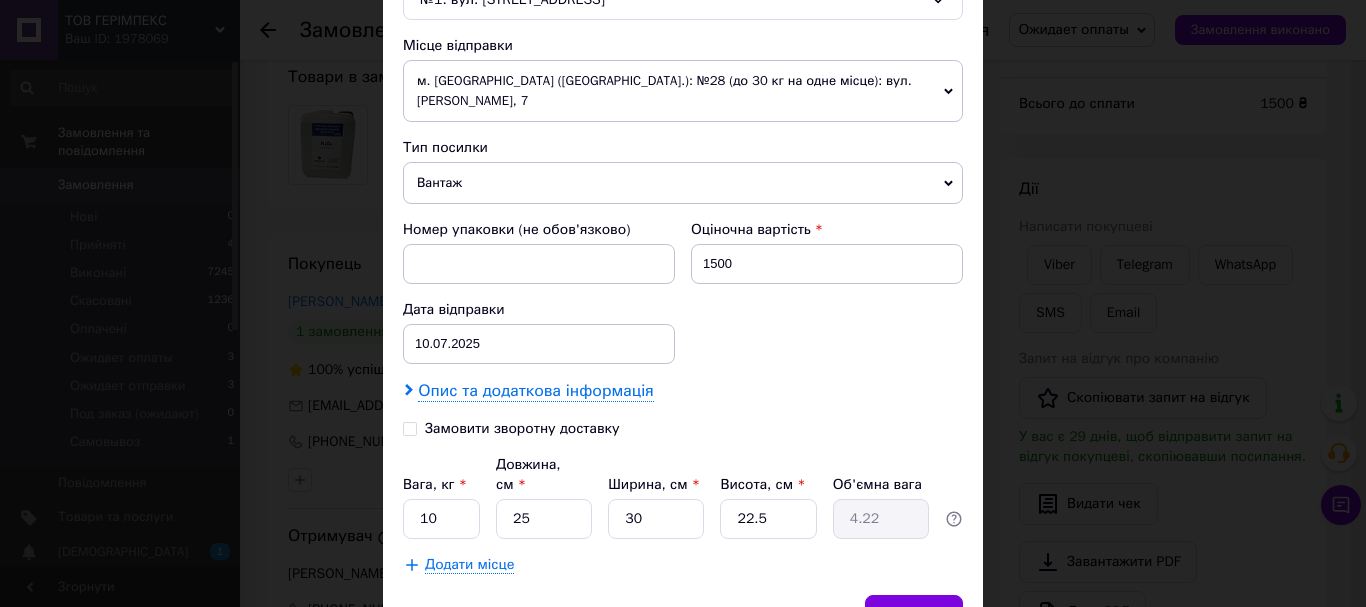 scroll, scrollTop: 700, scrollLeft: 0, axis: vertical 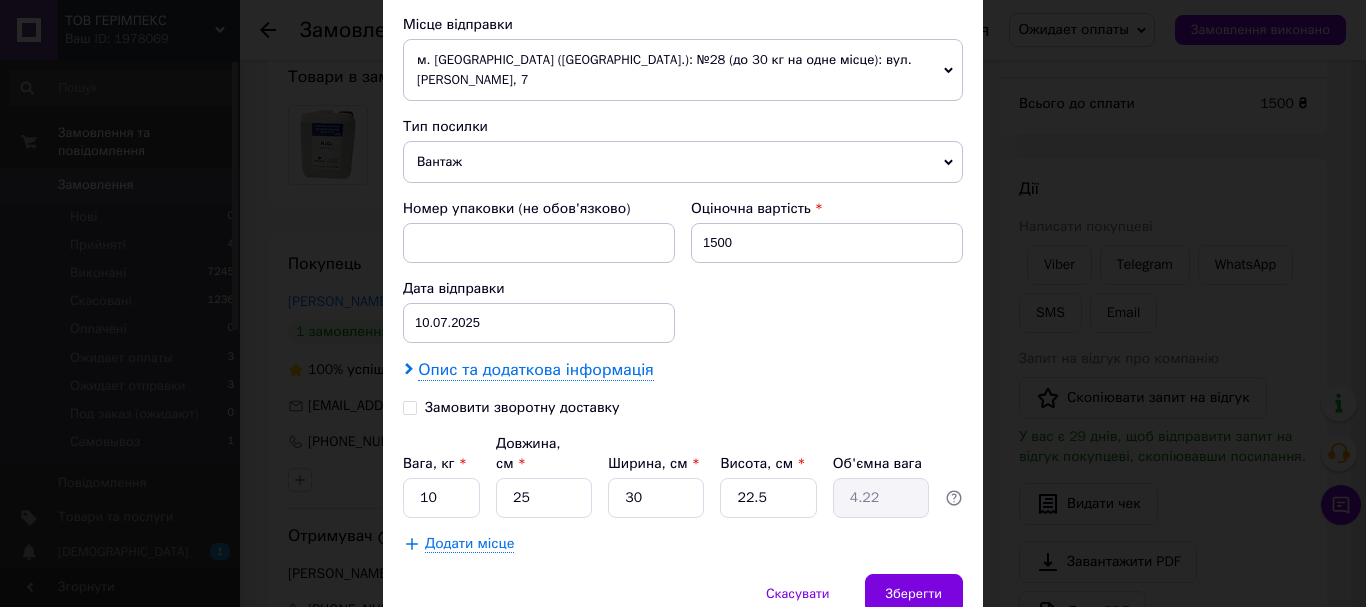 click on "Опис та додаткова інформація" at bounding box center [535, 370] 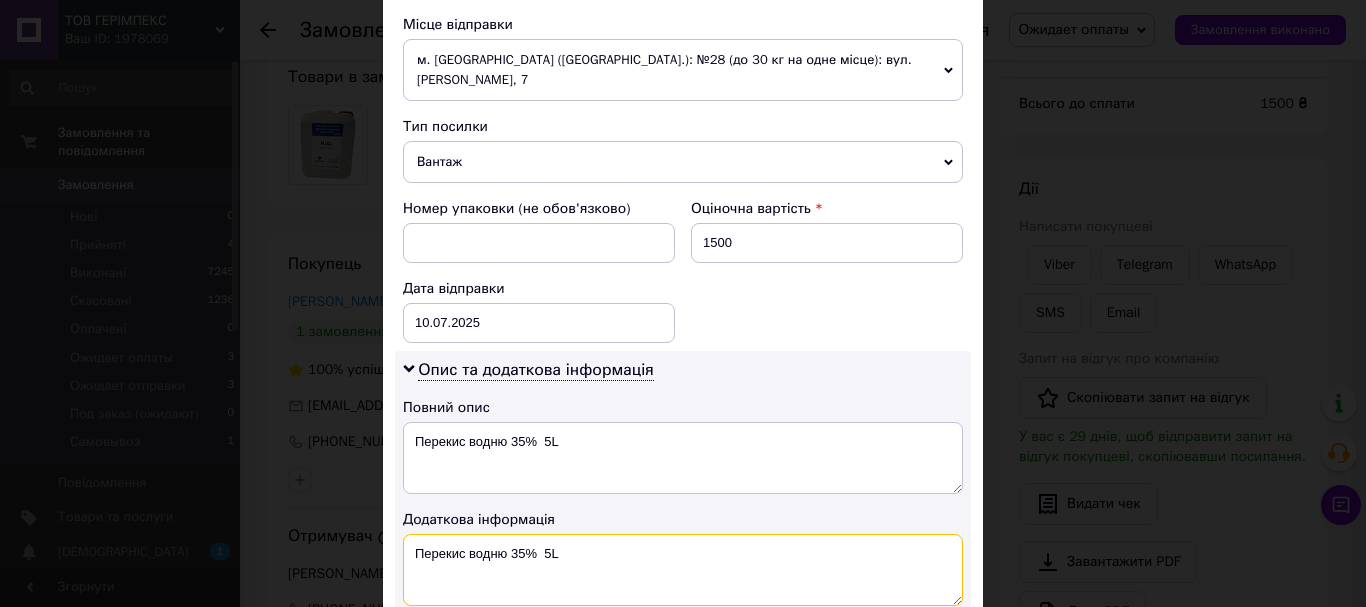drag, startPoint x: 579, startPoint y: 541, endPoint x: 422, endPoint y: 535, distance: 157.11461 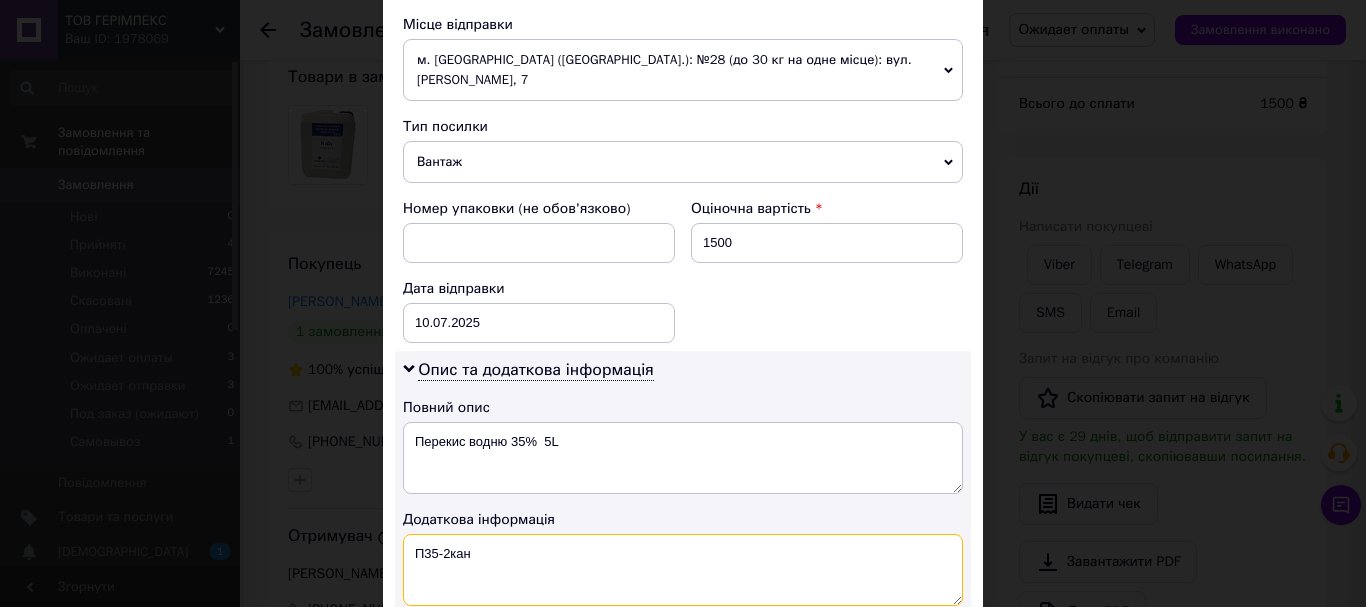 type on "П35-2кан" 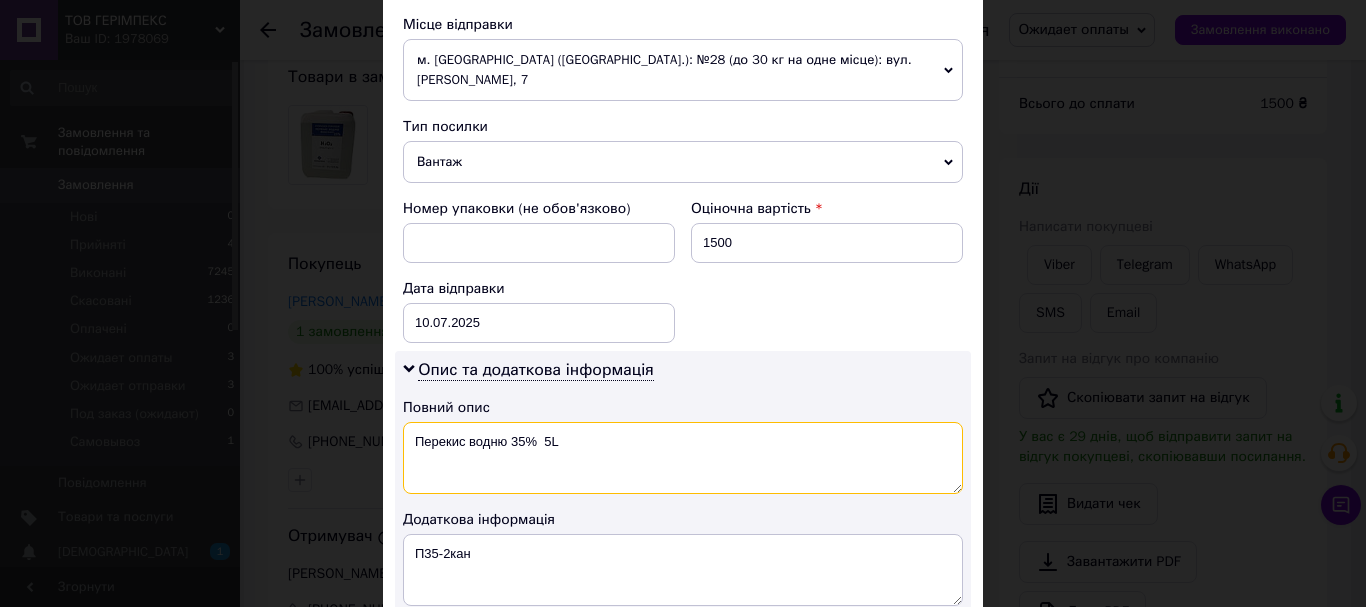 drag, startPoint x: 621, startPoint y: 422, endPoint x: 443, endPoint y: 425, distance: 178.02528 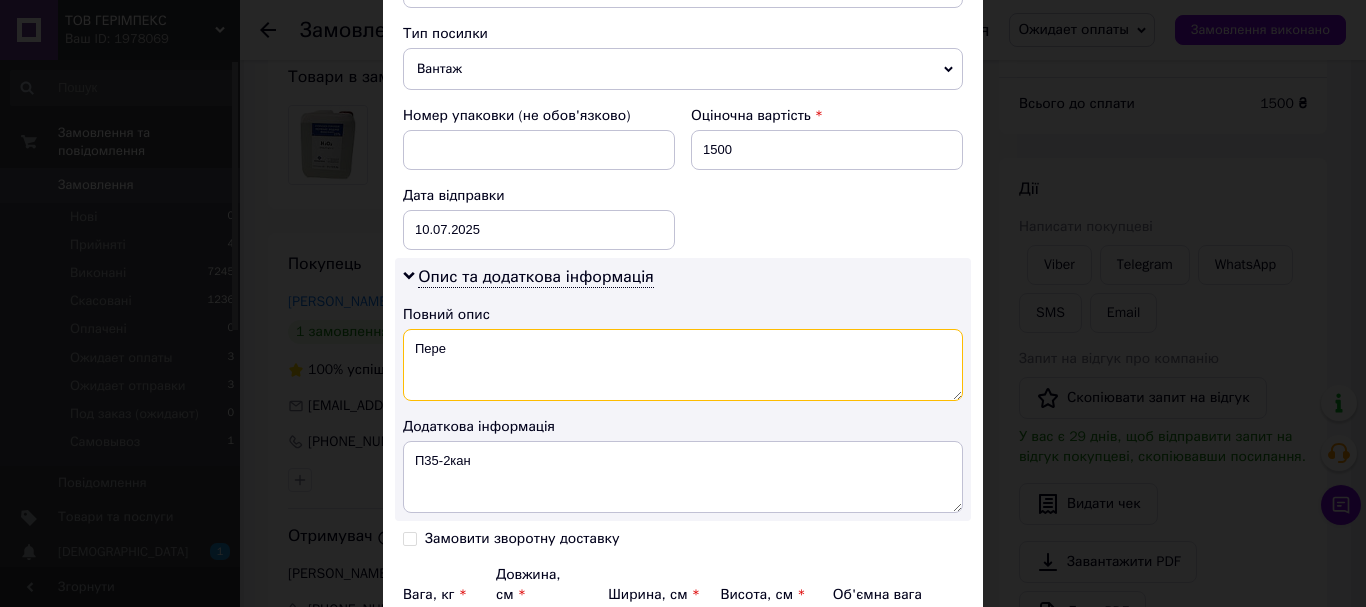 scroll, scrollTop: 981, scrollLeft: 0, axis: vertical 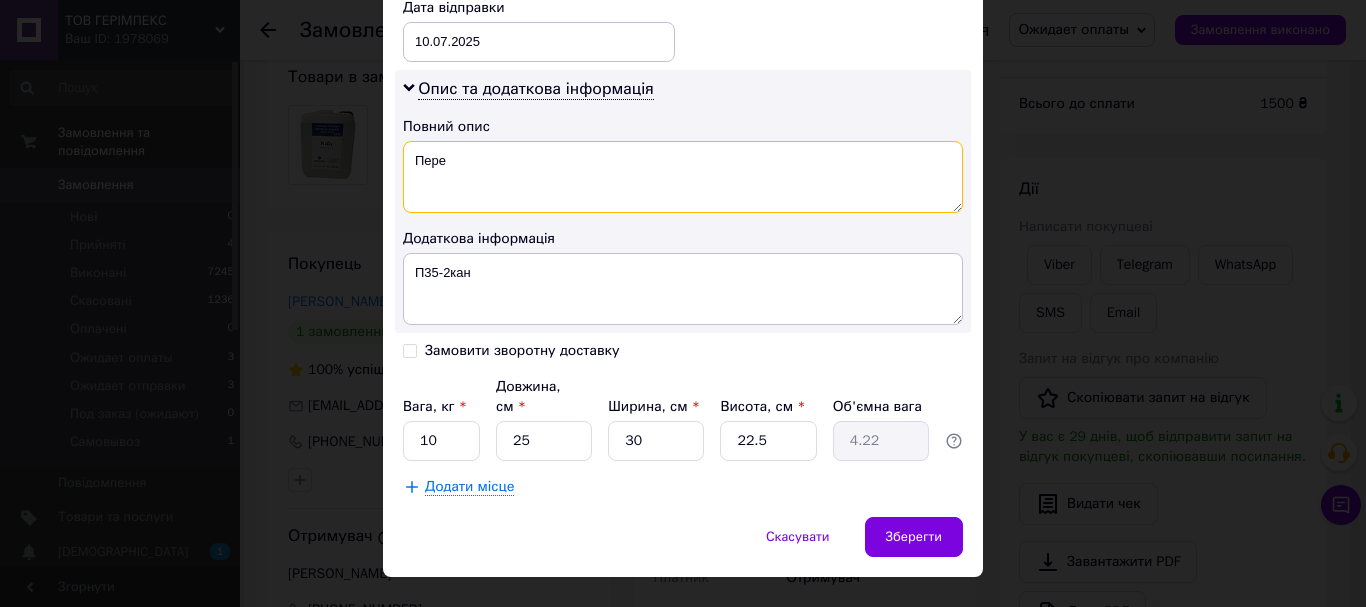 type on "Пере" 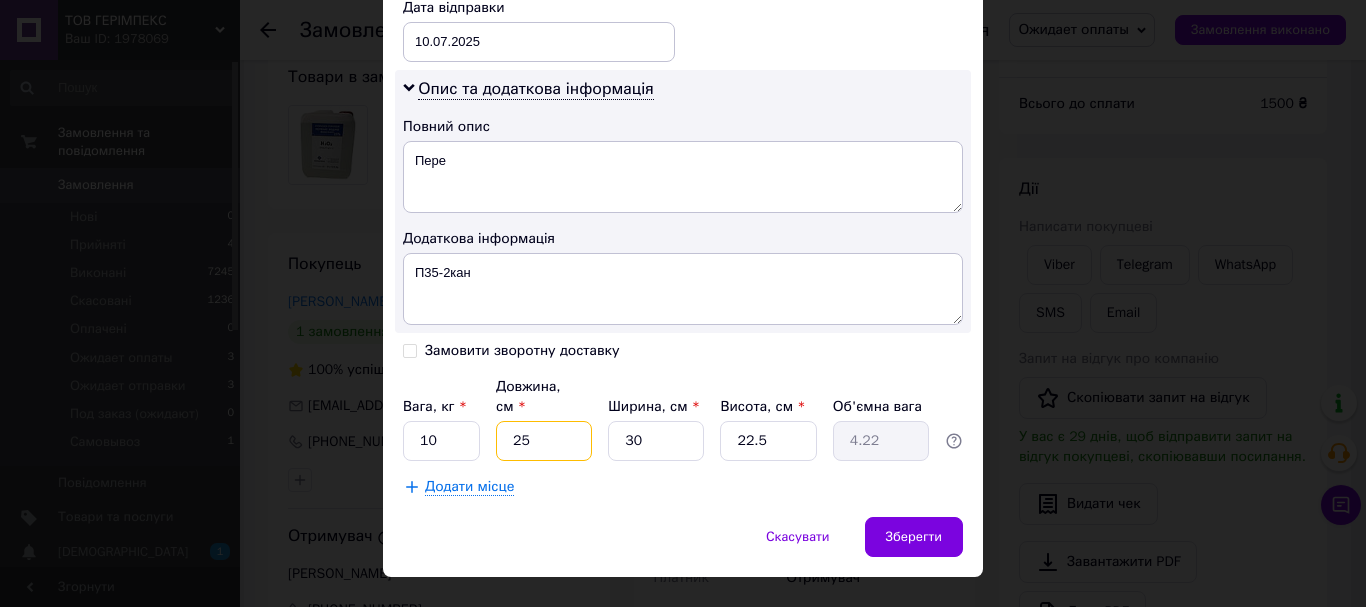 click on "25" at bounding box center [544, 441] 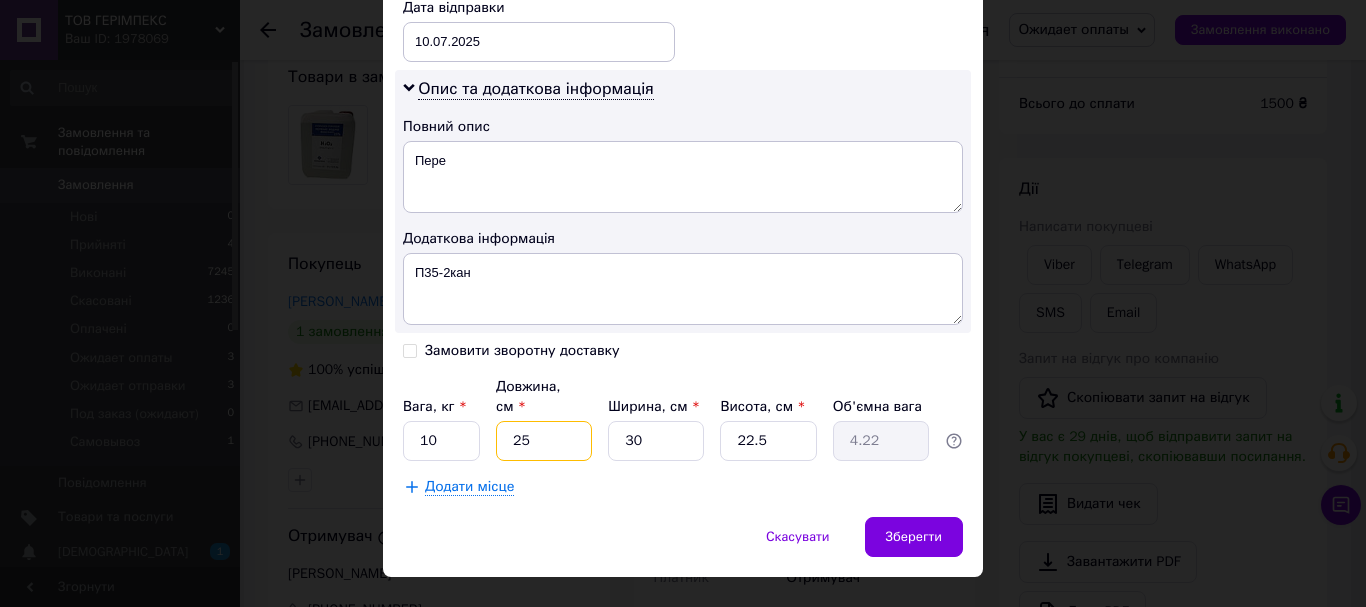 type on "3" 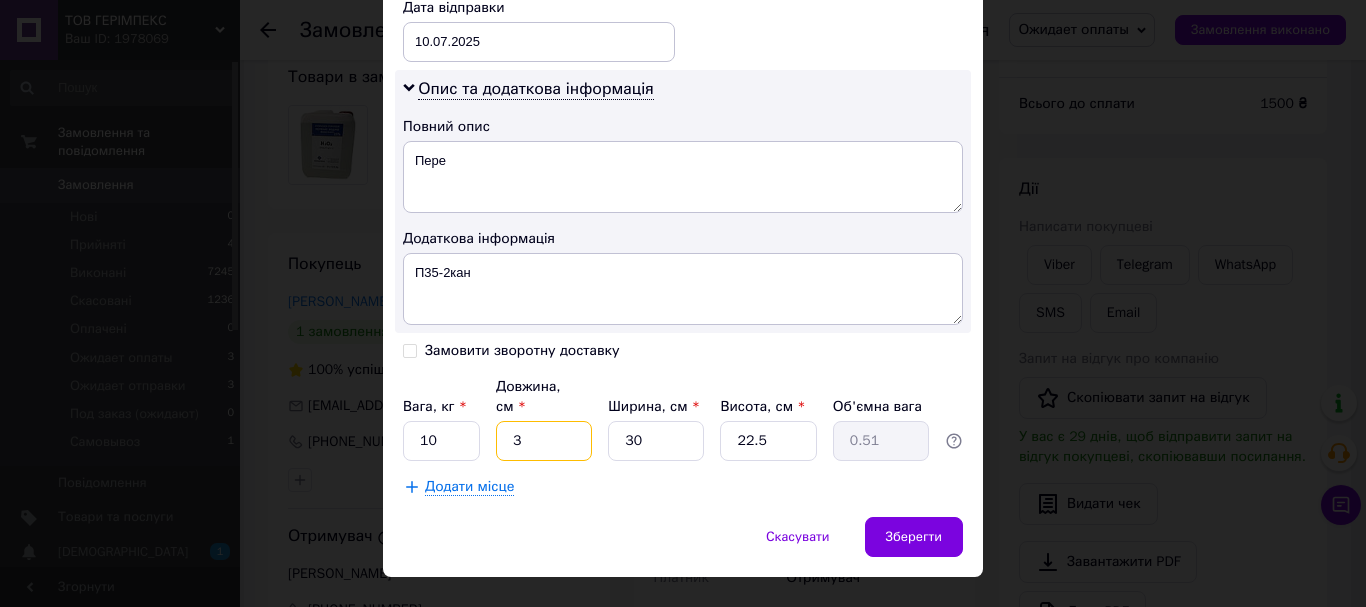 type on "30" 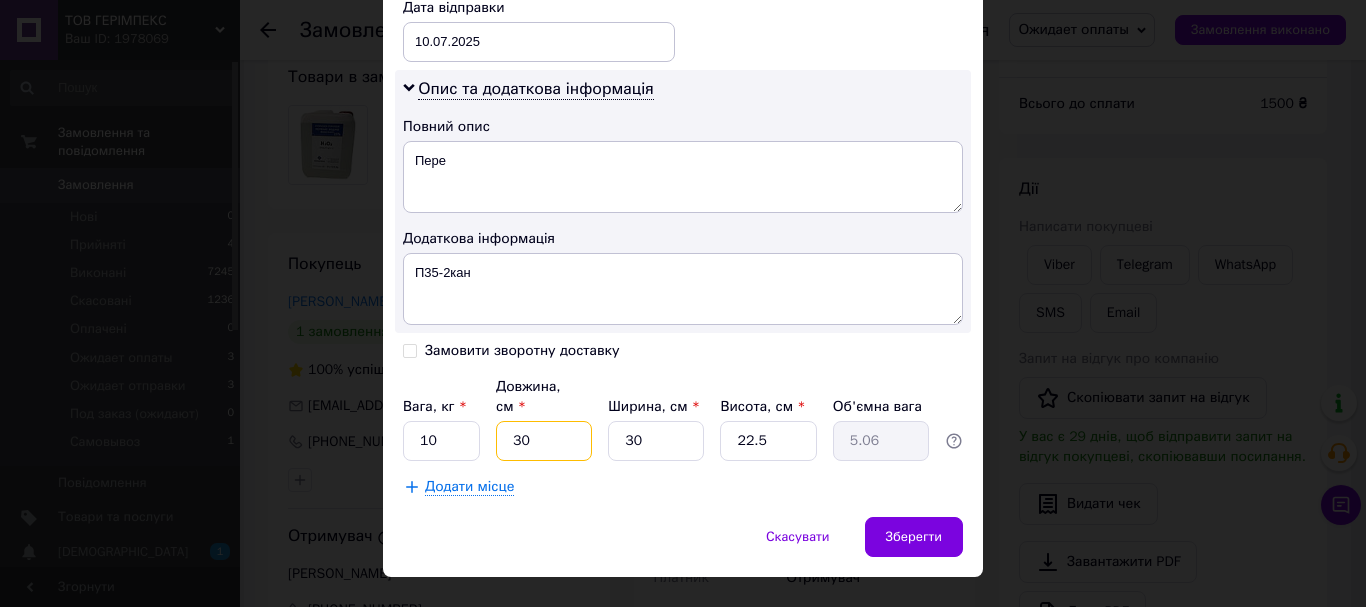 type on "30" 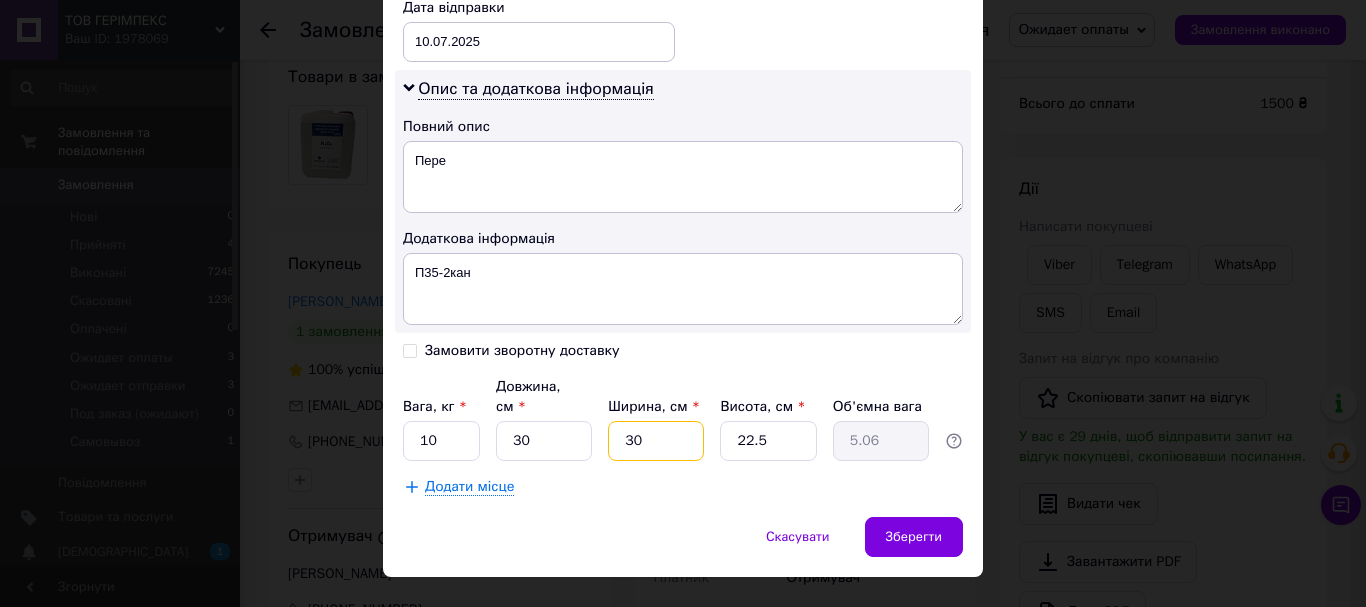 type on "2" 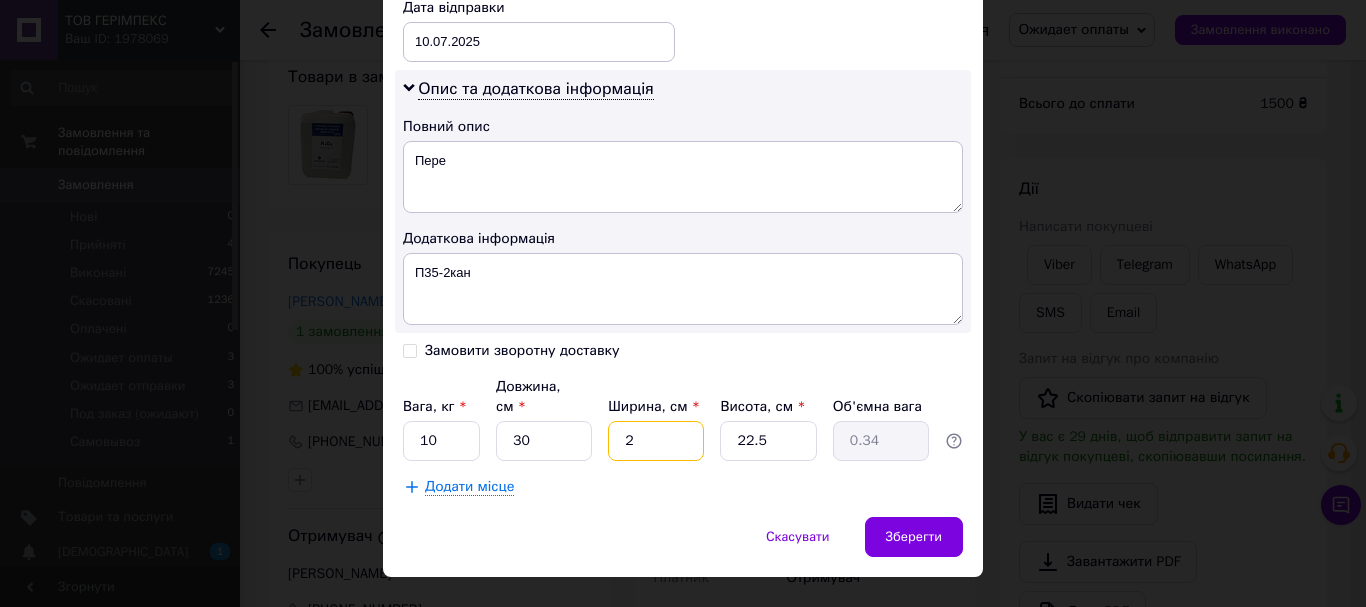 type on "20" 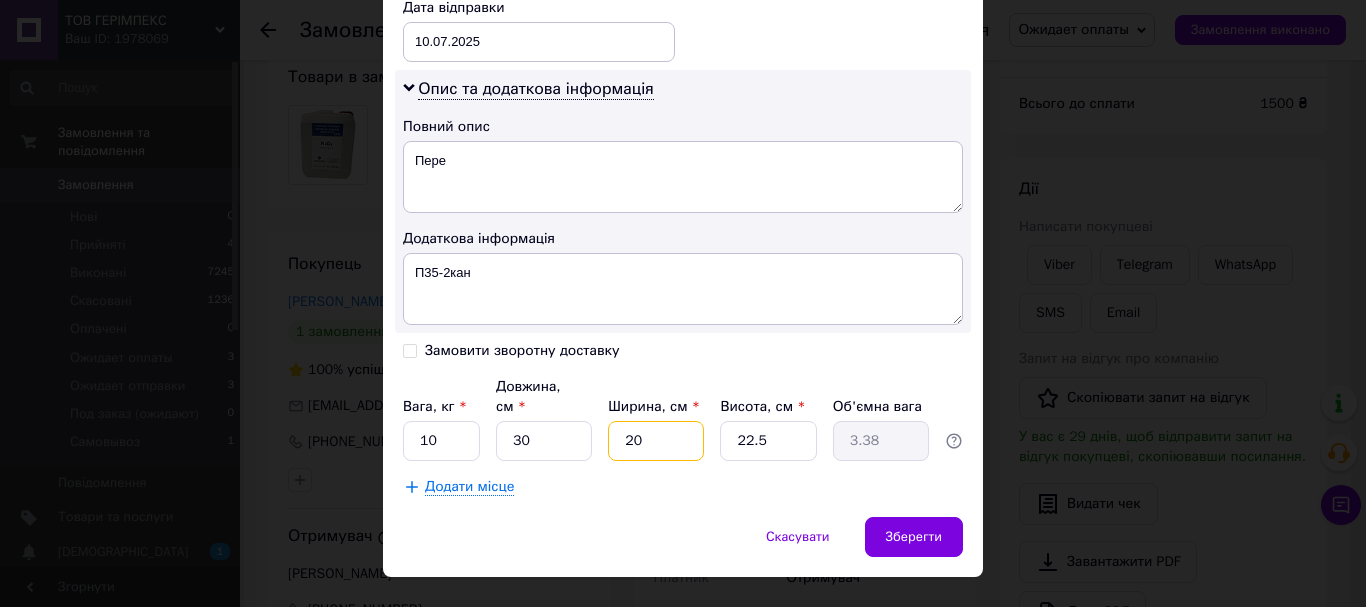 type on "20" 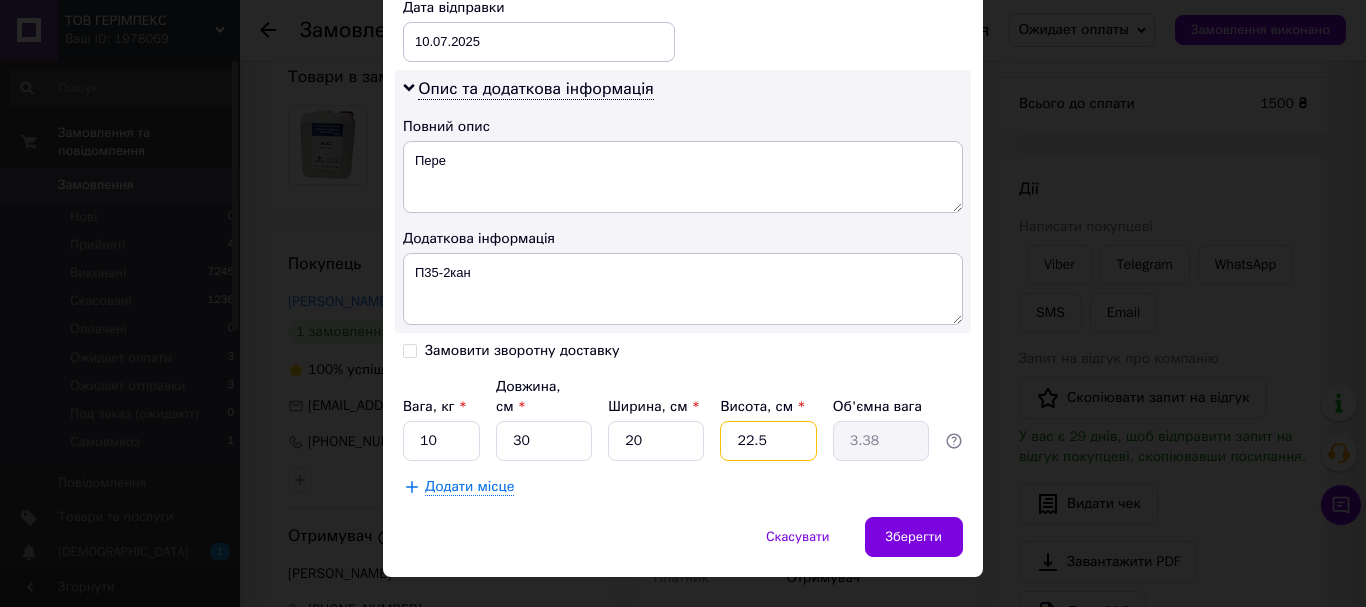 type on "2" 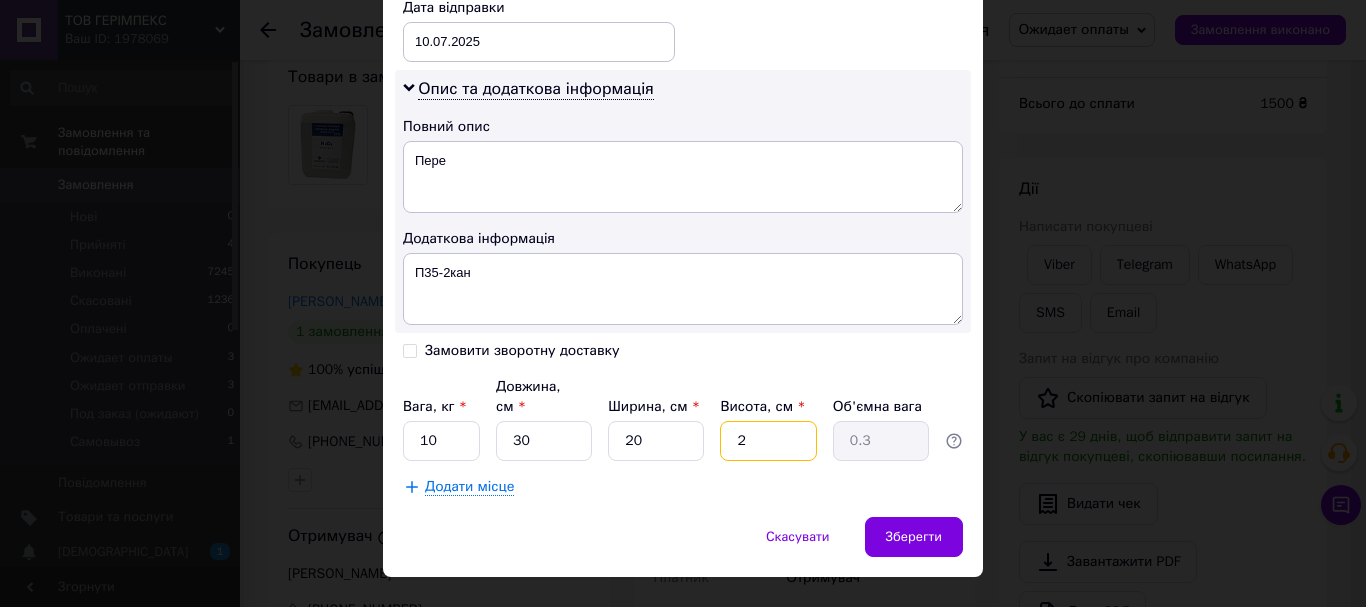 type on "20" 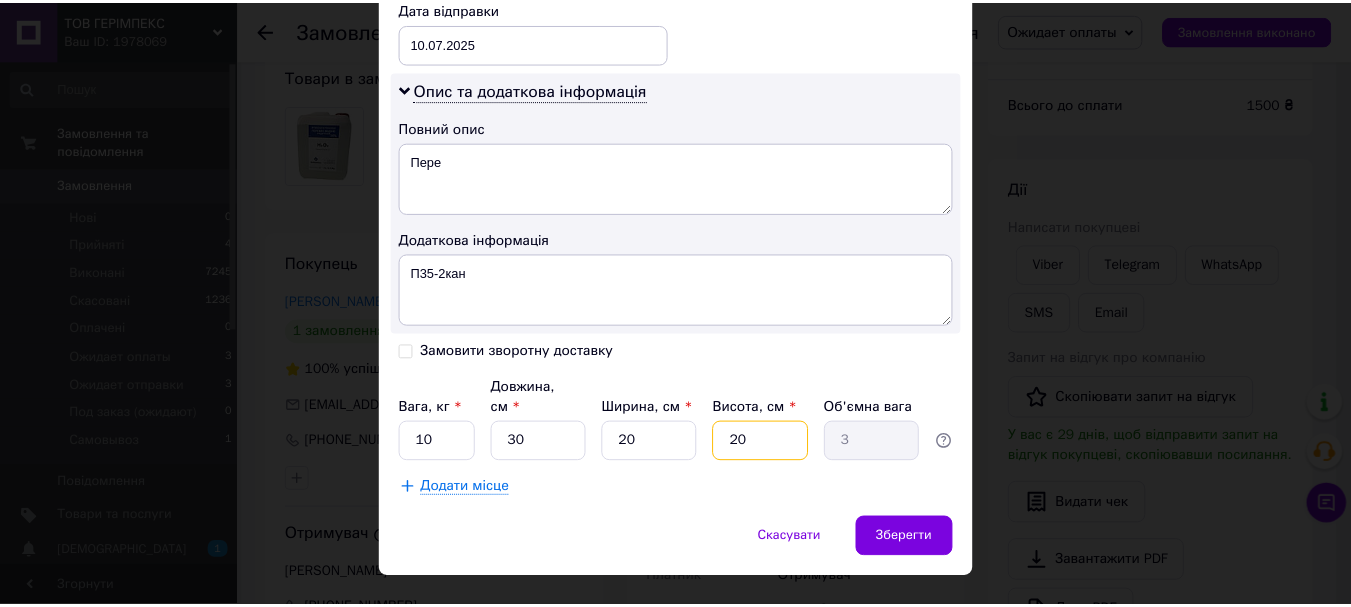 scroll, scrollTop: 981, scrollLeft: 0, axis: vertical 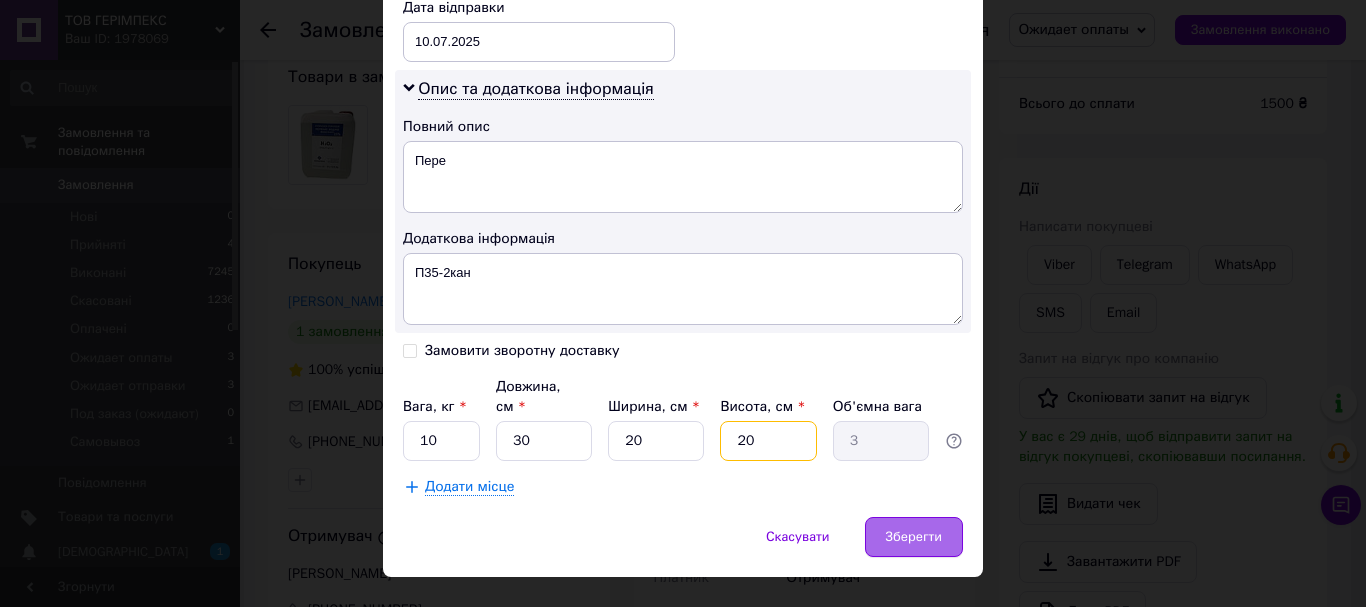 type on "20" 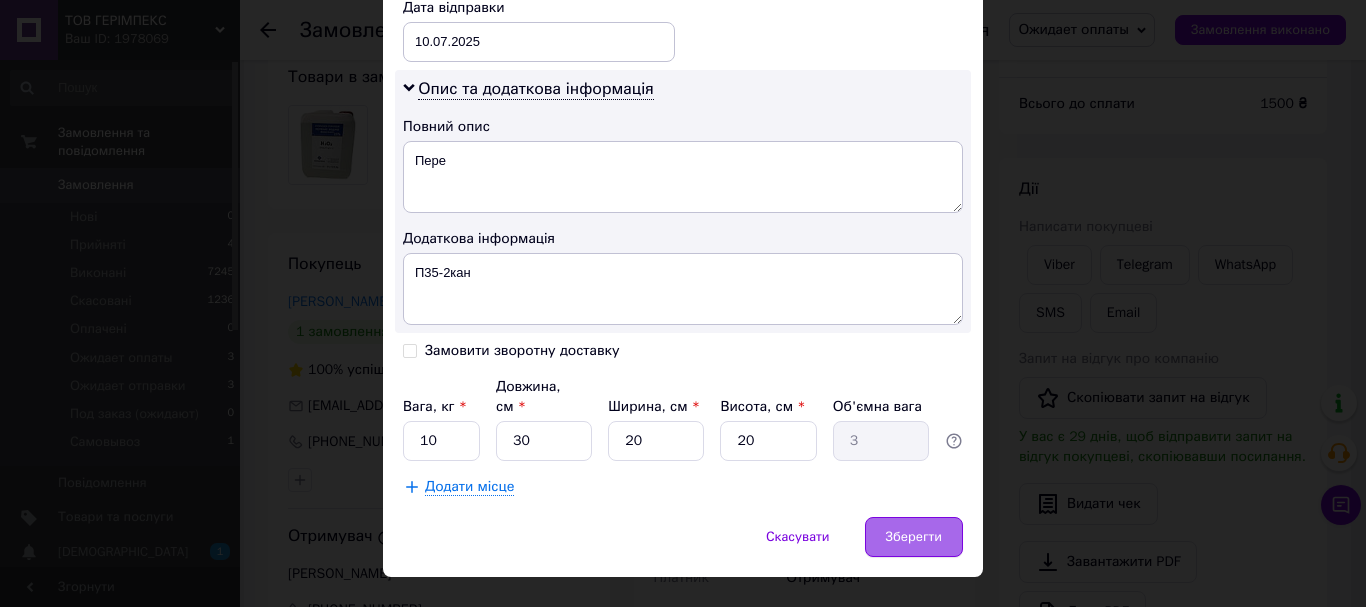 click on "Зберегти" at bounding box center [914, 537] 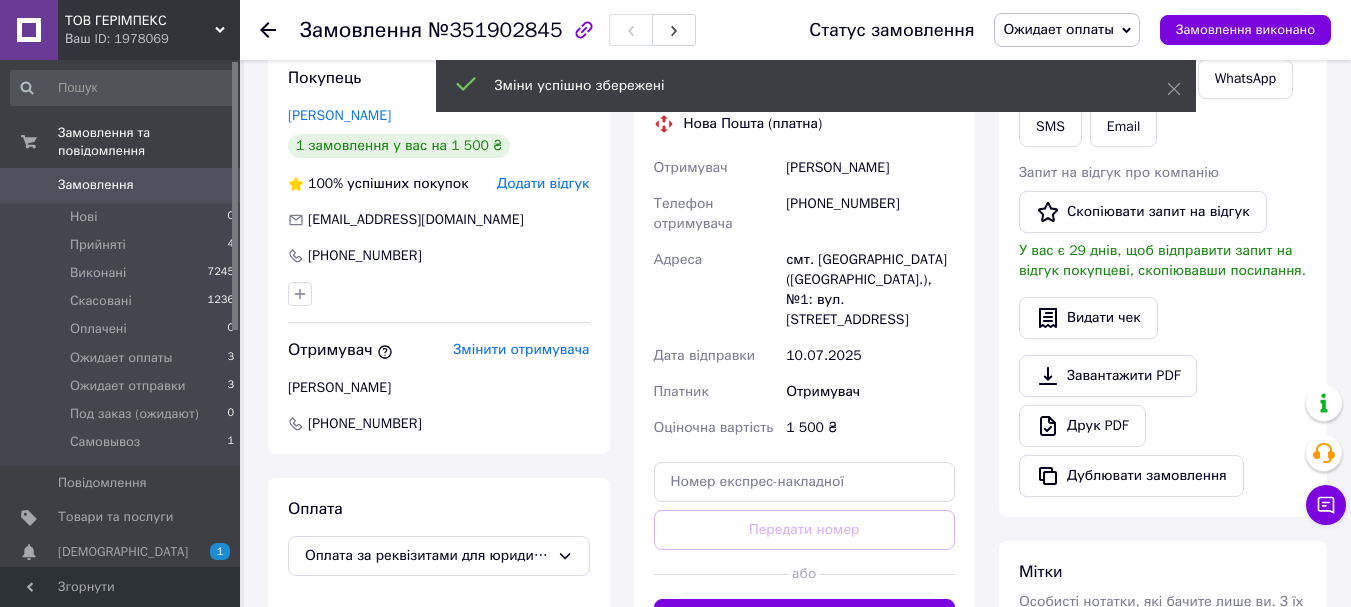 scroll, scrollTop: 474, scrollLeft: 0, axis: vertical 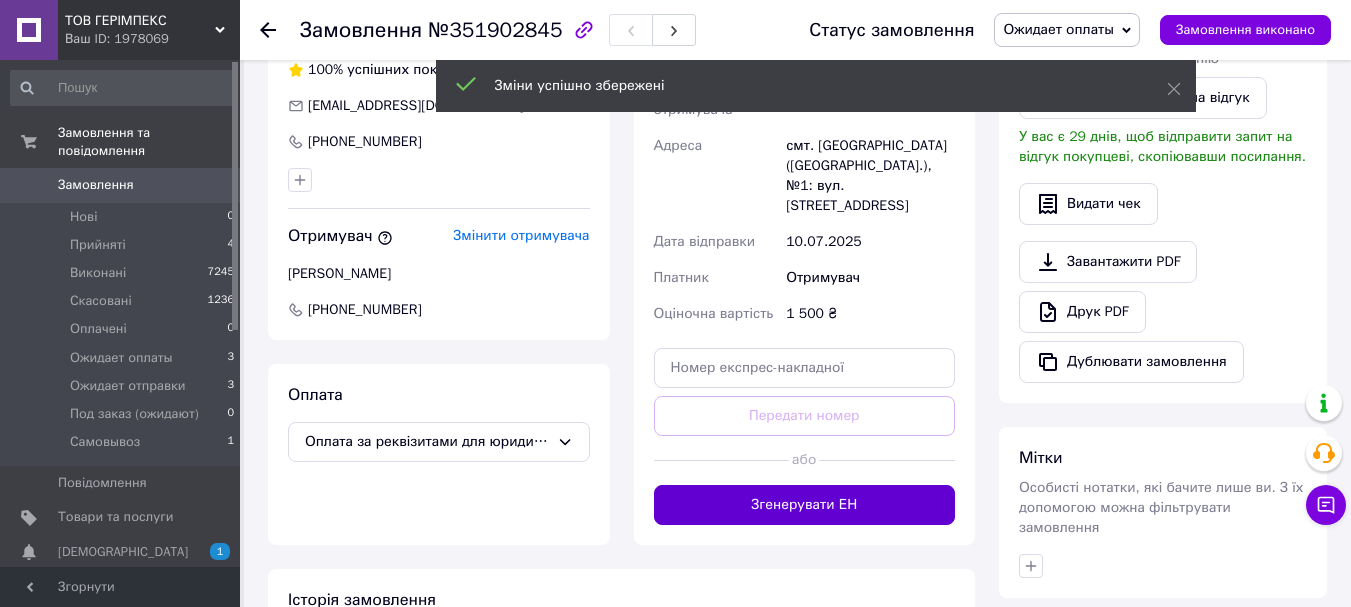 click on "Згенерувати ЕН" at bounding box center [805, 505] 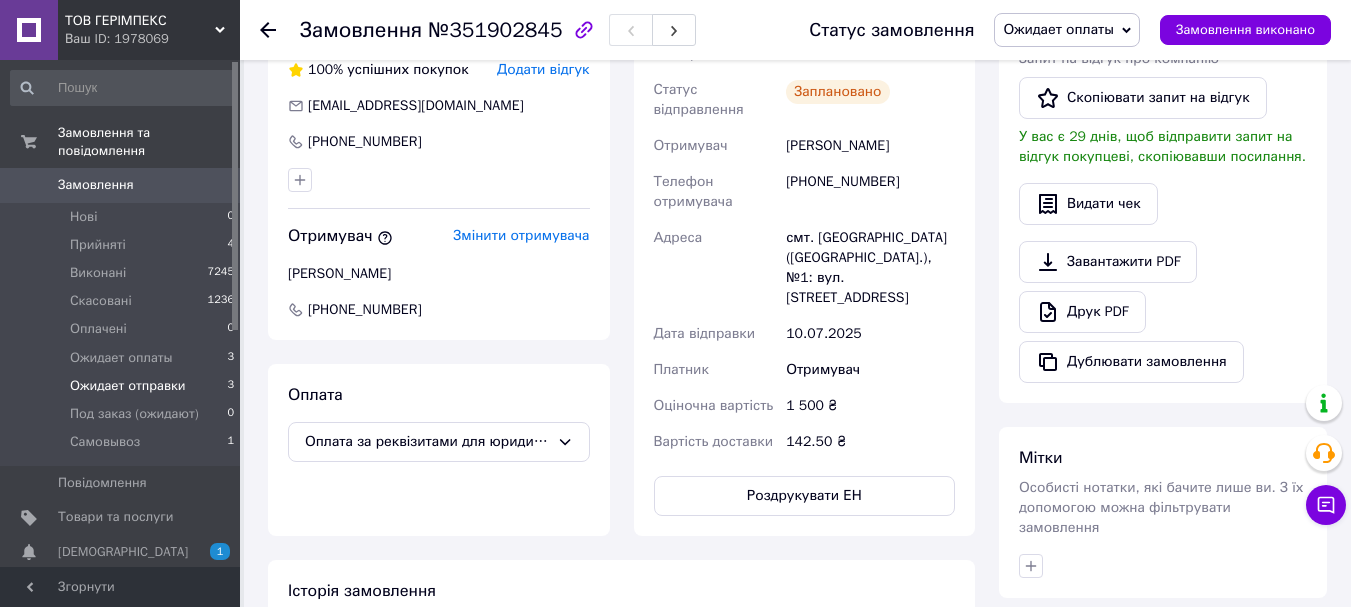 click on "Ожидает отправки" at bounding box center (128, 386) 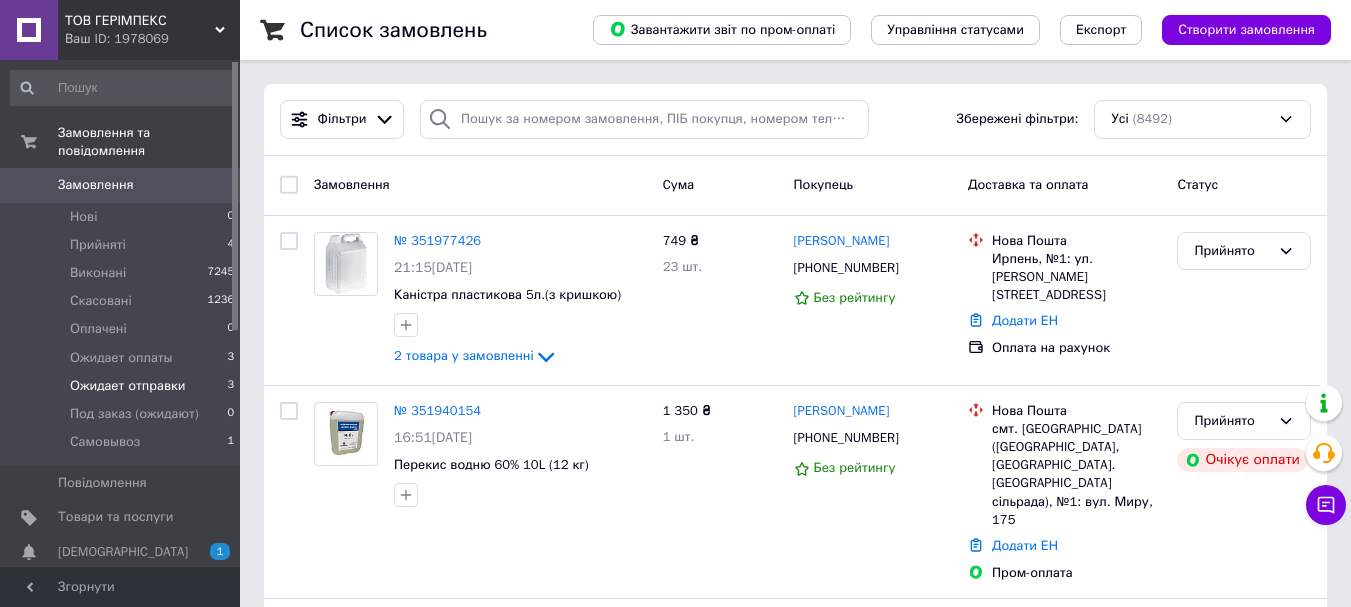 click on "Ожидает отправки" at bounding box center [128, 386] 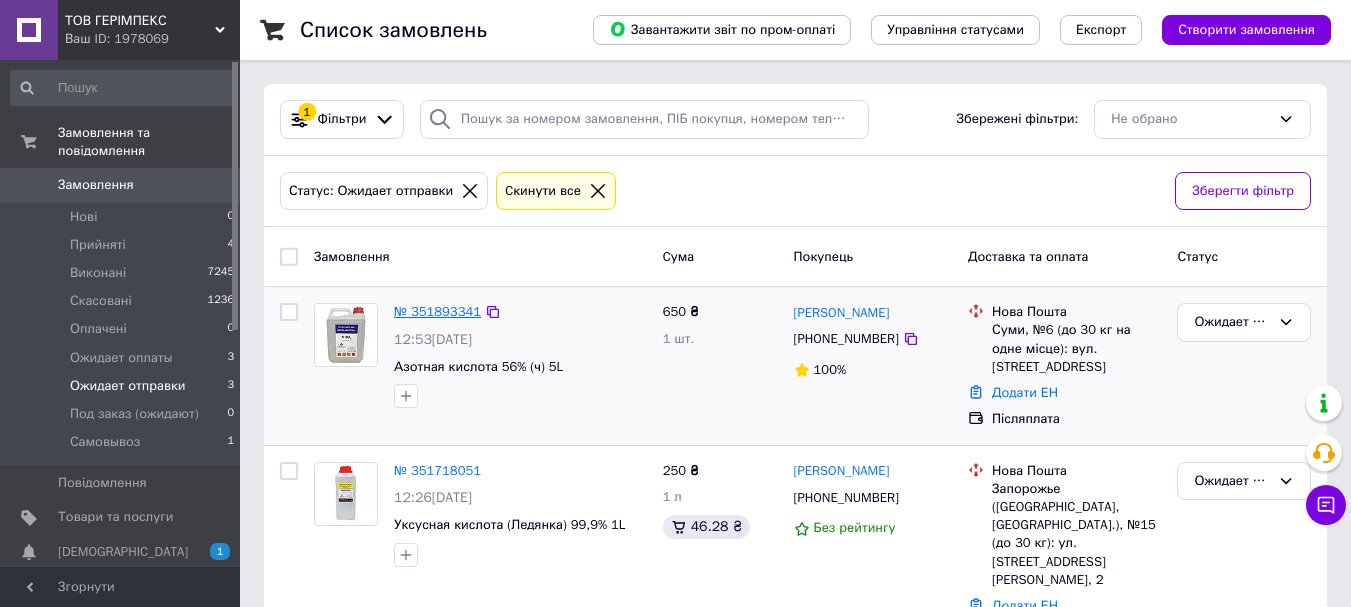 click on "№ 351893341" at bounding box center (437, 311) 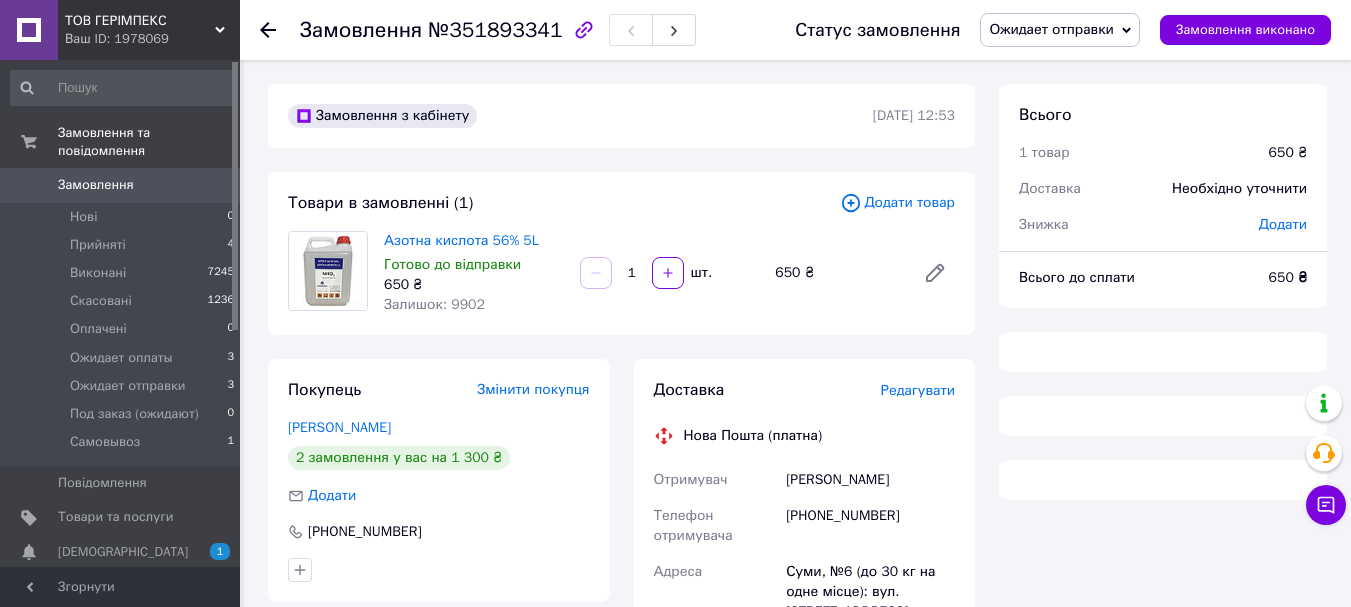 scroll, scrollTop: 100, scrollLeft: 0, axis: vertical 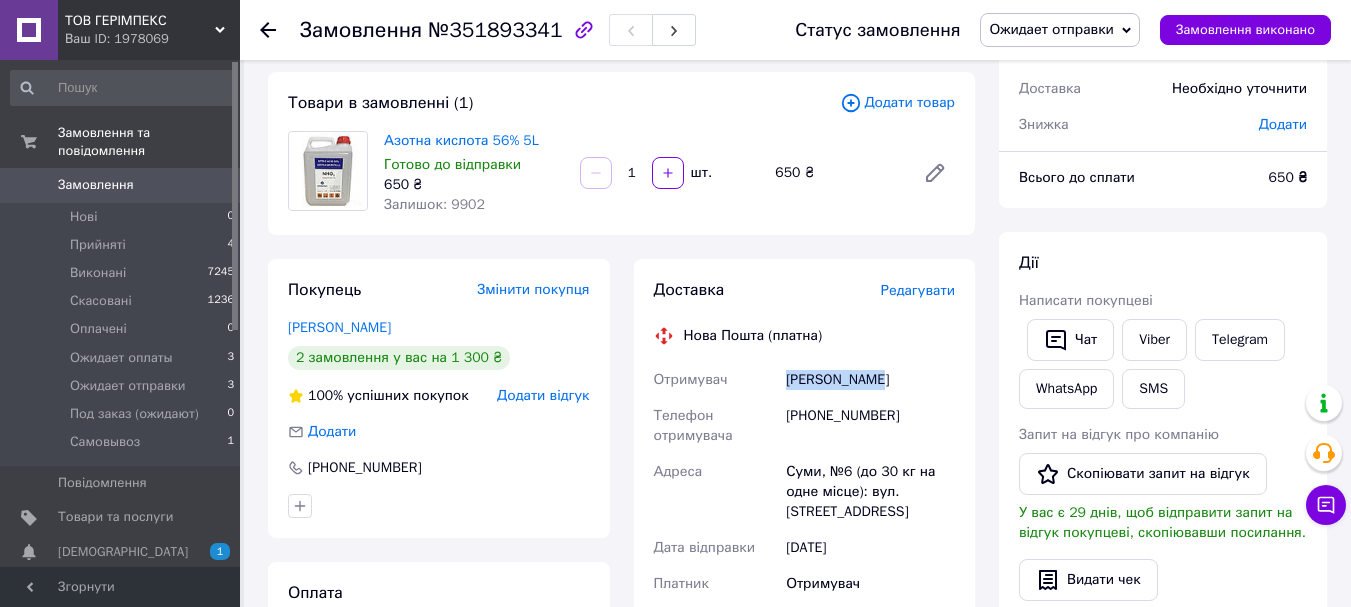drag, startPoint x: 890, startPoint y: 375, endPoint x: 785, endPoint y: 379, distance: 105.076164 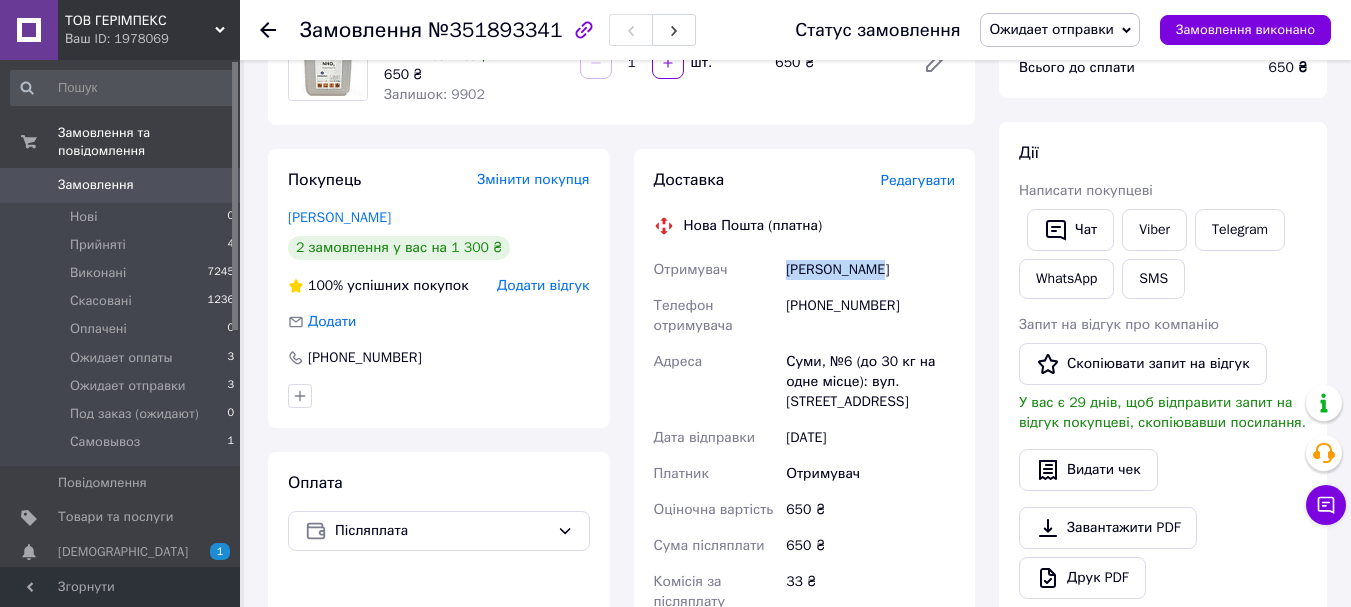 scroll, scrollTop: 100, scrollLeft: 0, axis: vertical 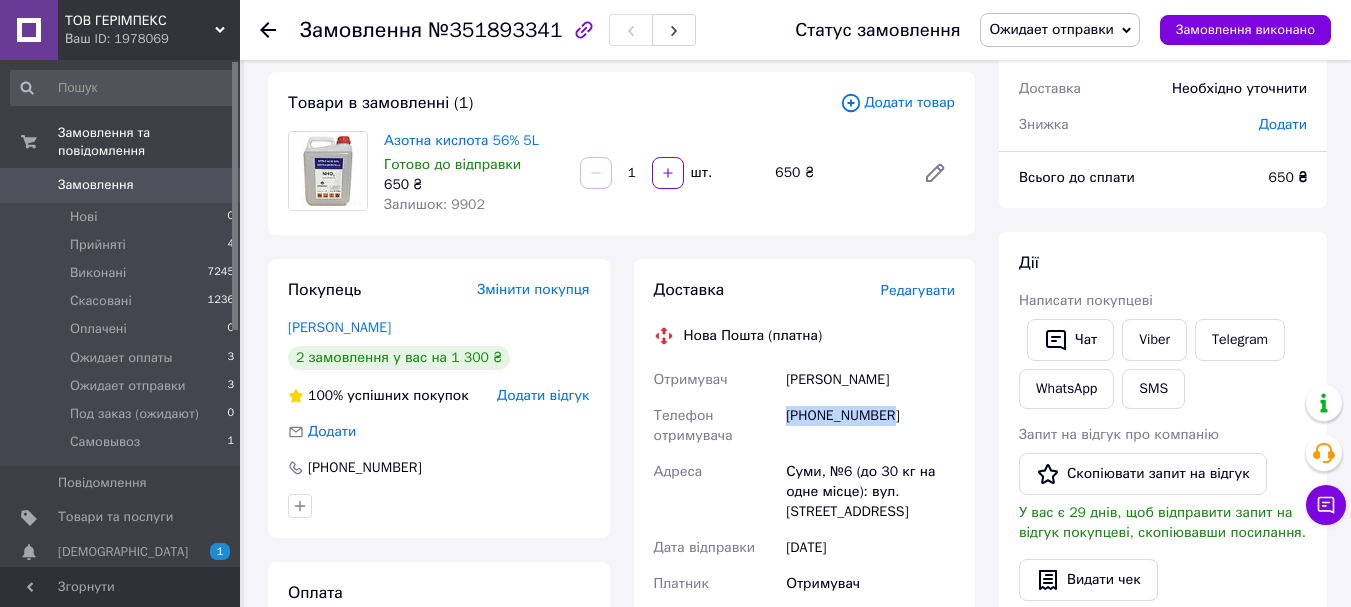 drag, startPoint x: 804, startPoint y: 409, endPoint x: 788, endPoint y: 414, distance: 16.763054 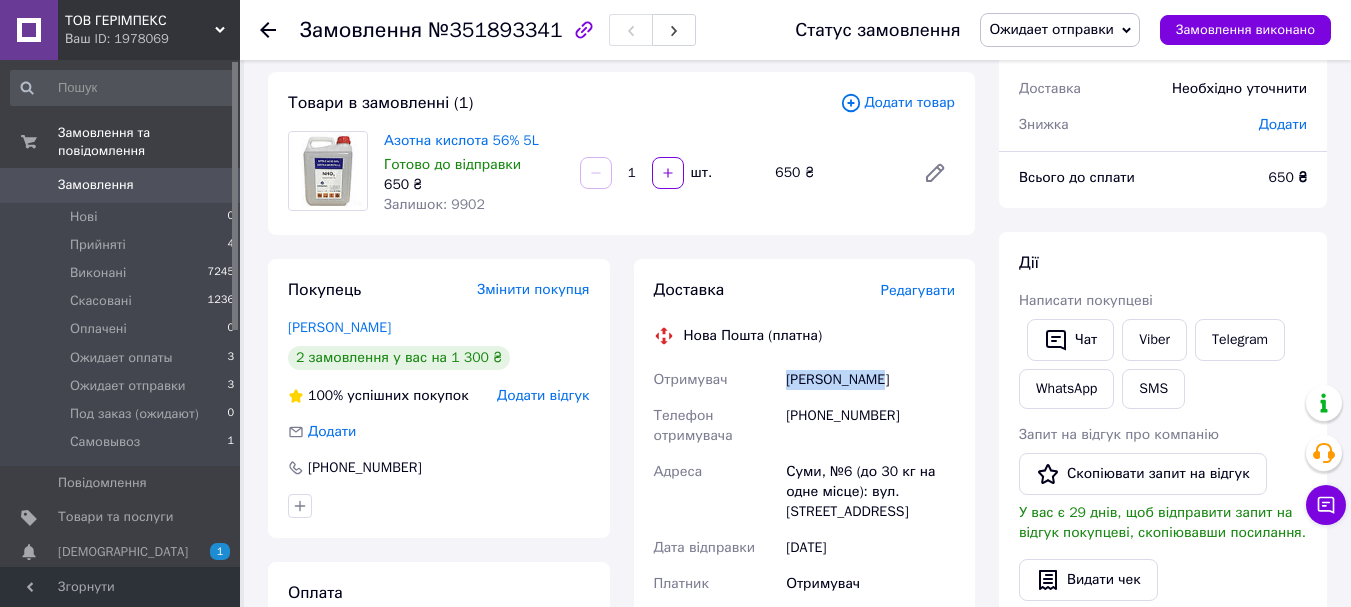 drag, startPoint x: 905, startPoint y: 383, endPoint x: 787, endPoint y: 379, distance: 118.06778 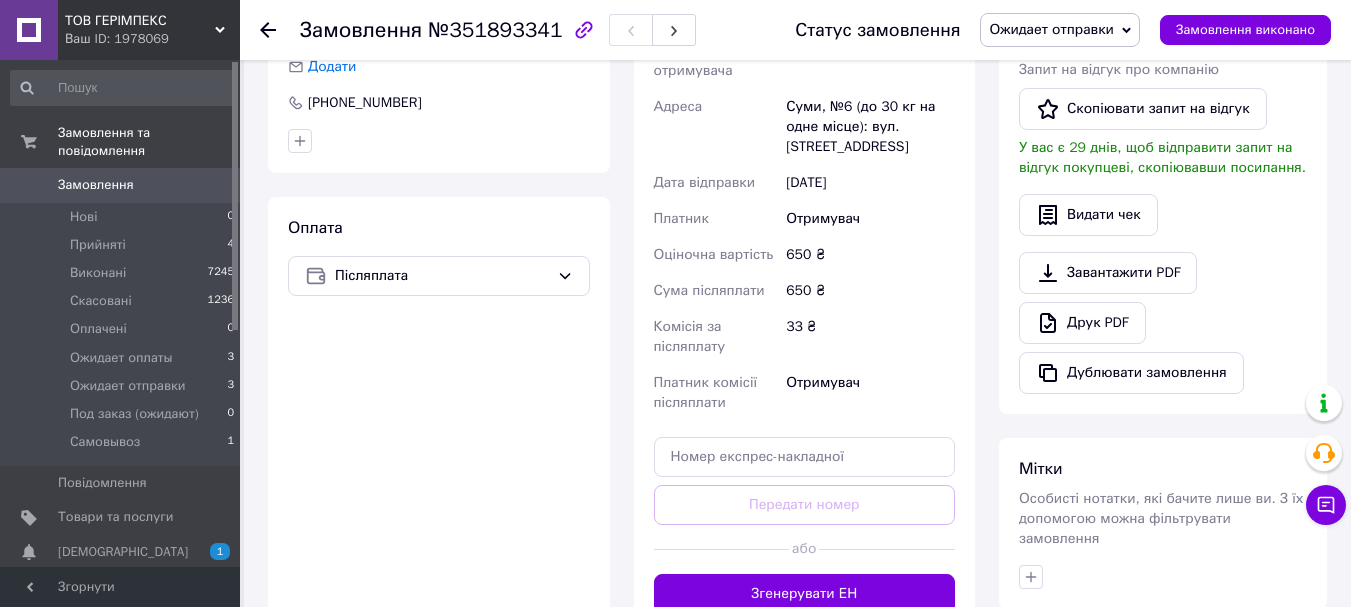 scroll, scrollTop: 500, scrollLeft: 0, axis: vertical 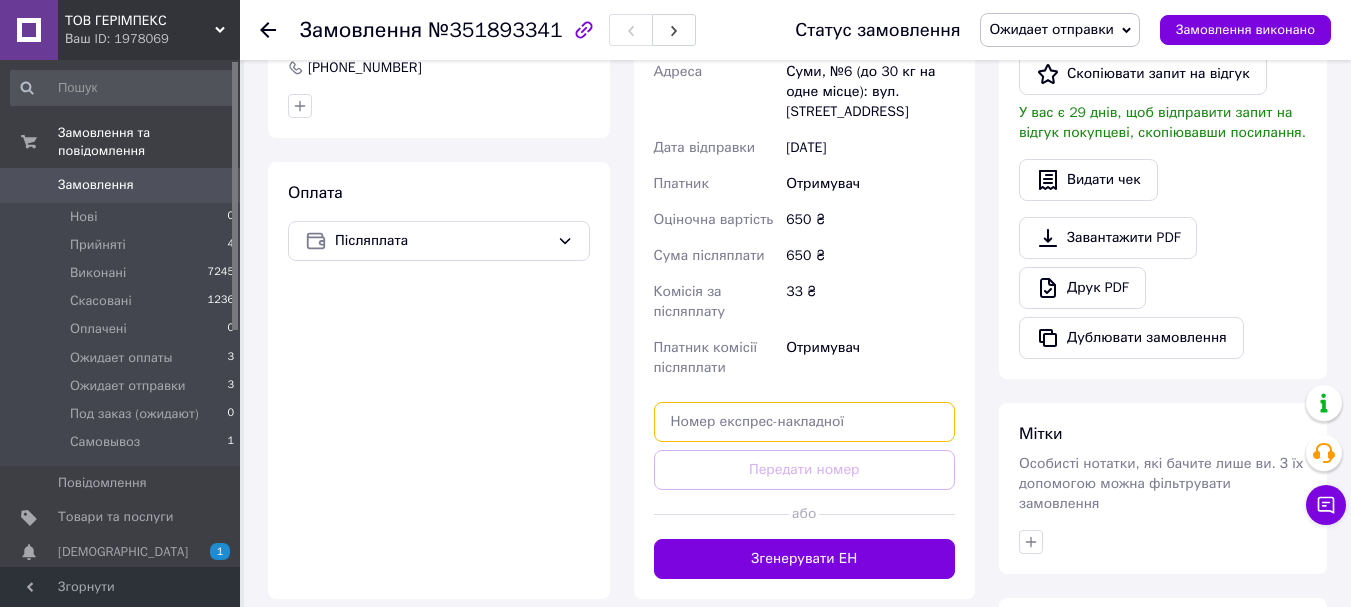click at bounding box center [805, 422] 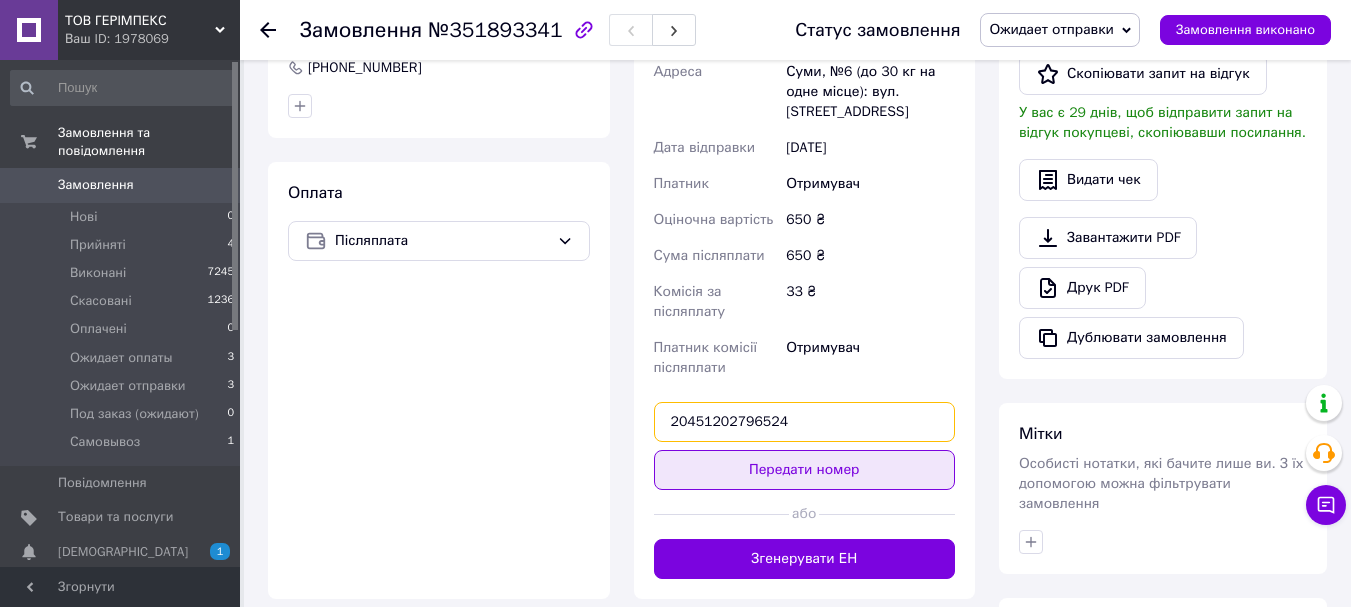 type on "20451202796524" 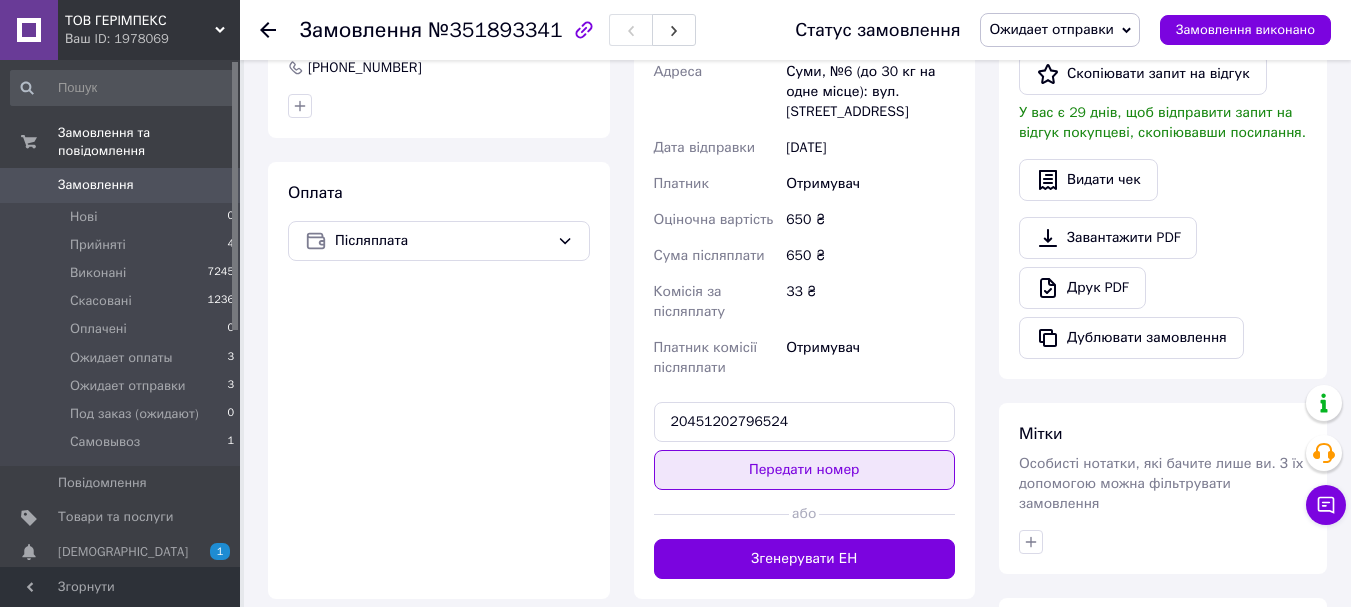 click on "Передати номер" at bounding box center (805, 470) 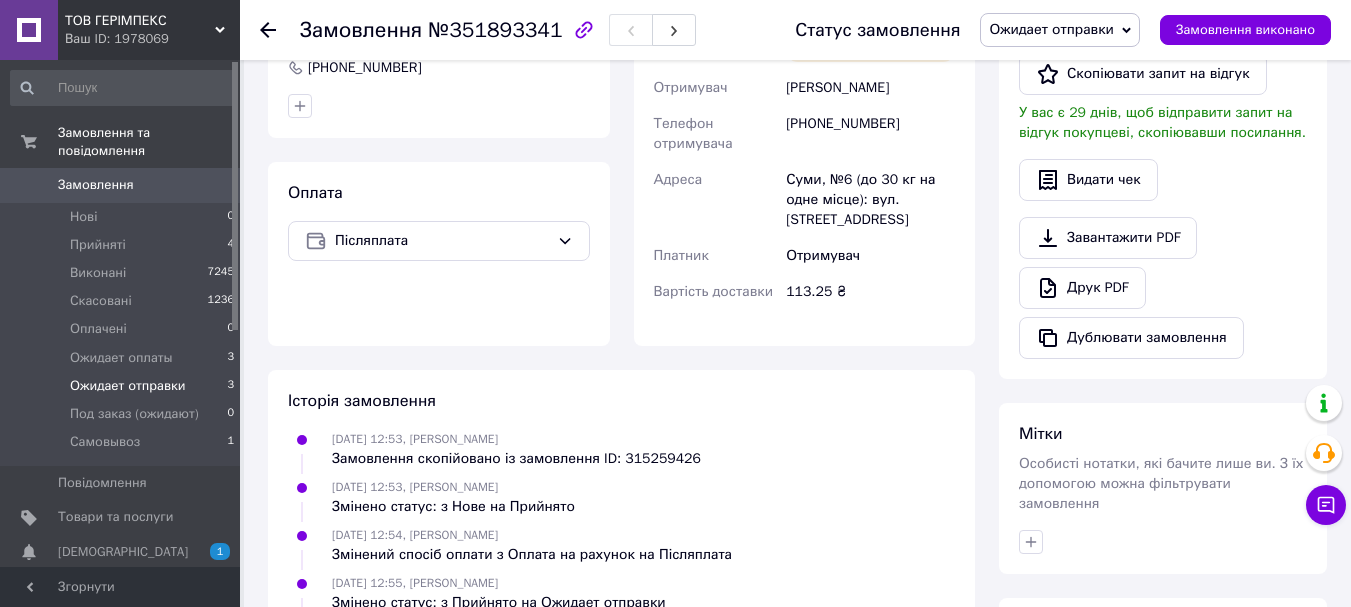 click on "Ожидает отправки" at bounding box center (128, 386) 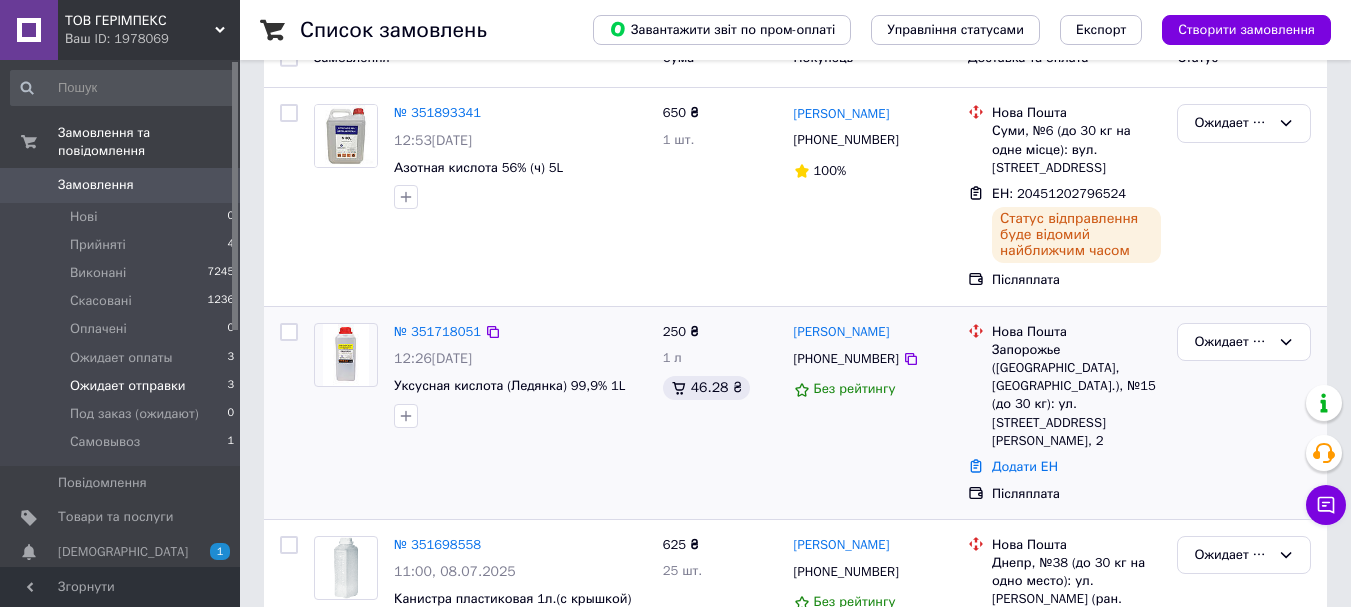 scroll, scrollTop: 200, scrollLeft: 0, axis: vertical 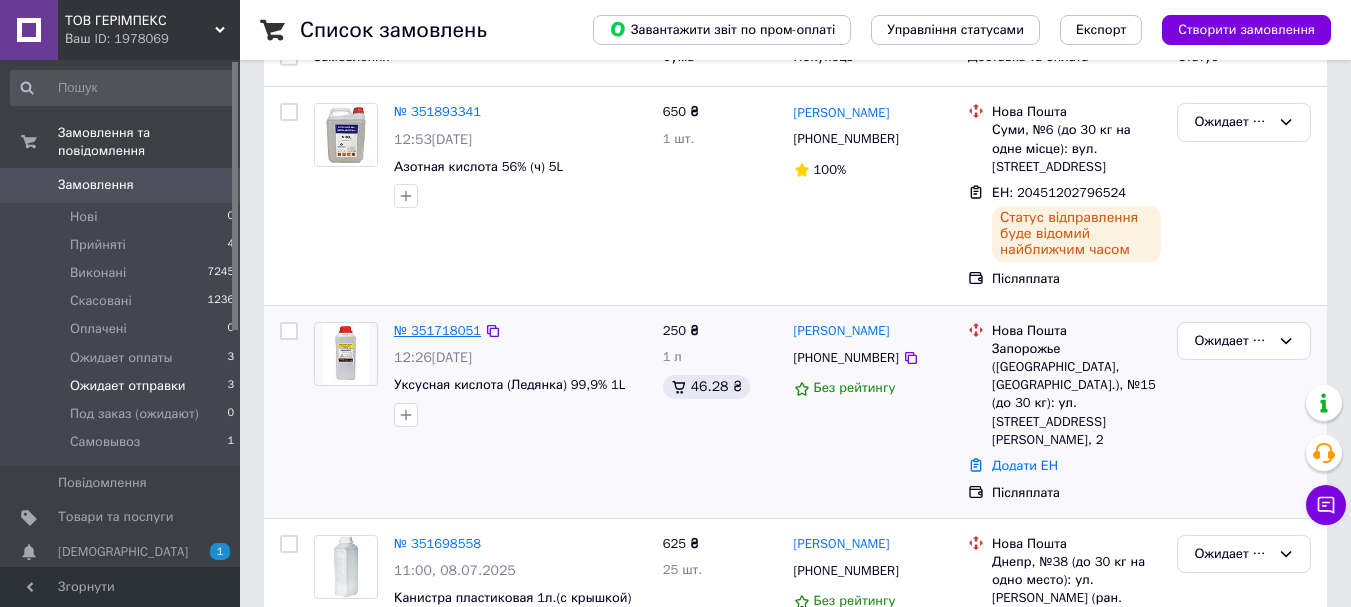 click on "№ 351718051" at bounding box center (437, 330) 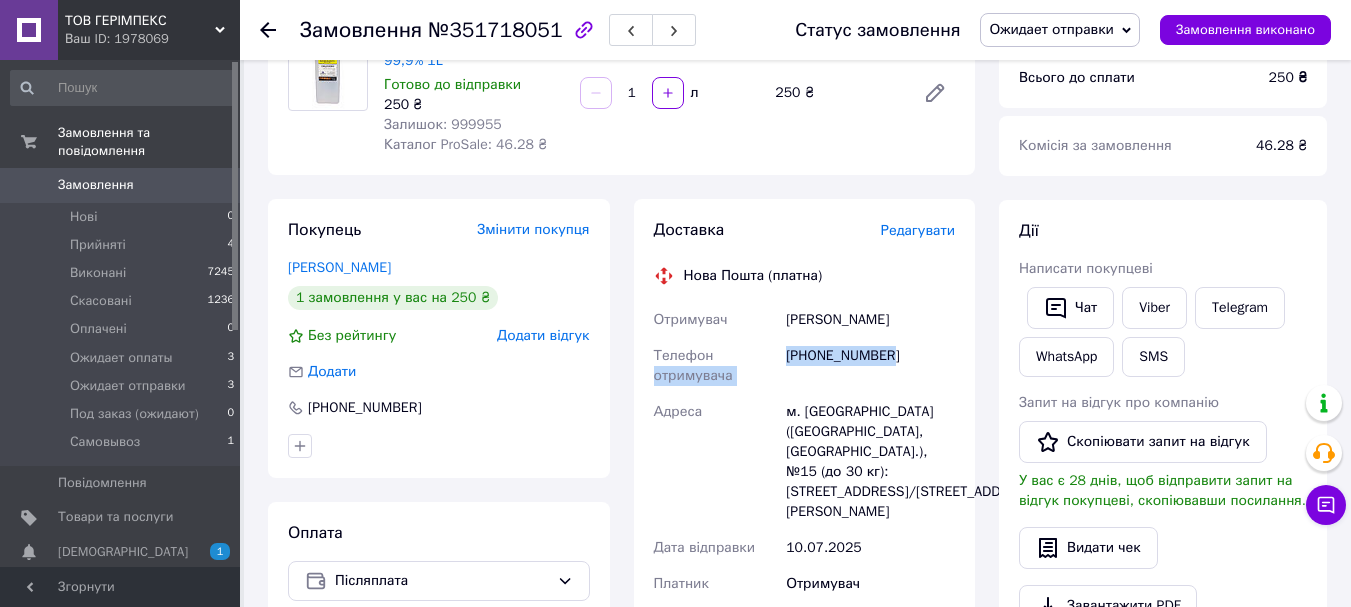drag, startPoint x: 909, startPoint y: 352, endPoint x: 781, endPoint y: 353, distance: 128.0039 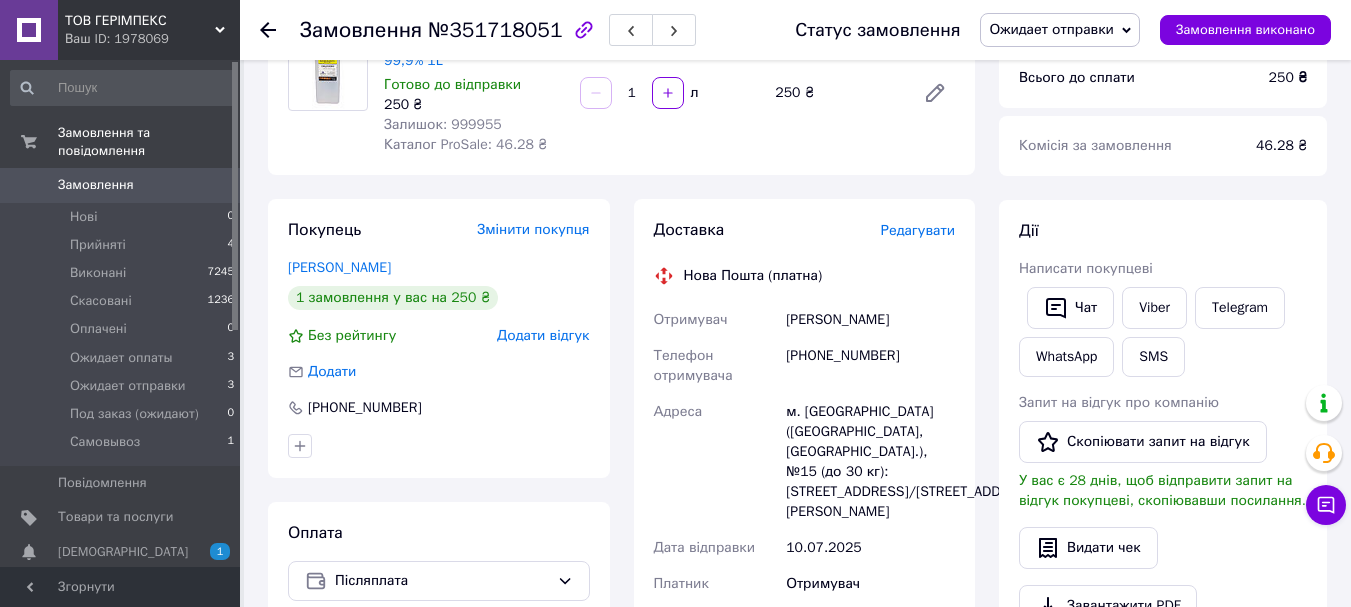 click on "м. [GEOGRAPHIC_DATA] ([GEOGRAPHIC_DATA], [GEOGRAPHIC_DATA].), №15 (до 30 кг): [STREET_ADDRESS]/[STREET_ADDRESS][PERSON_NAME]" at bounding box center (870, 462) 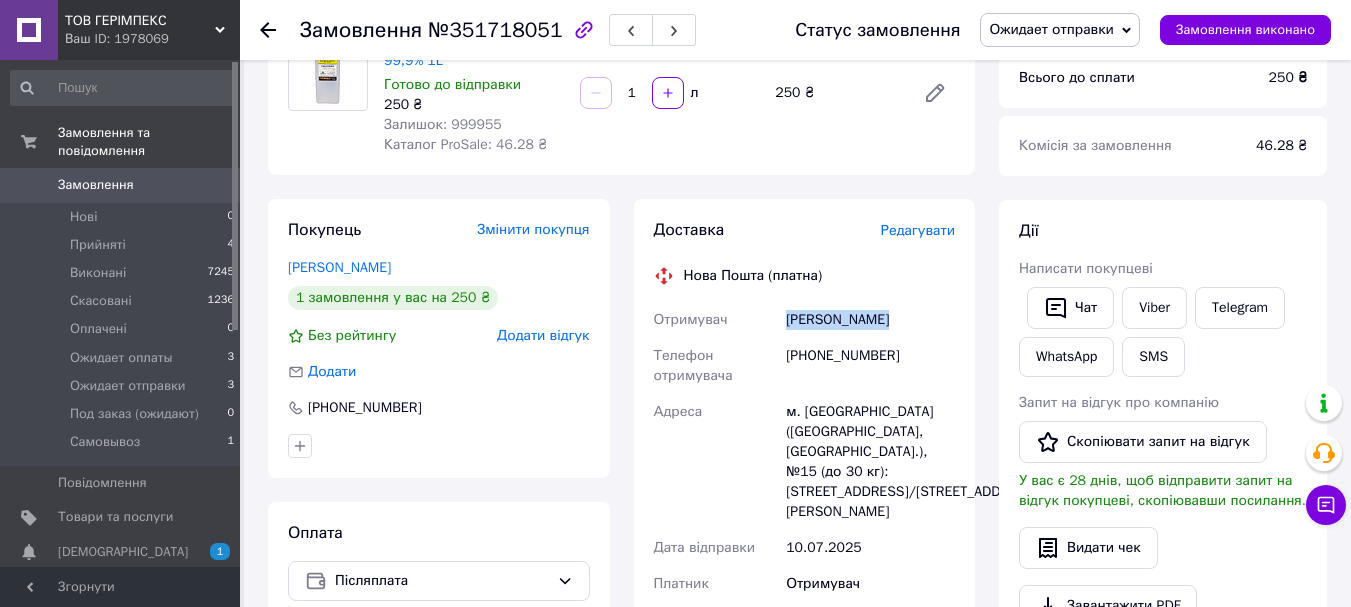 drag, startPoint x: 891, startPoint y: 327, endPoint x: 787, endPoint y: 314, distance: 104.80935 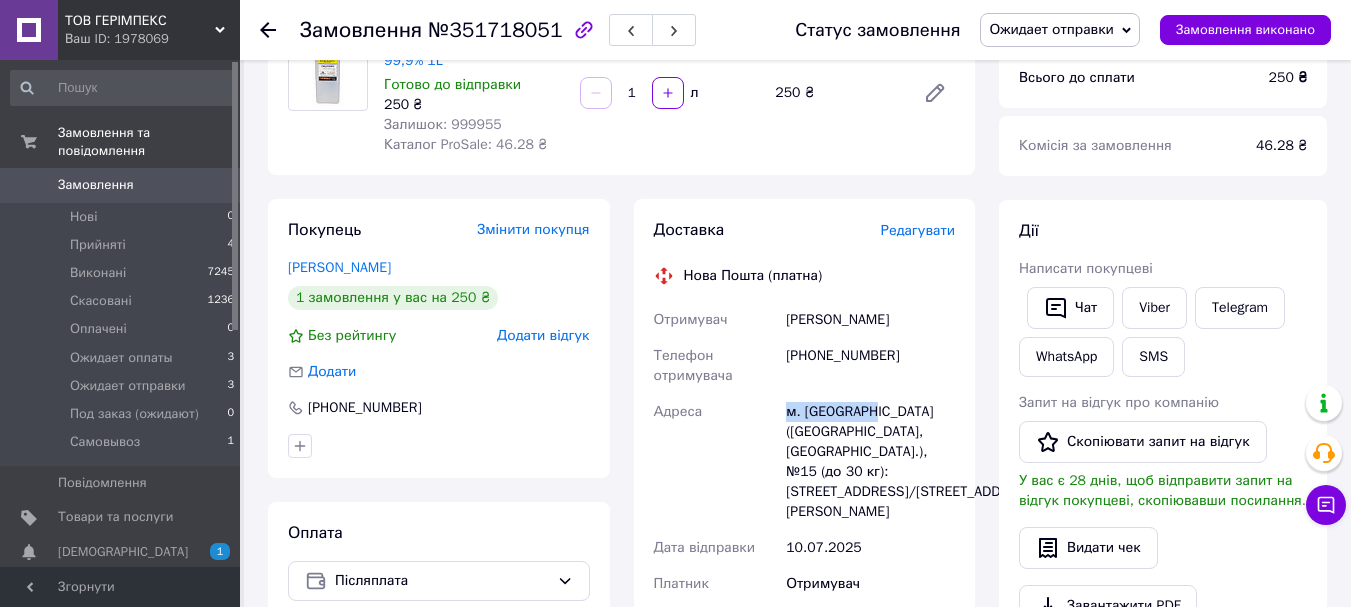 drag, startPoint x: 784, startPoint y: 408, endPoint x: 872, endPoint y: 416, distance: 88.362885 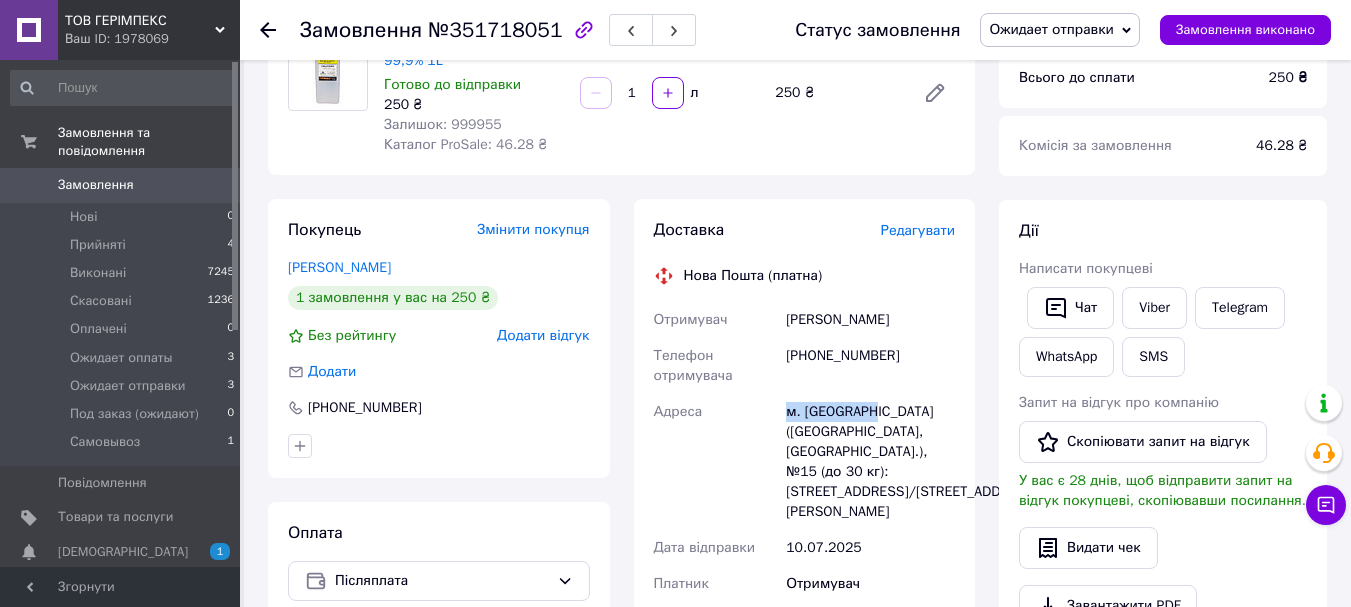 copy on "м. Запоріжжя" 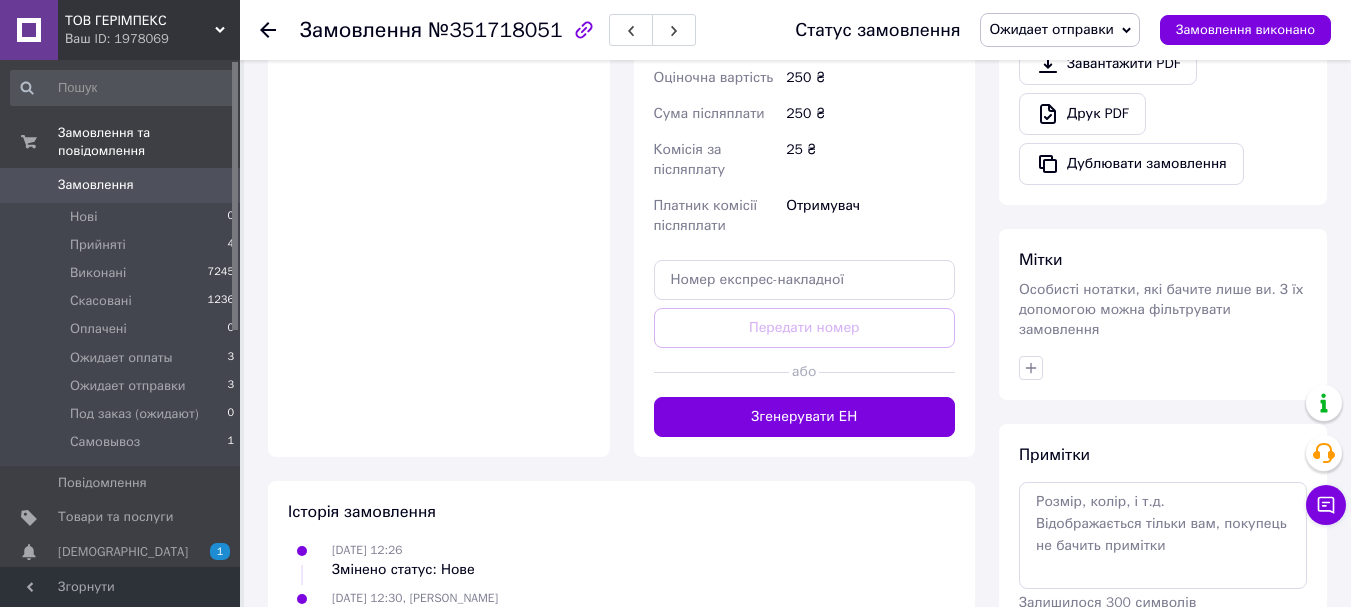 scroll, scrollTop: 800, scrollLeft: 0, axis: vertical 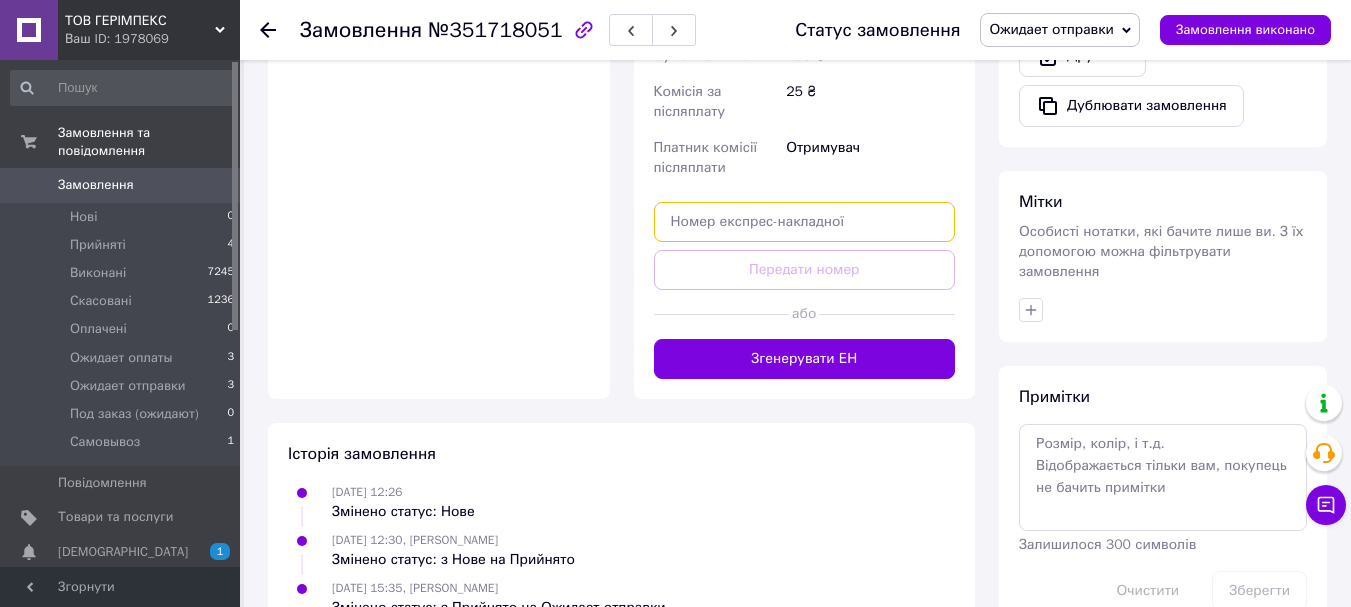 click at bounding box center (805, 222) 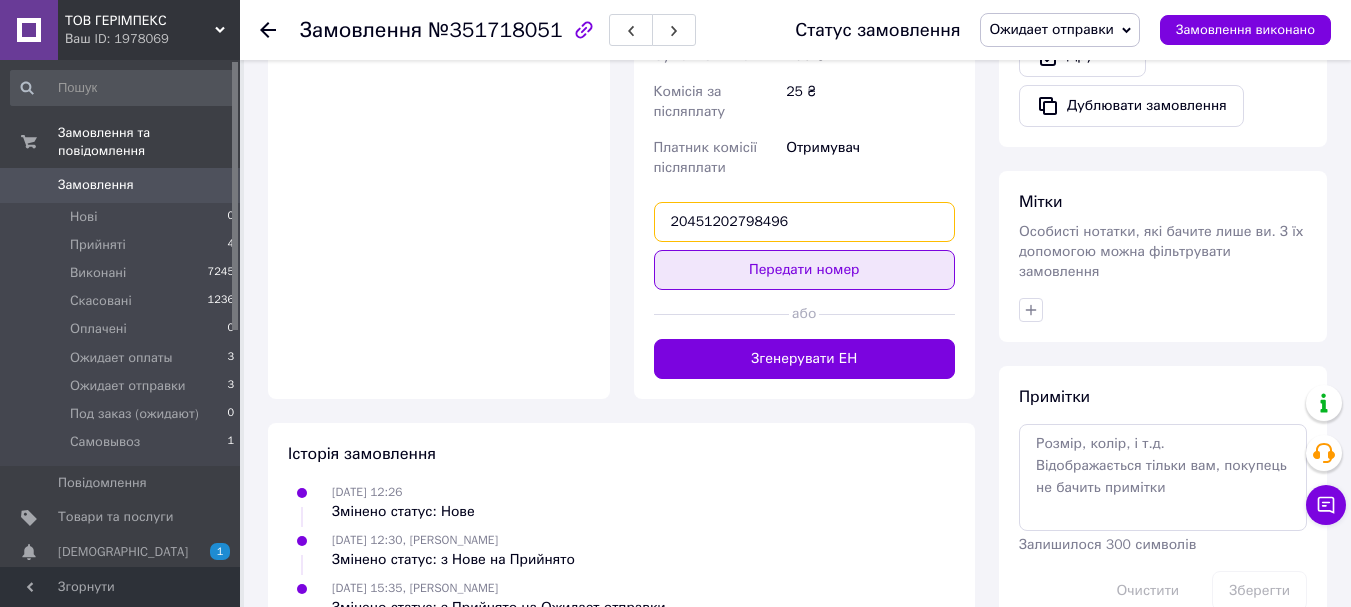 type on "20451202798496" 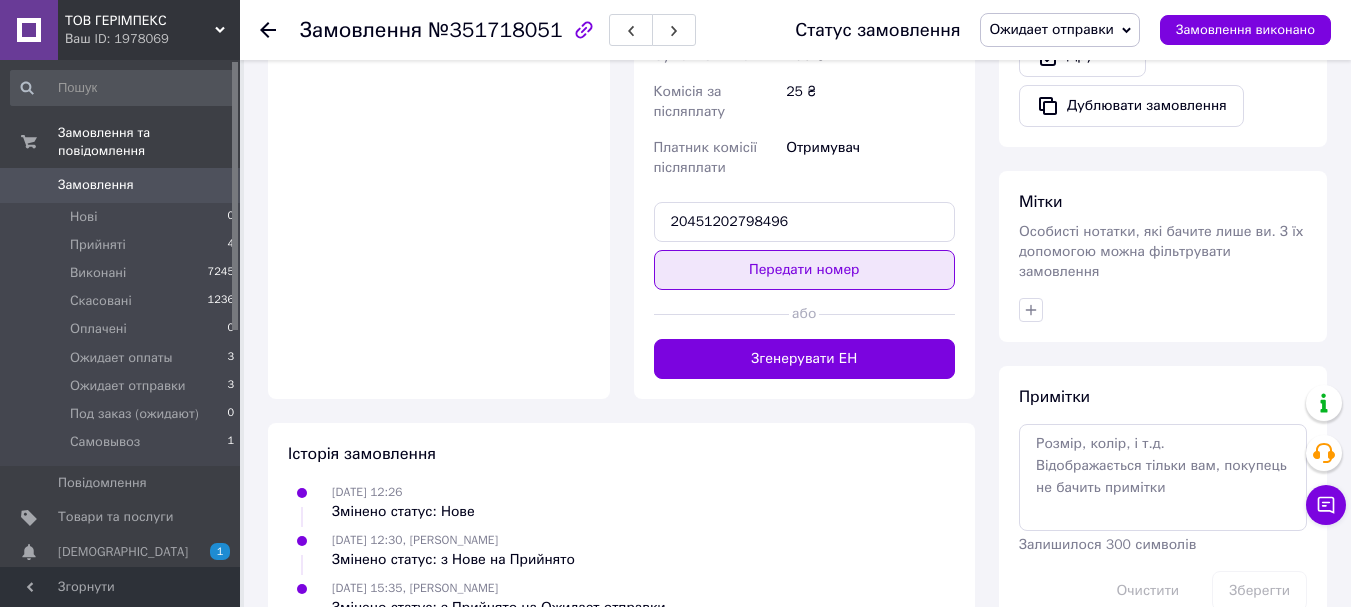 click on "Передати номер" at bounding box center [805, 270] 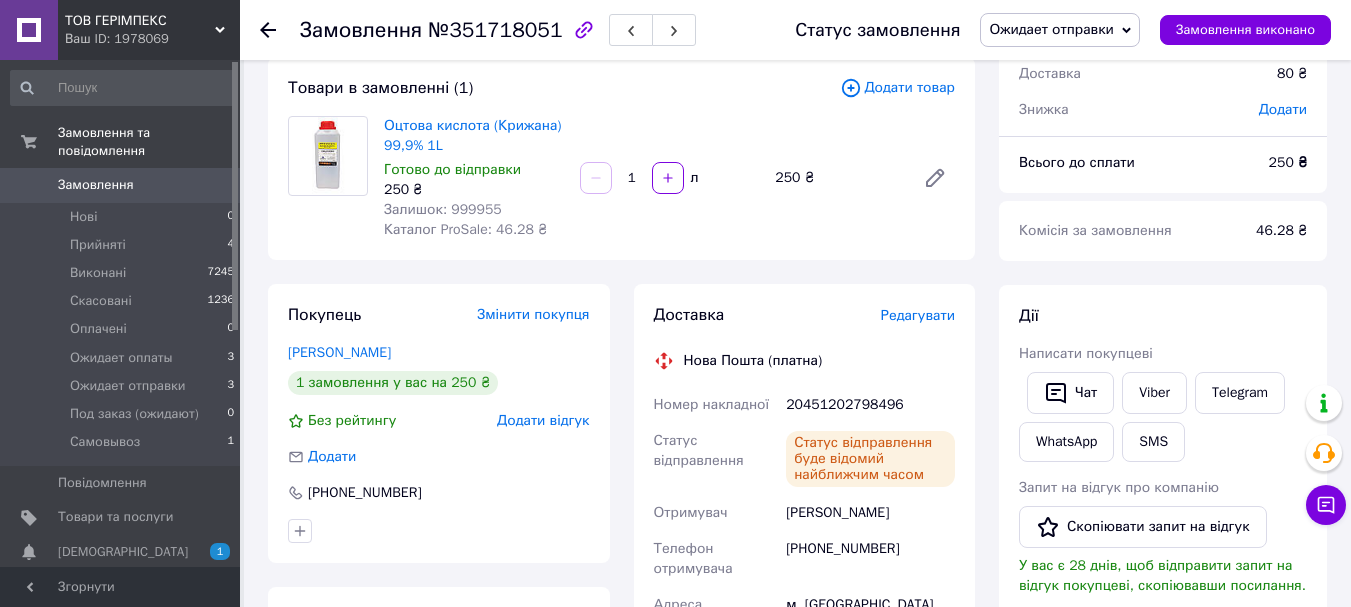 scroll, scrollTop: 0, scrollLeft: 0, axis: both 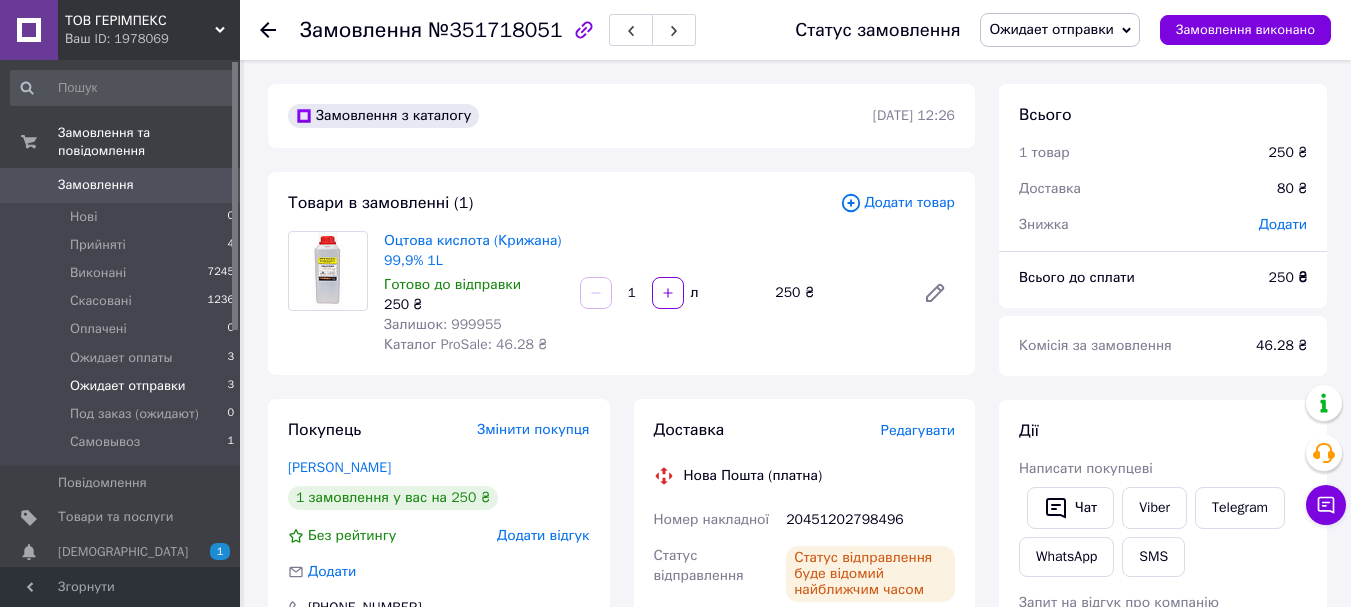 click on "Ожидает отправки" at bounding box center (128, 386) 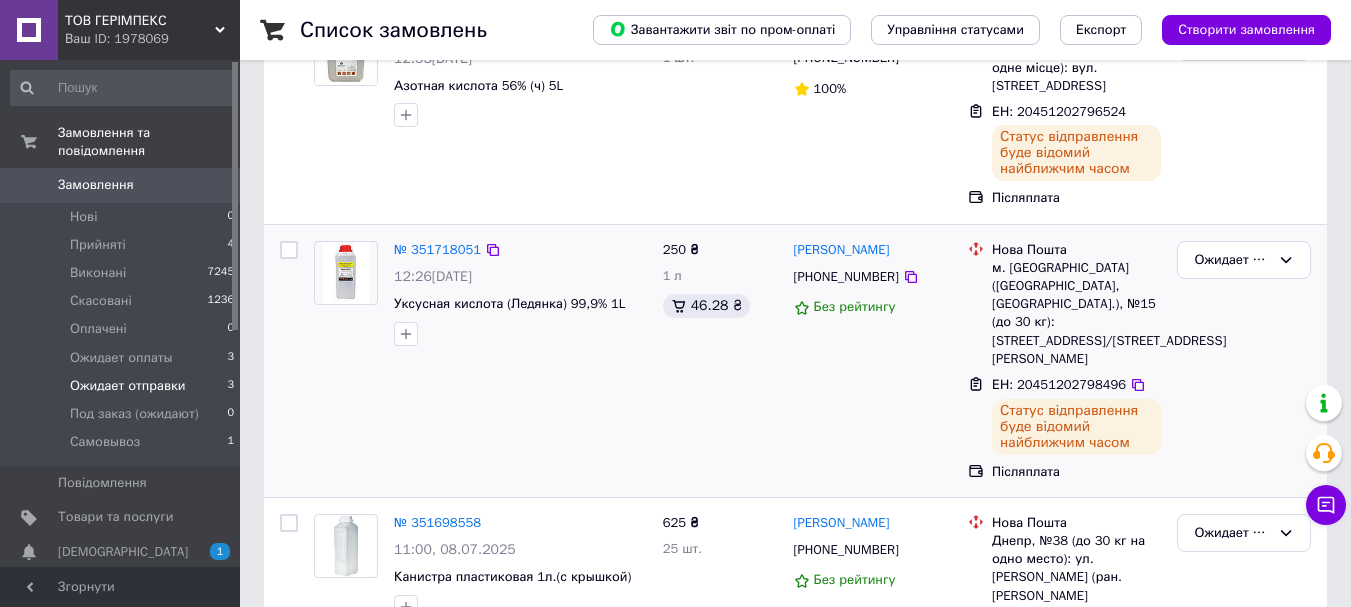scroll, scrollTop: 353, scrollLeft: 0, axis: vertical 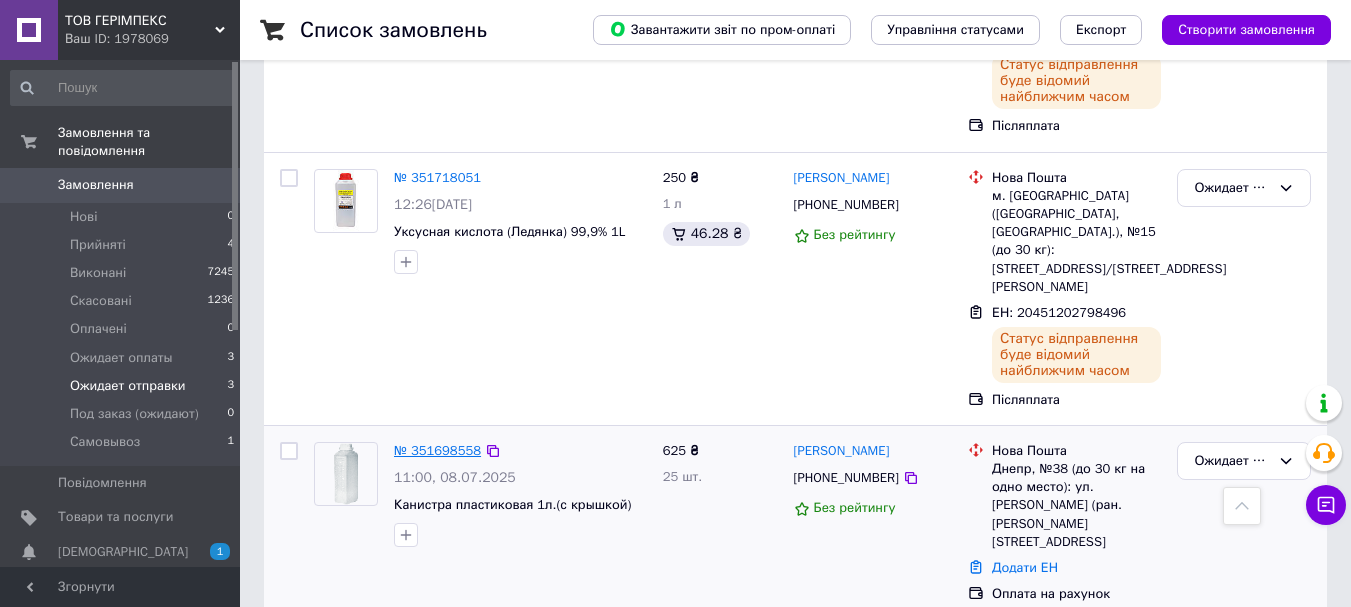 click on "№ 351698558" at bounding box center [437, 450] 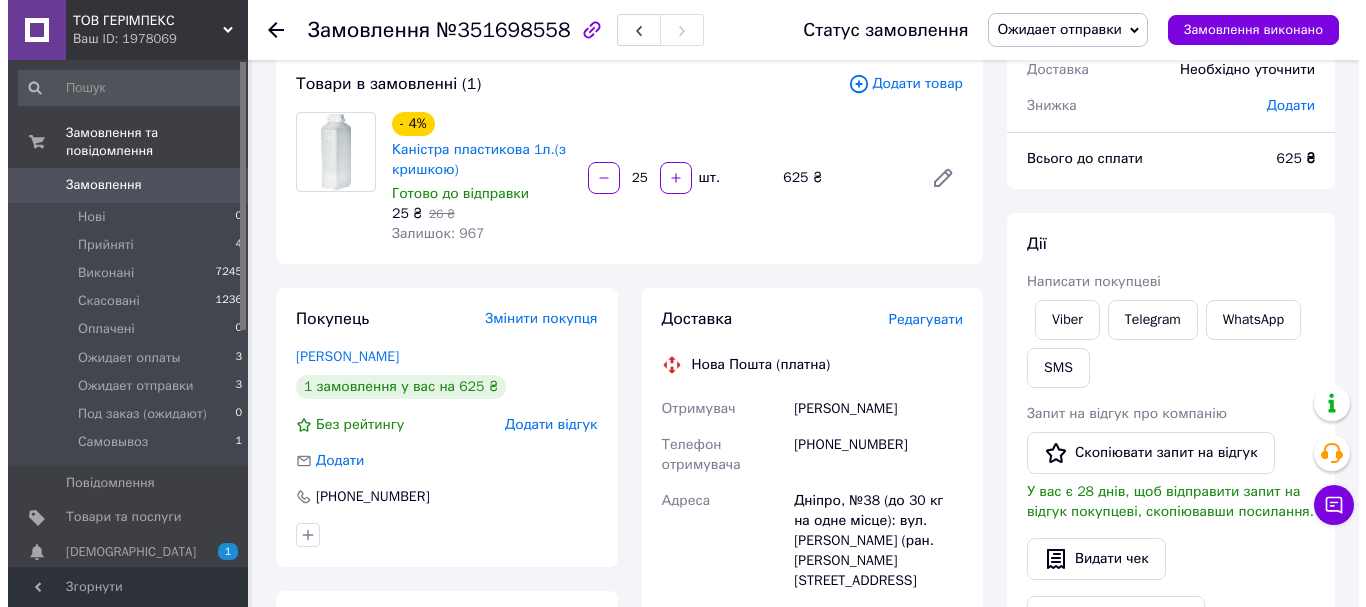 scroll, scrollTop: 153, scrollLeft: 0, axis: vertical 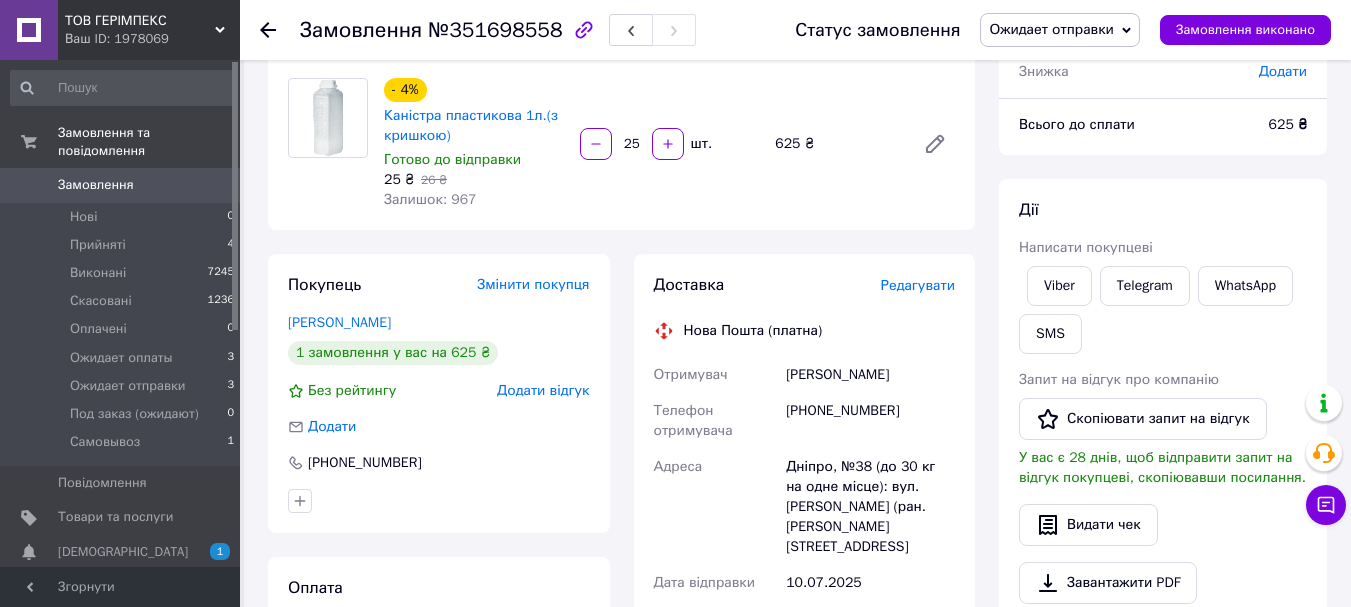 click on "Редагувати" at bounding box center [918, 285] 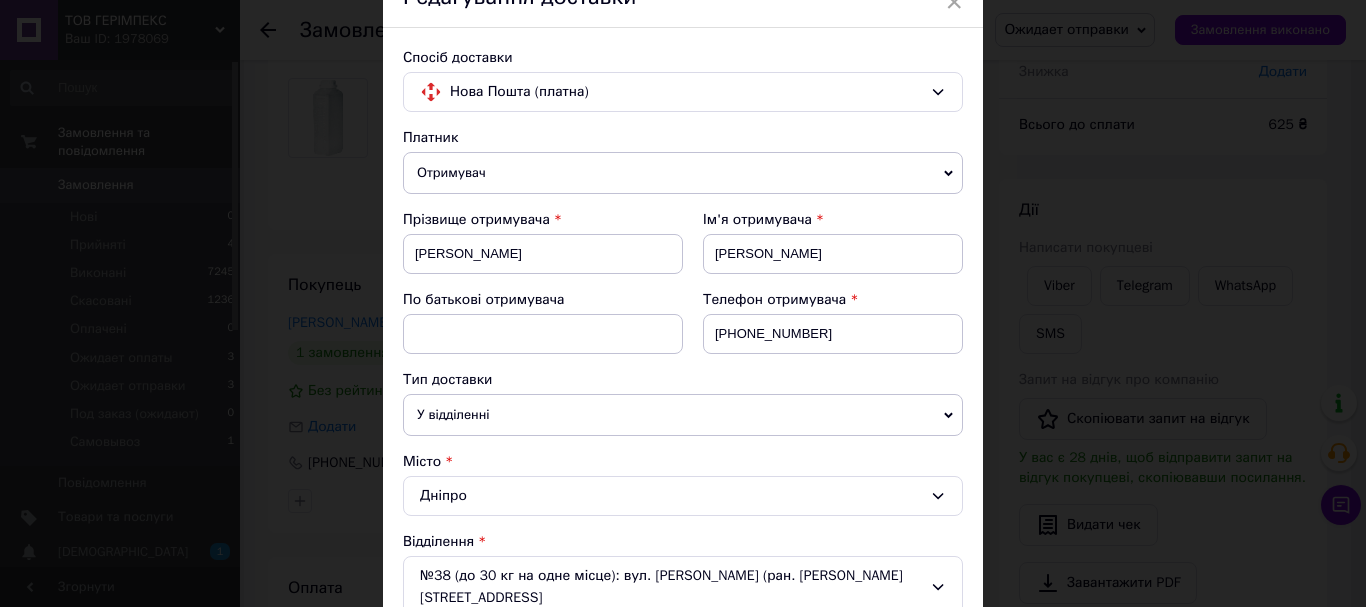 scroll, scrollTop: 100, scrollLeft: 0, axis: vertical 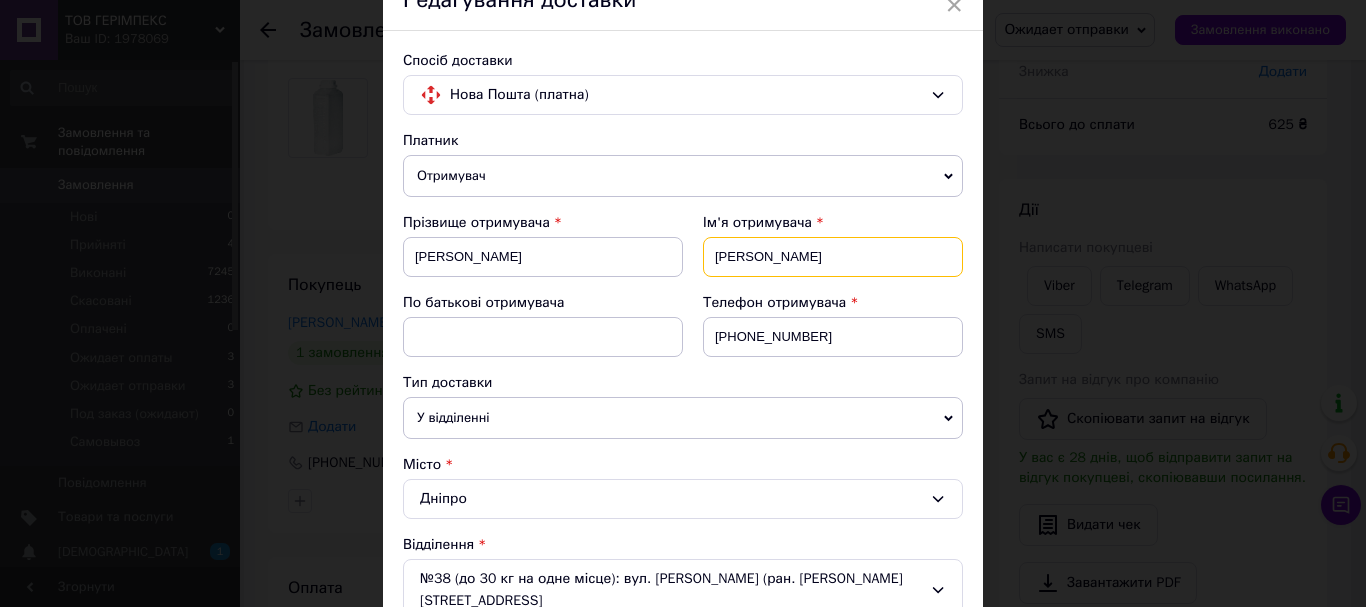 click on "Орина" at bounding box center [833, 257] 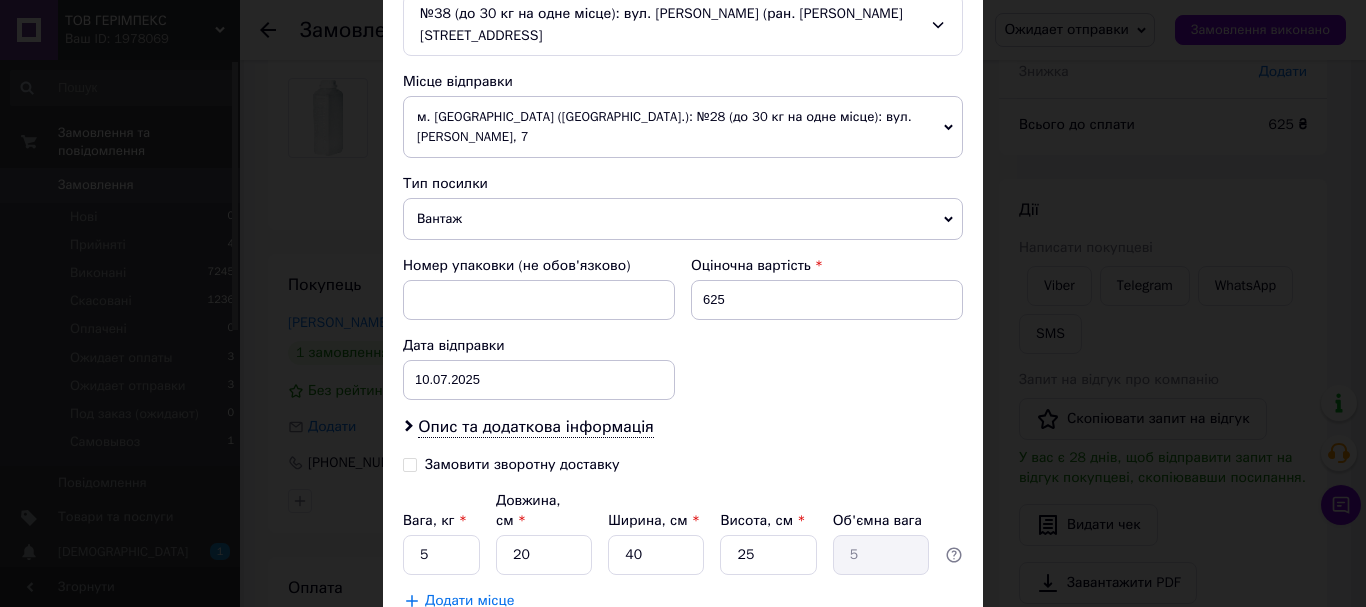 scroll, scrollTop: 700, scrollLeft: 0, axis: vertical 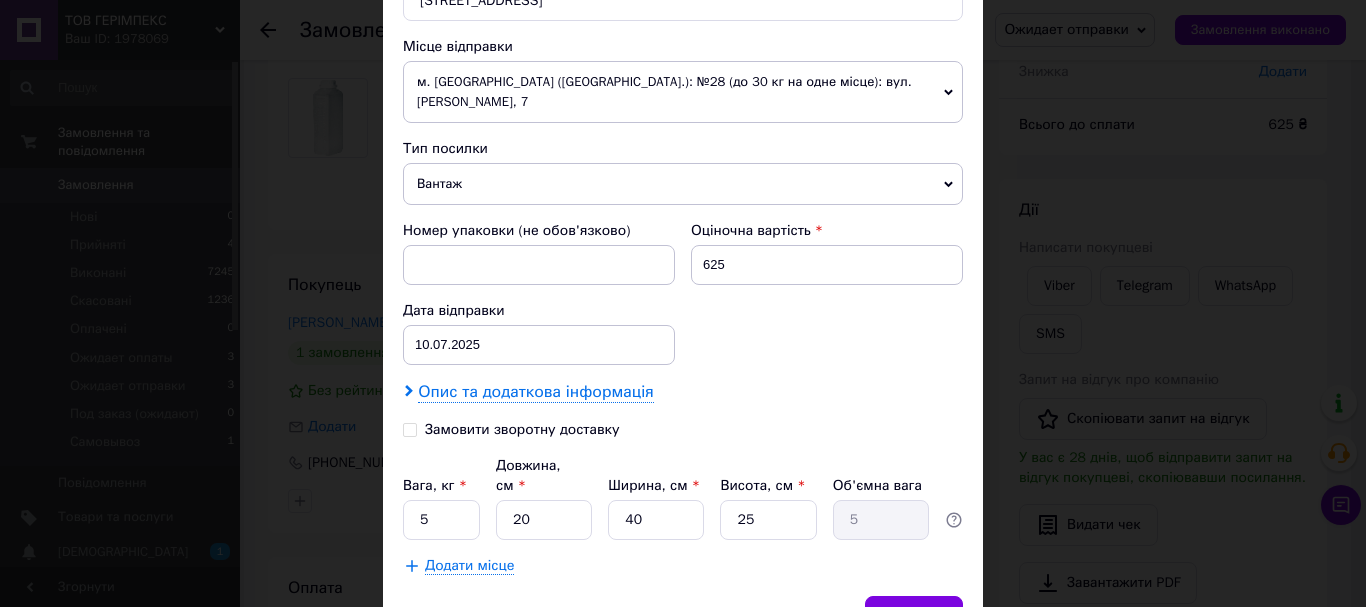 type on "Арина" 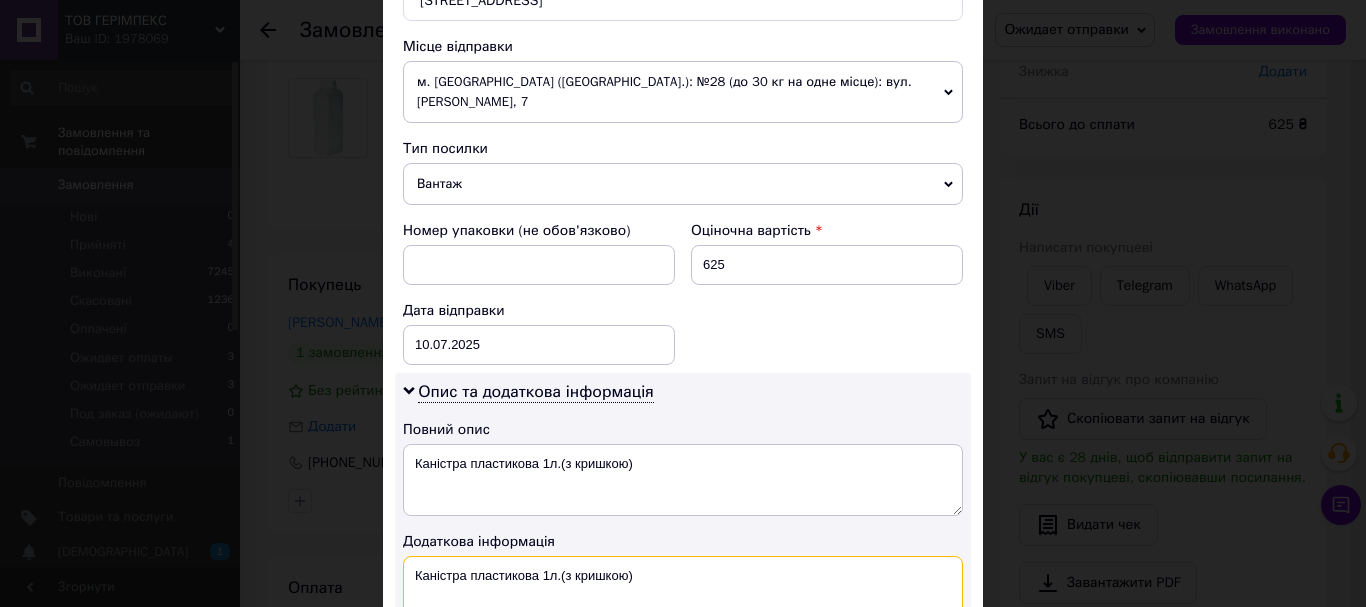 drag, startPoint x: 672, startPoint y: 563, endPoint x: 420, endPoint y: 554, distance: 252.16066 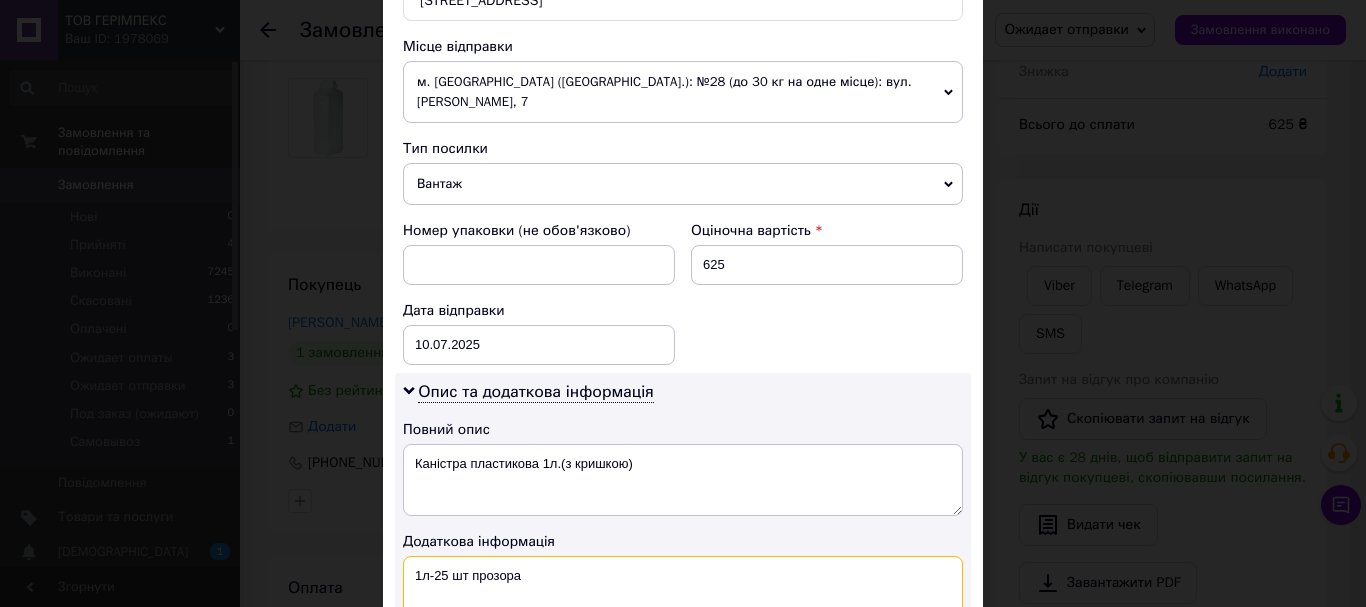 type on "1л-25 шт прозора" 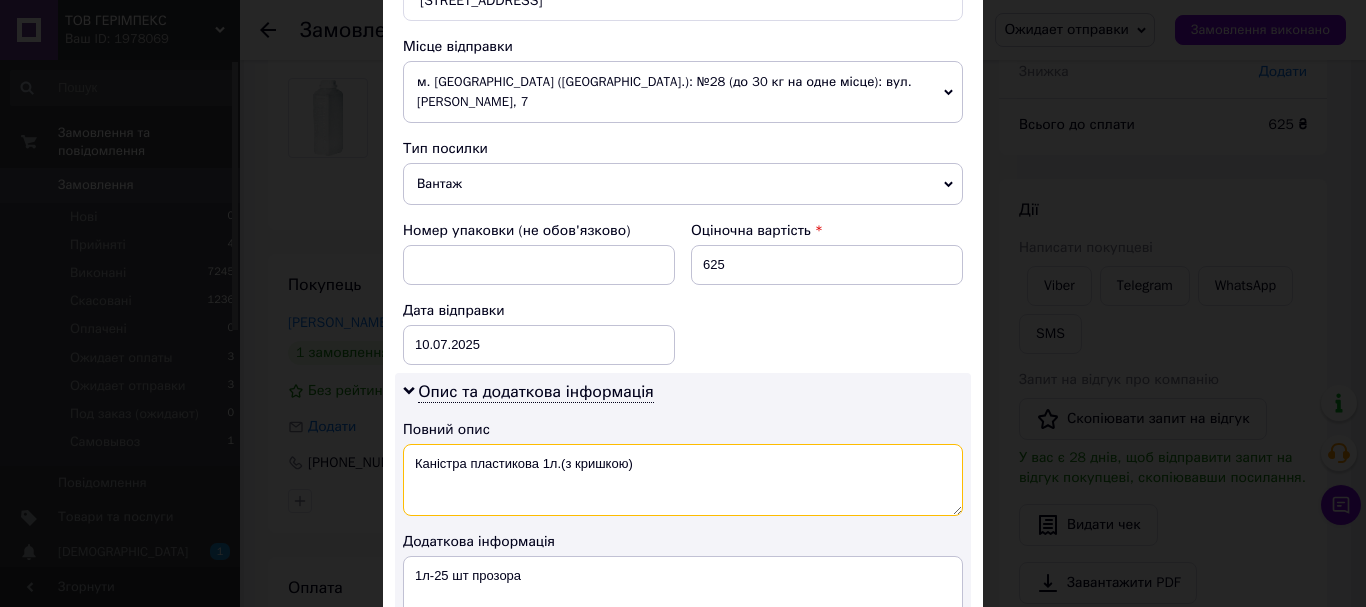 click on "Каністра пластикова 1л.(з кришкою)" at bounding box center (683, 480) 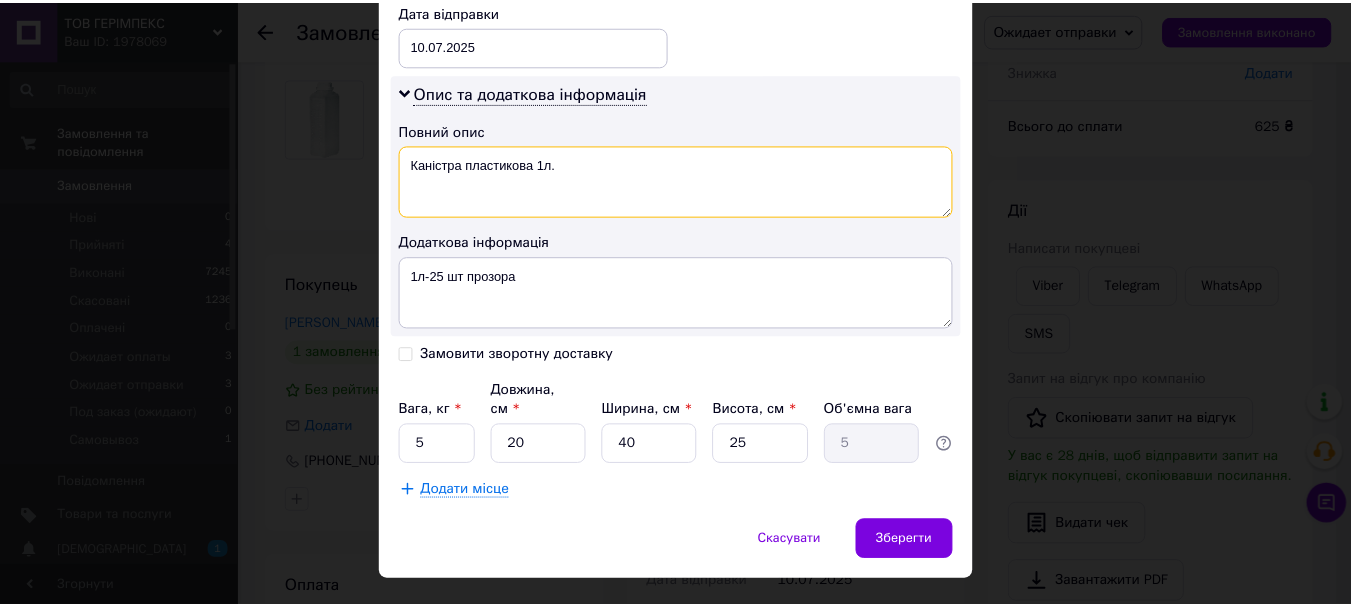 scroll, scrollTop: 1000, scrollLeft: 0, axis: vertical 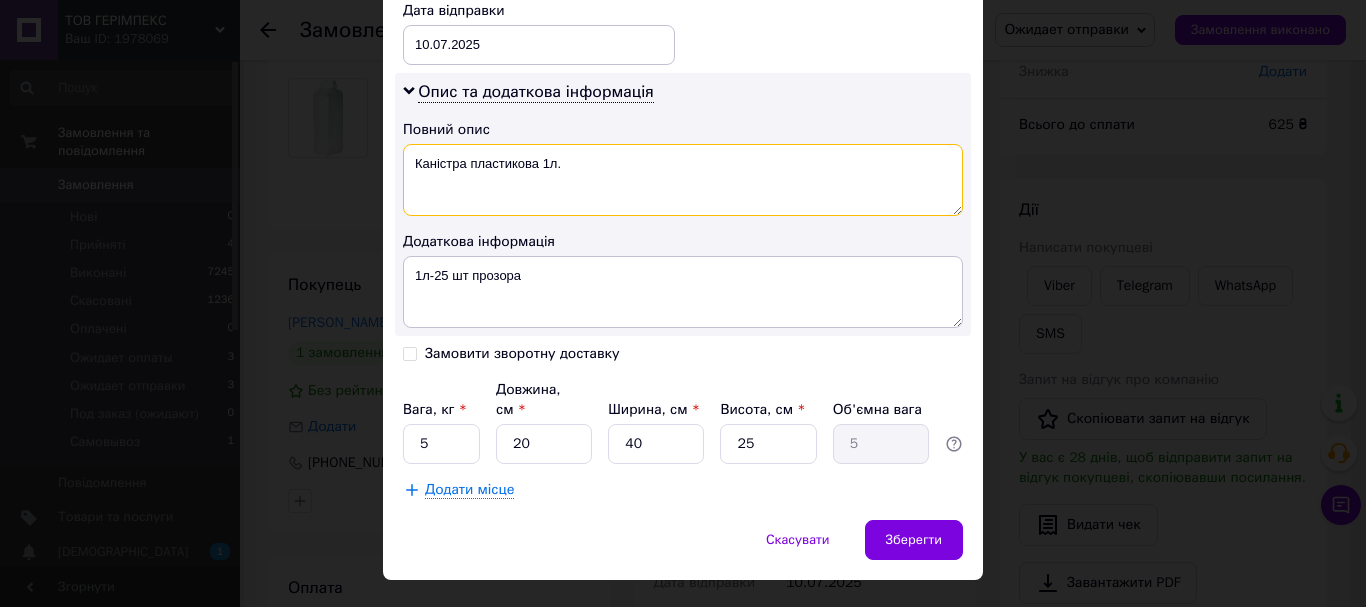 type on "Каністра пластикова 1л." 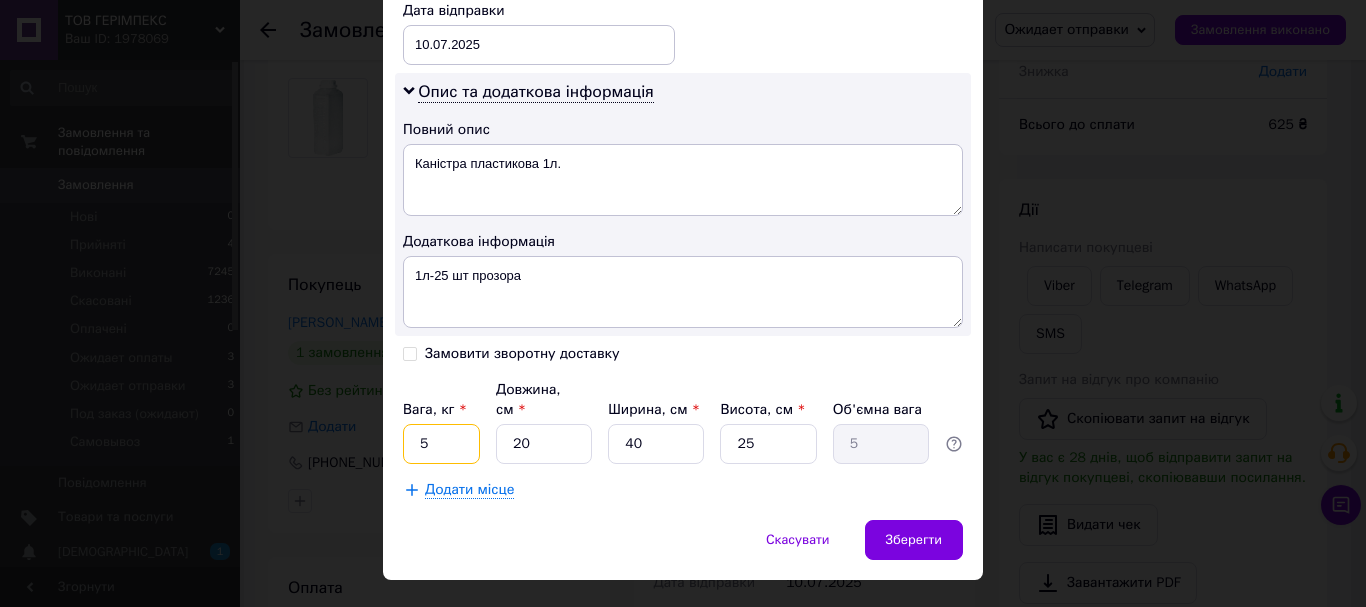 click on "5" at bounding box center [441, 444] 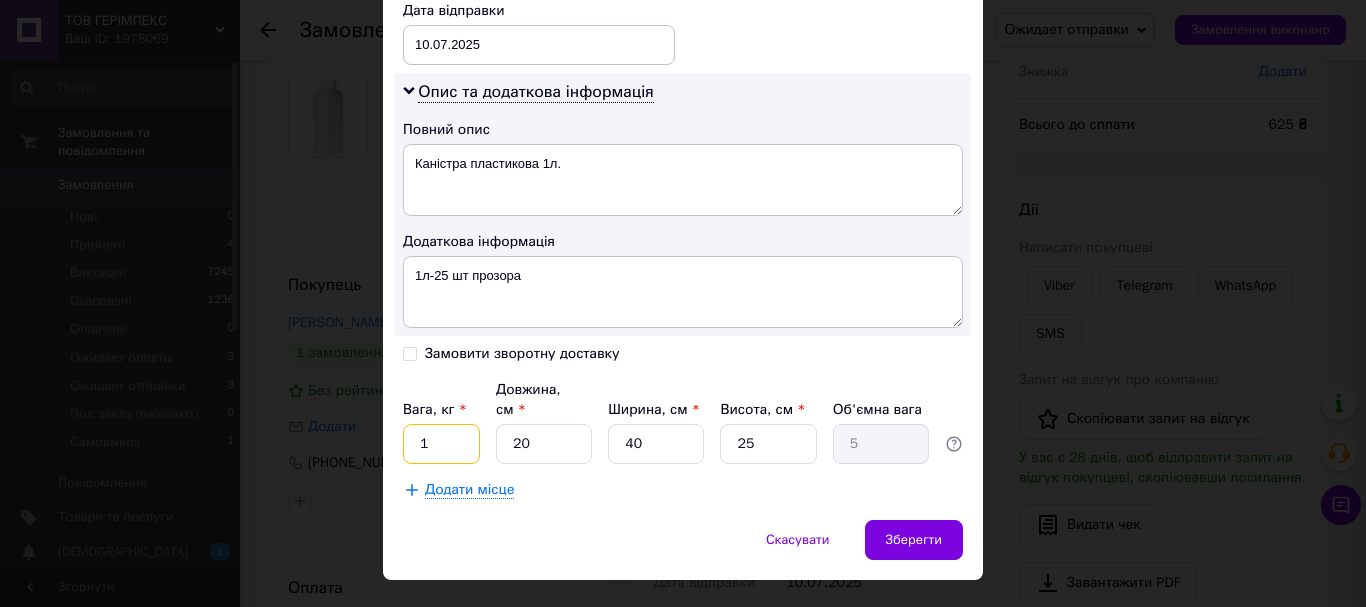 type on "1" 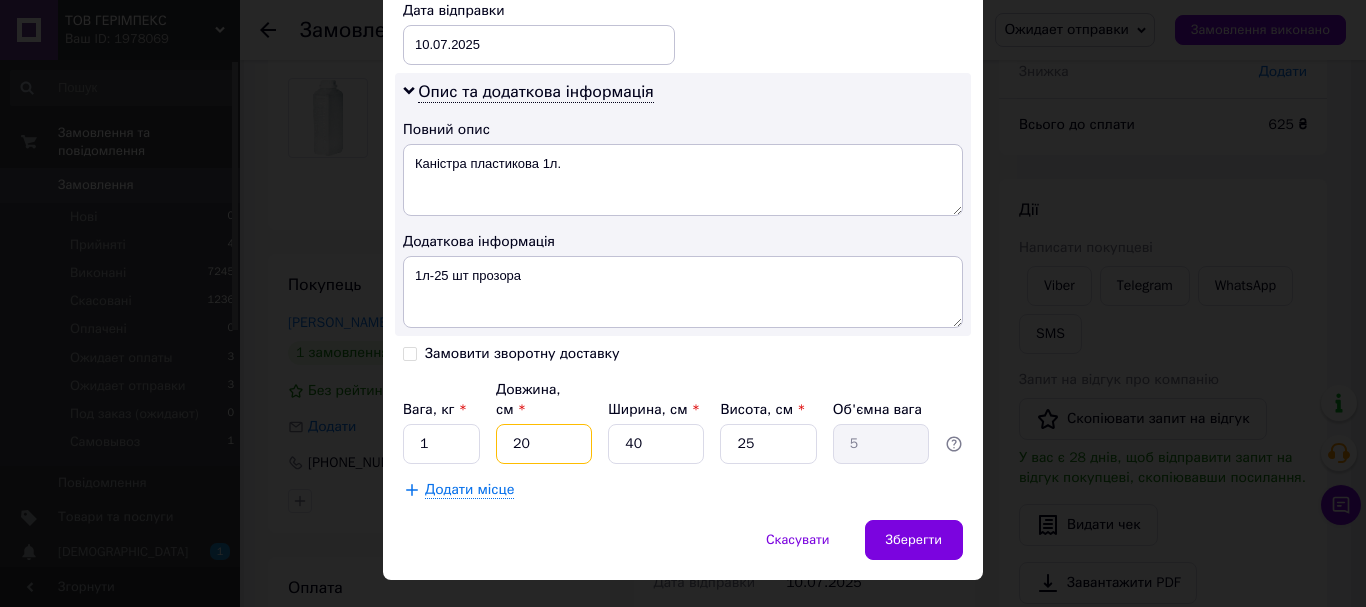 click on "20" at bounding box center (544, 444) 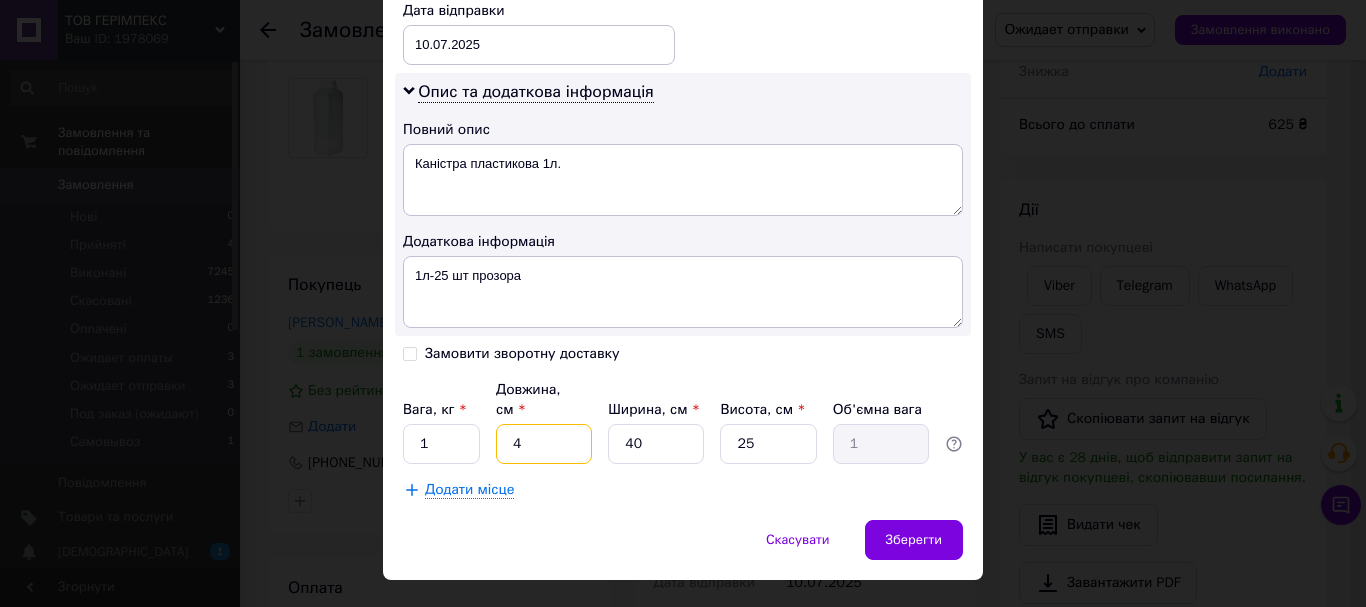 type on "40" 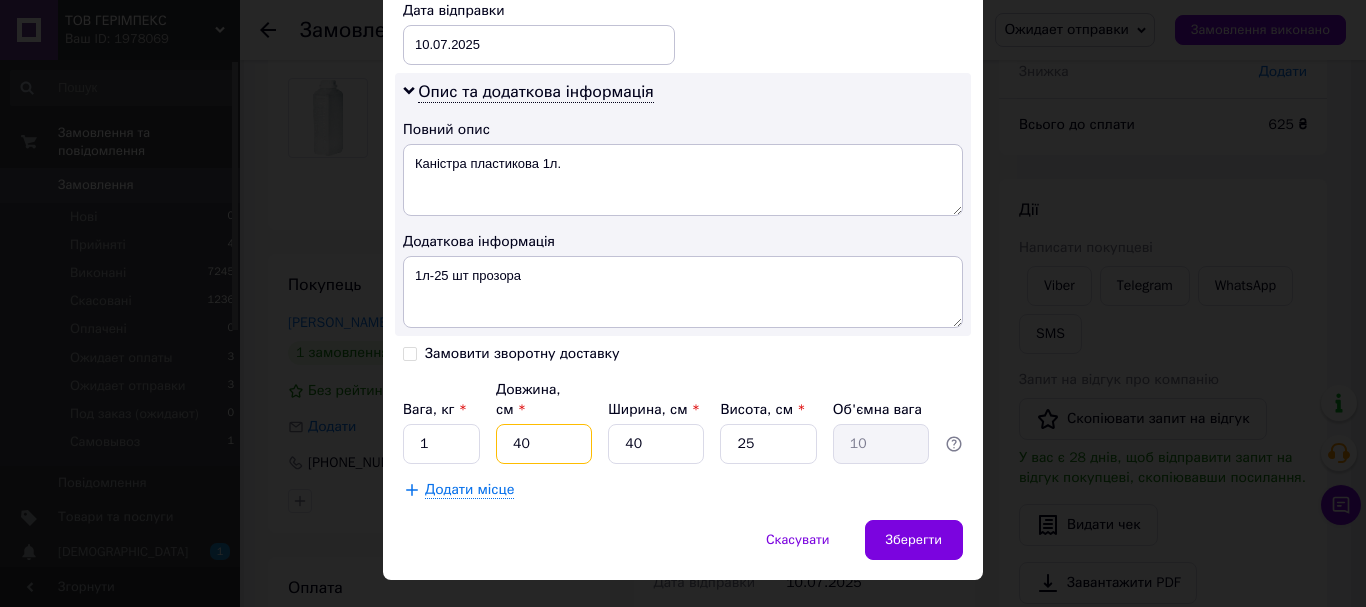 type on "40" 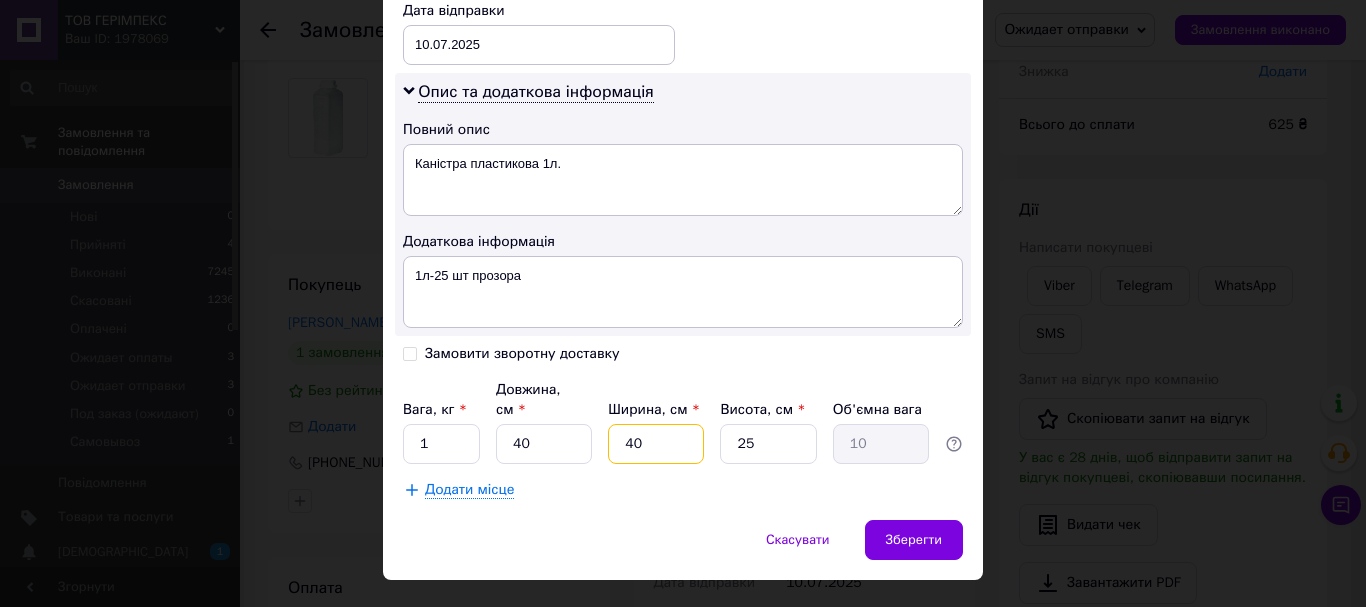 type on "3" 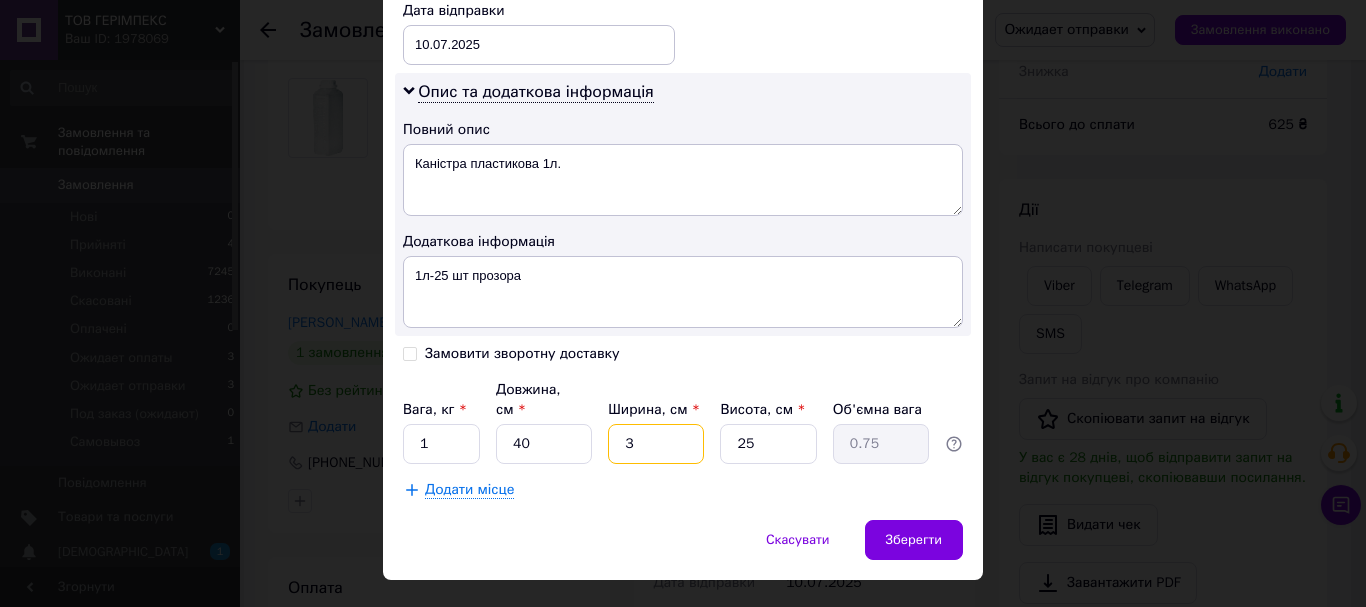 type on "30" 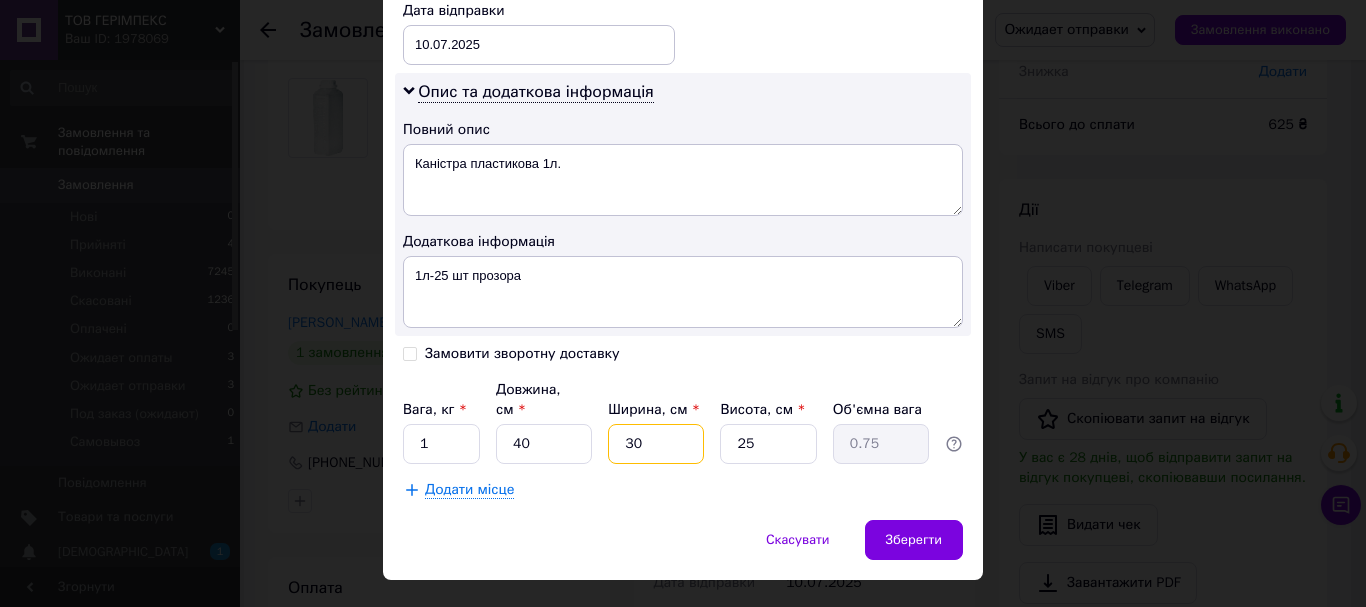 type on "7.5" 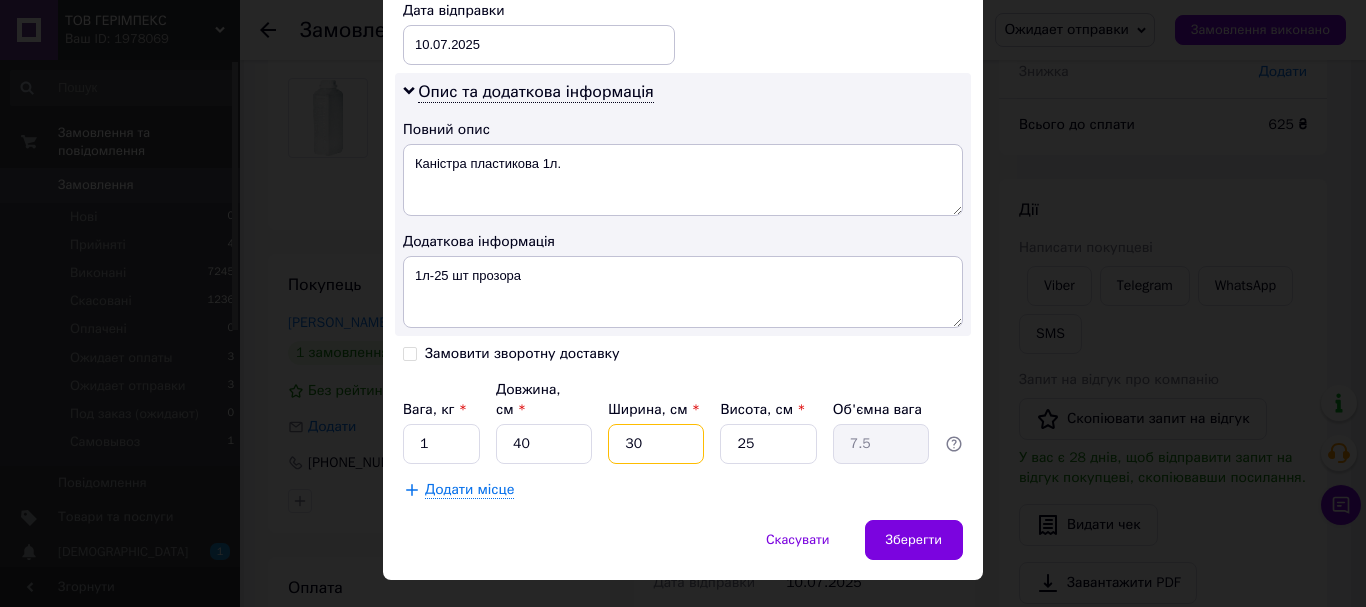 type on "30" 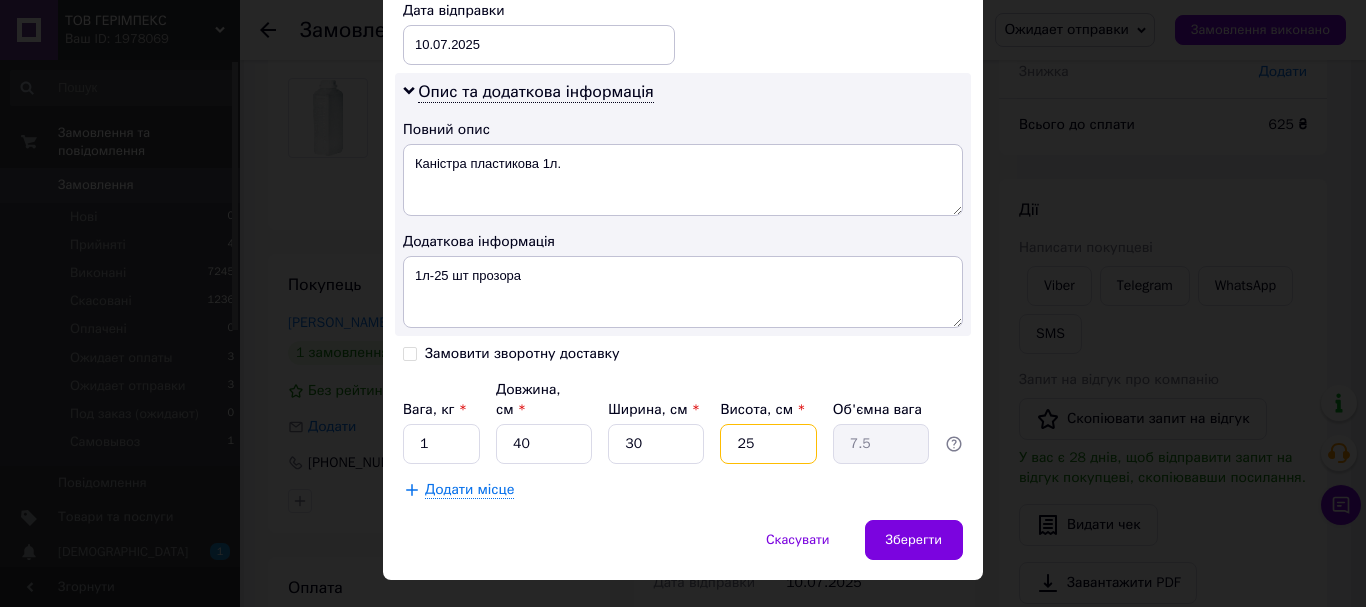 type on "3" 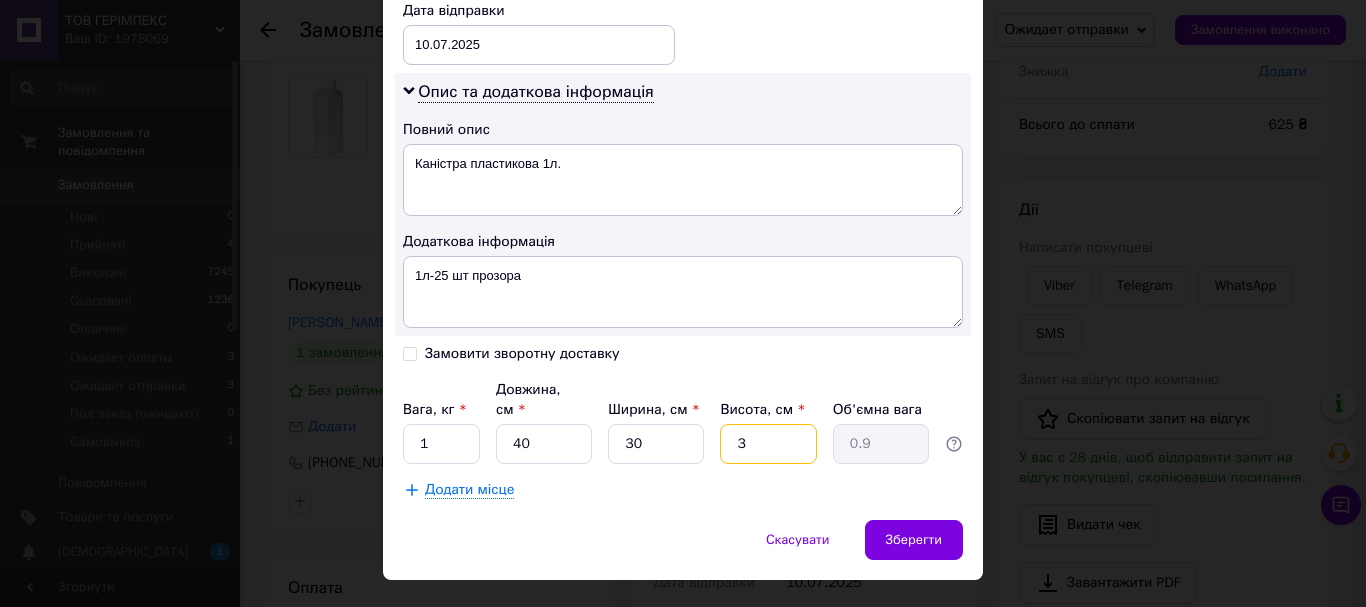 type on "30" 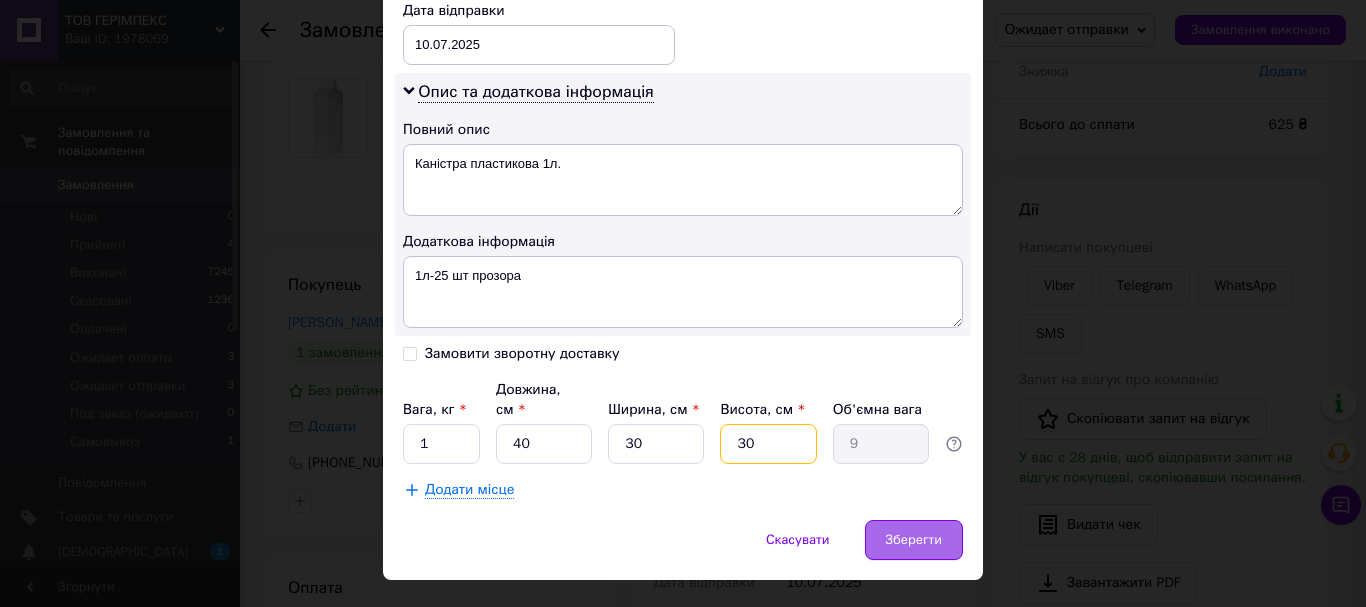 type on "30" 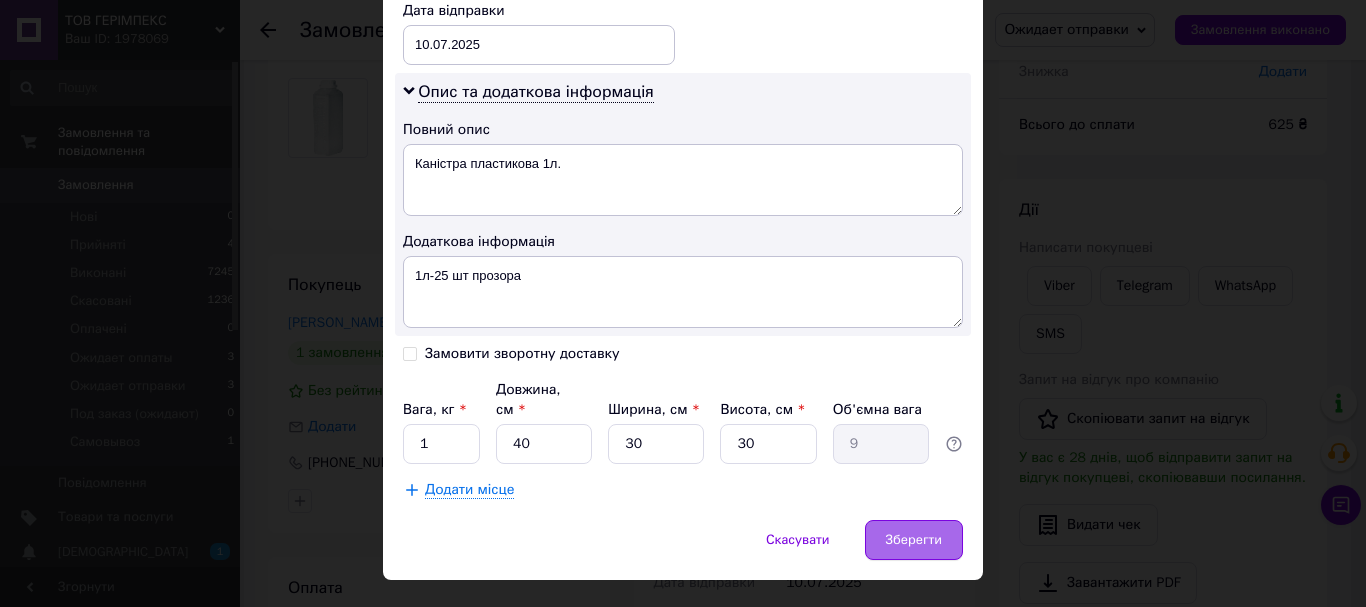 click on "Зберегти" at bounding box center (914, 540) 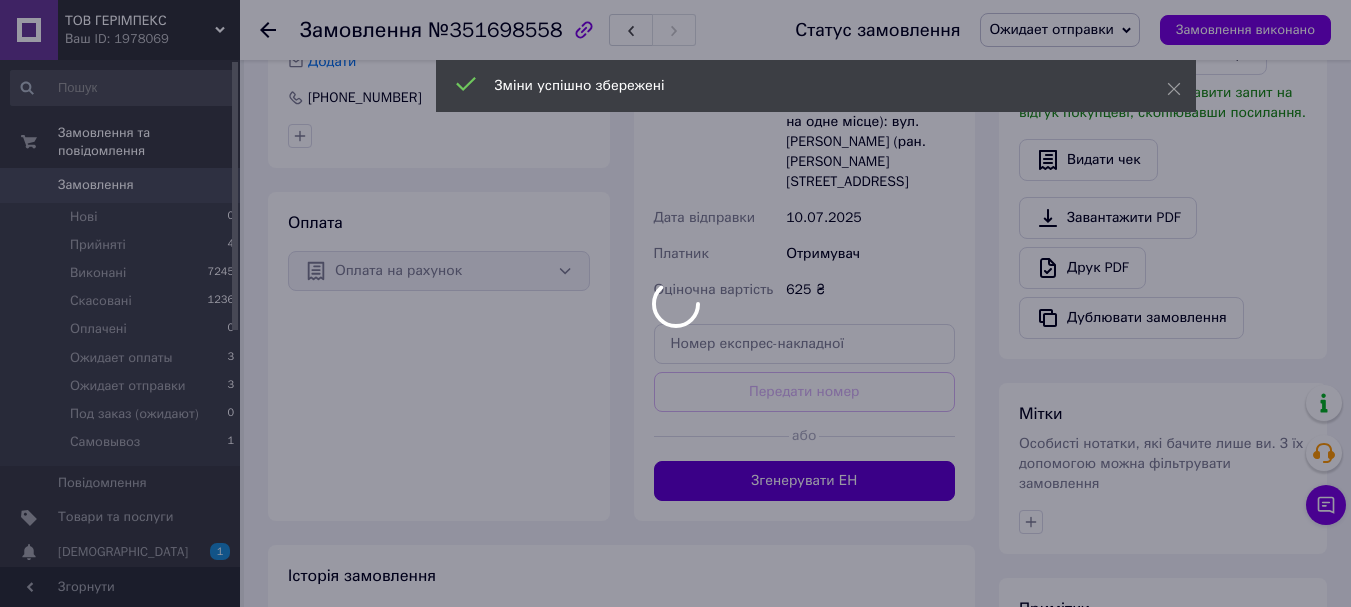 scroll, scrollTop: 553, scrollLeft: 0, axis: vertical 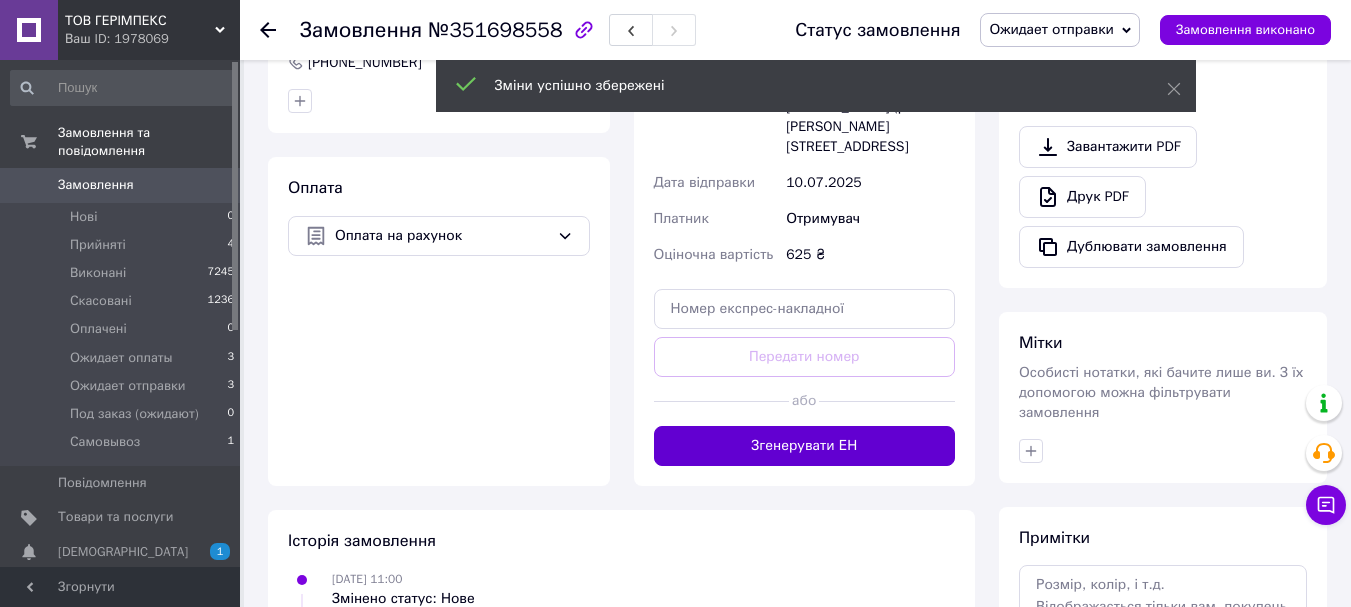 click on "Згенерувати ЕН" at bounding box center [805, 446] 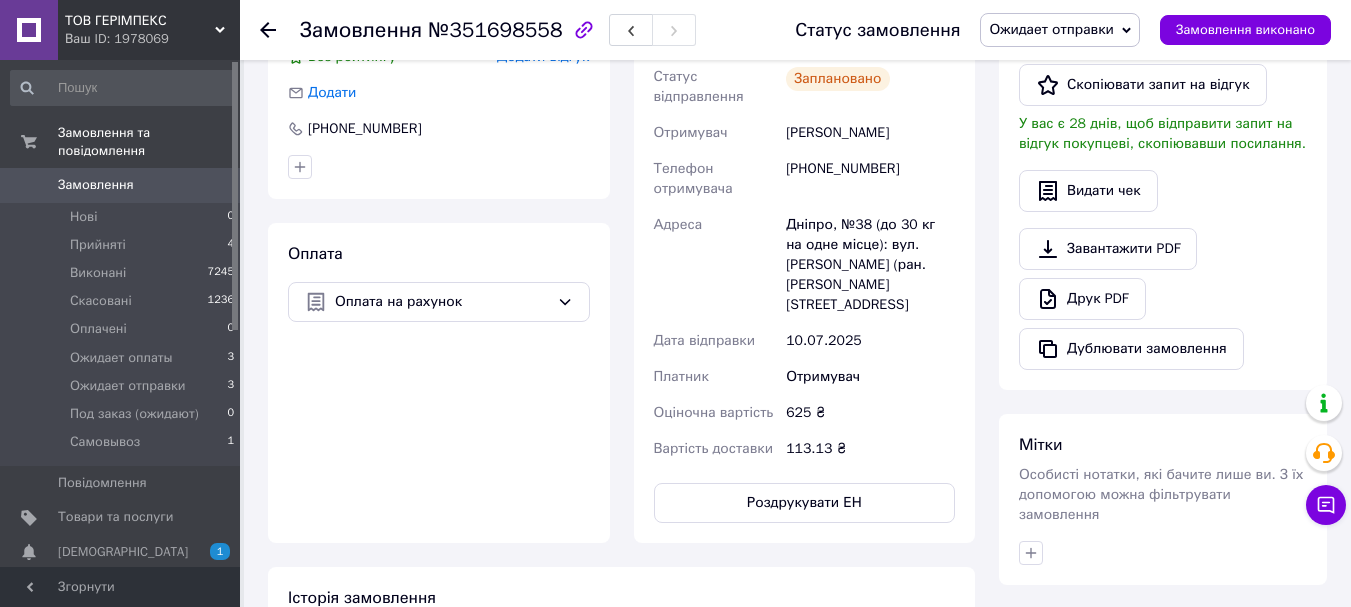 scroll, scrollTop: 453, scrollLeft: 0, axis: vertical 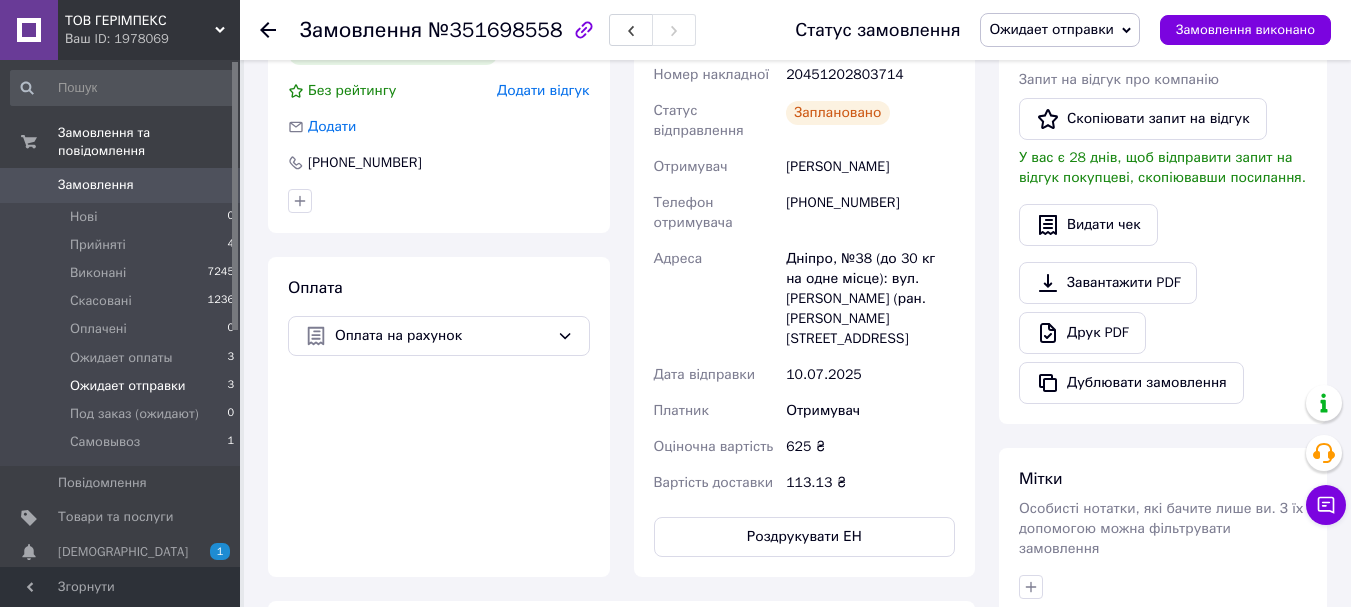 click on "Ожидает отправки" at bounding box center [128, 386] 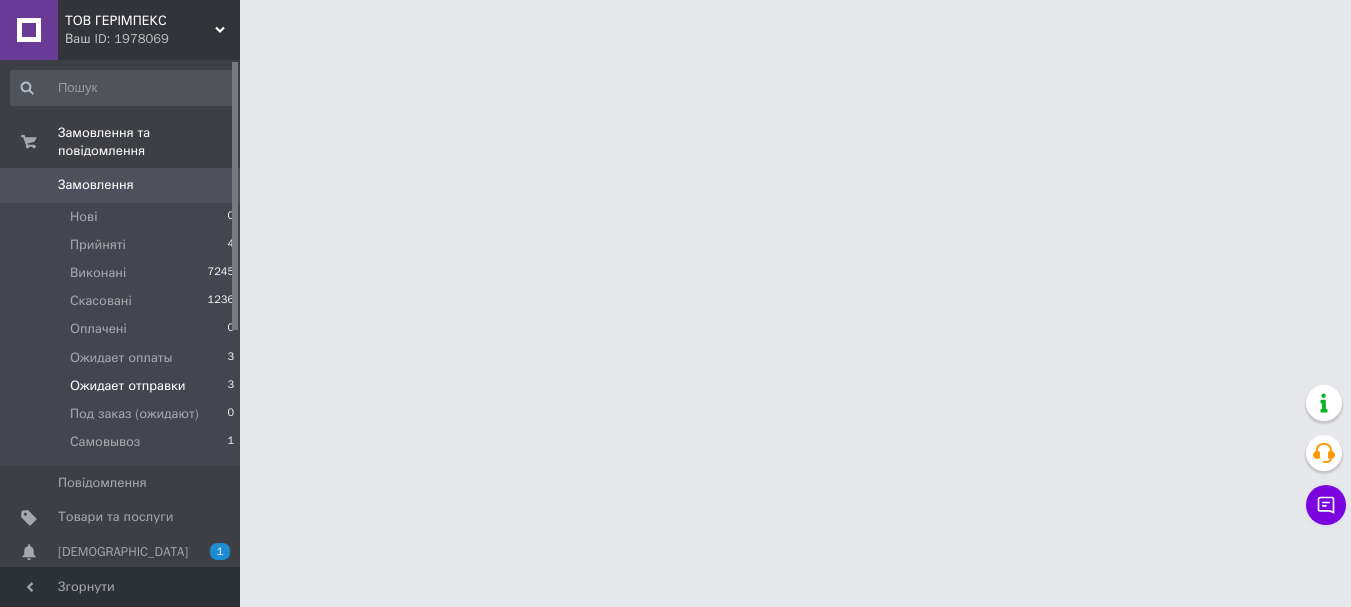 scroll, scrollTop: 0, scrollLeft: 0, axis: both 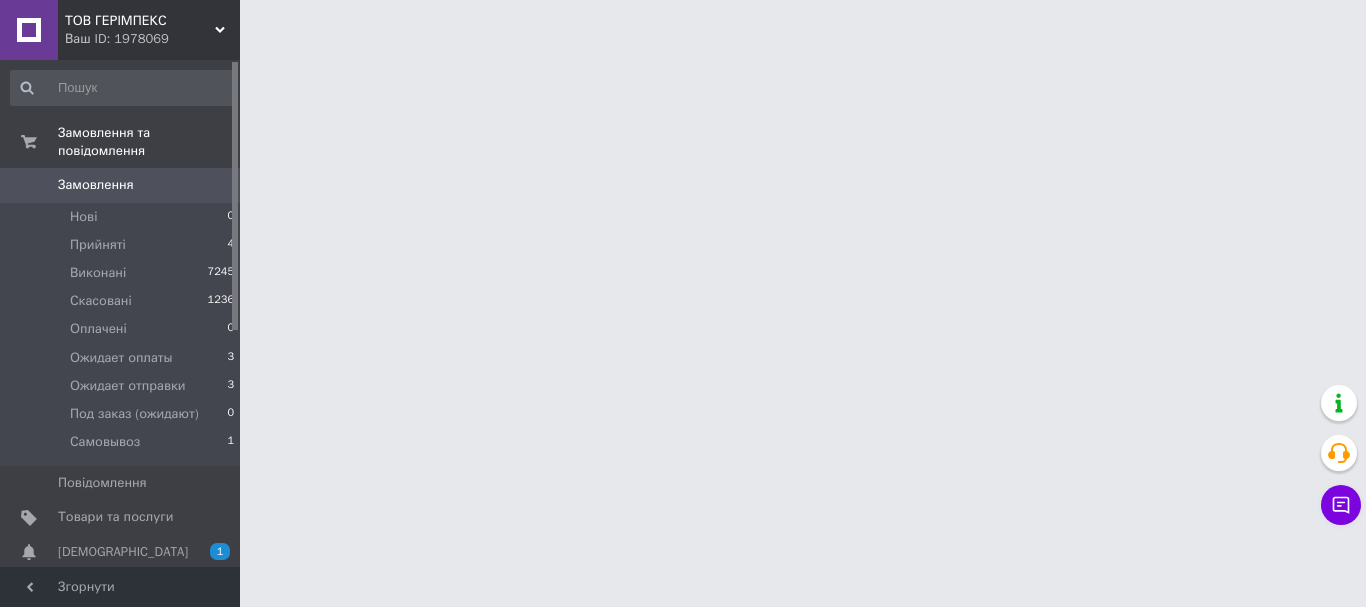 click on "[DEMOGRAPHIC_DATA]" at bounding box center [121, 552] 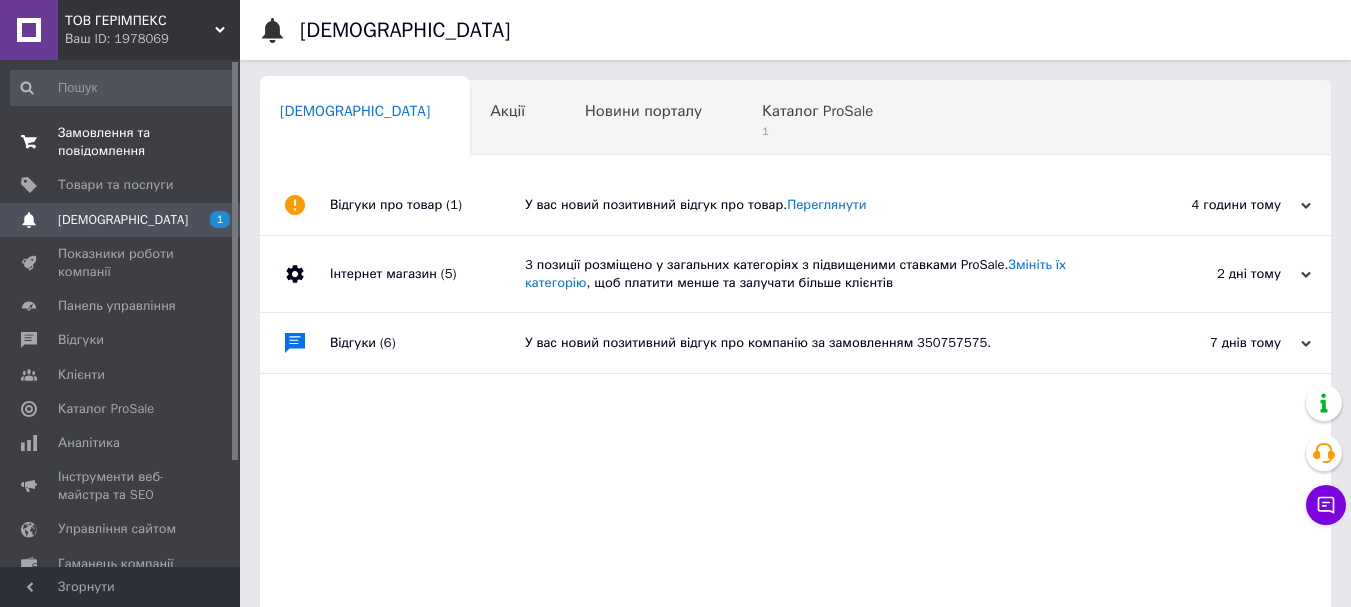 click on "Замовлення та повідомлення" at bounding box center (121, 142) 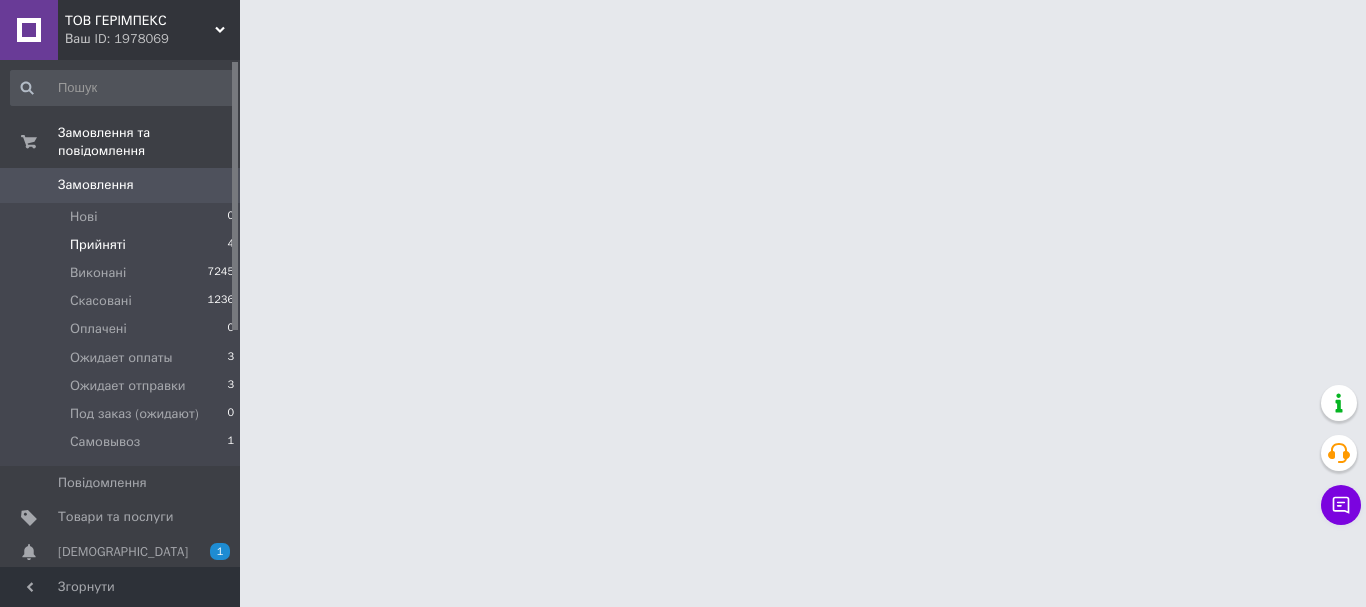 click on "Прийняті 4" at bounding box center [123, 245] 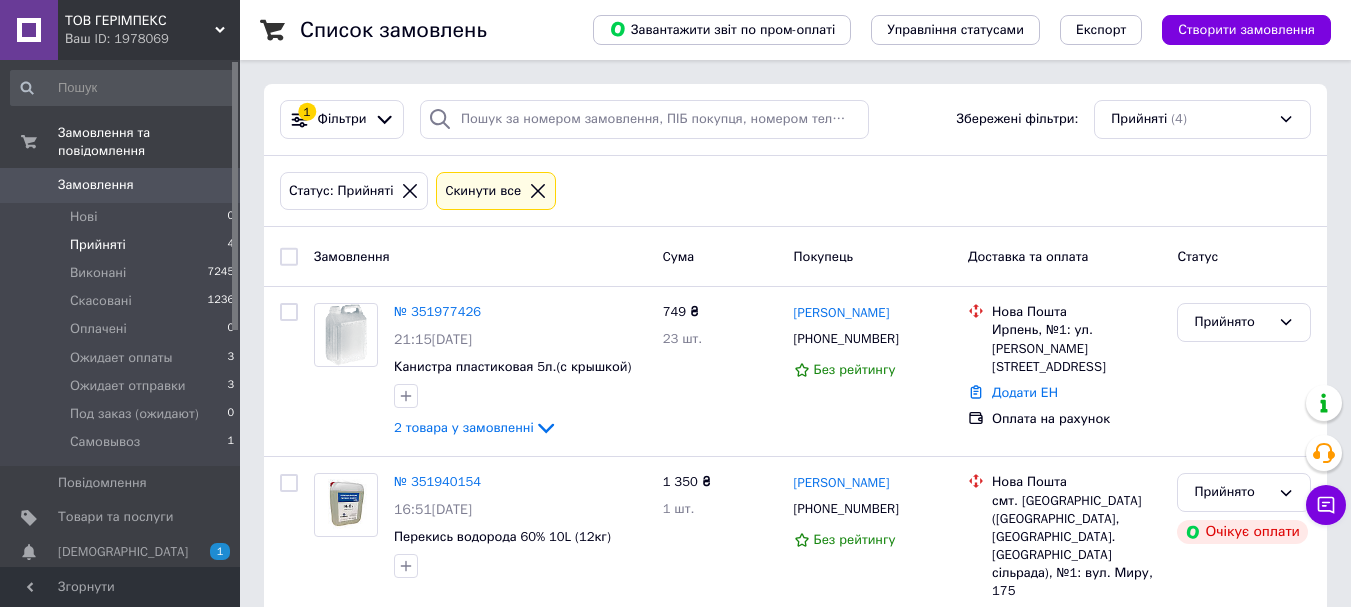 click on "Прийняті 4" at bounding box center [123, 245] 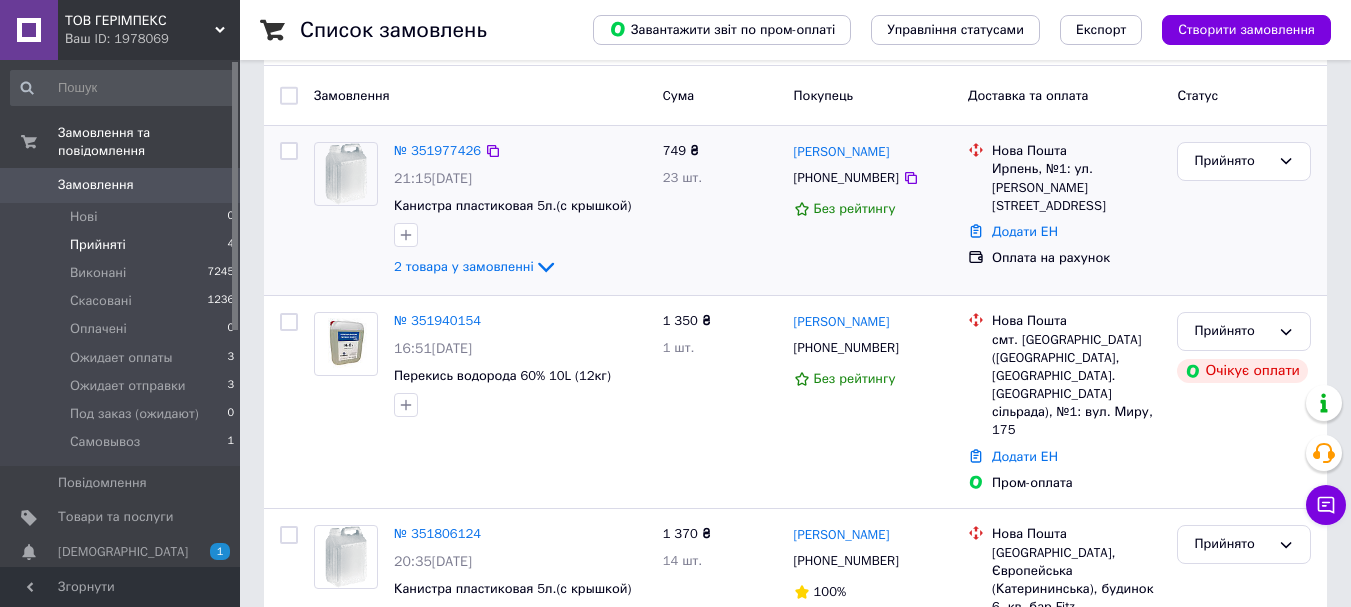 scroll, scrollTop: 115, scrollLeft: 0, axis: vertical 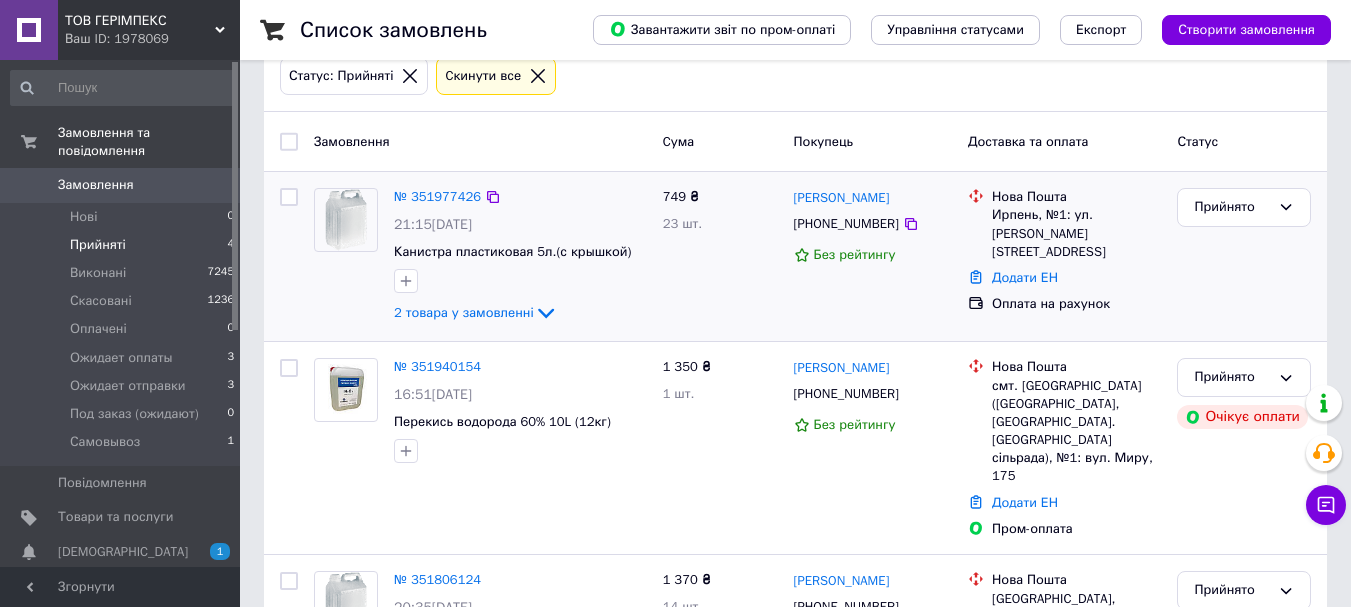 click on "2 товара у замовленні" 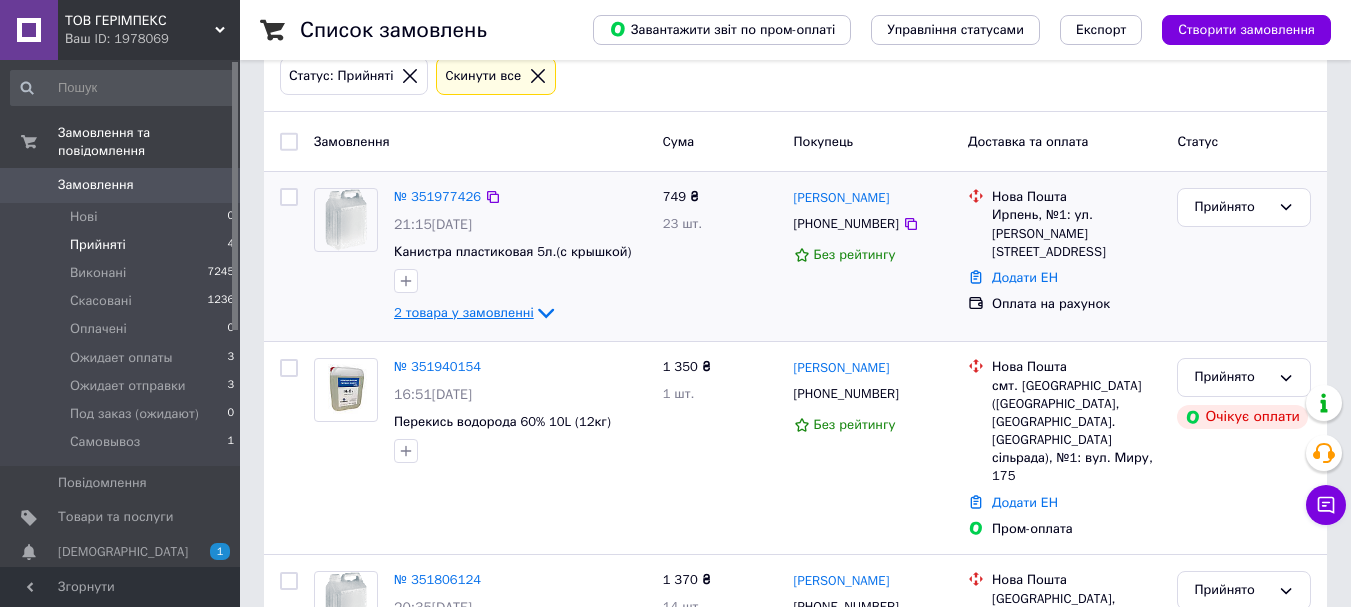 click on "2 товара у замовленні" at bounding box center [464, 312] 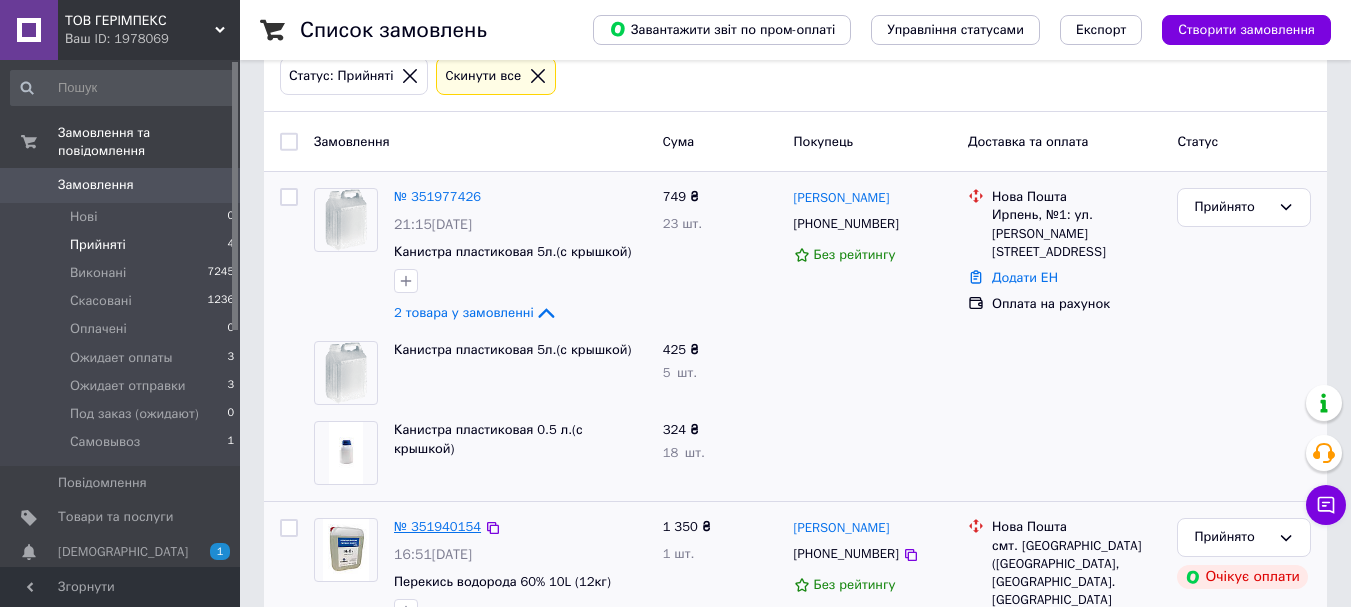 click on "№ 351940154" at bounding box center [437, 526] 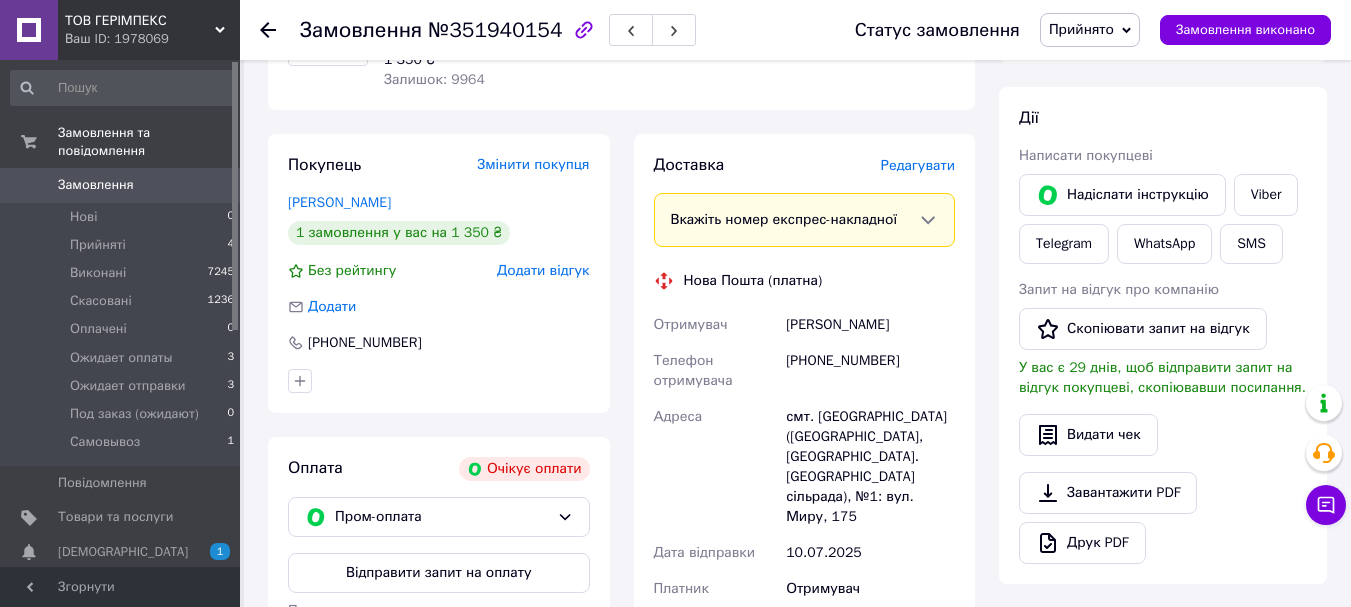 scroll, scrollTop: 215, scrollLeft: 0, axis: vertical 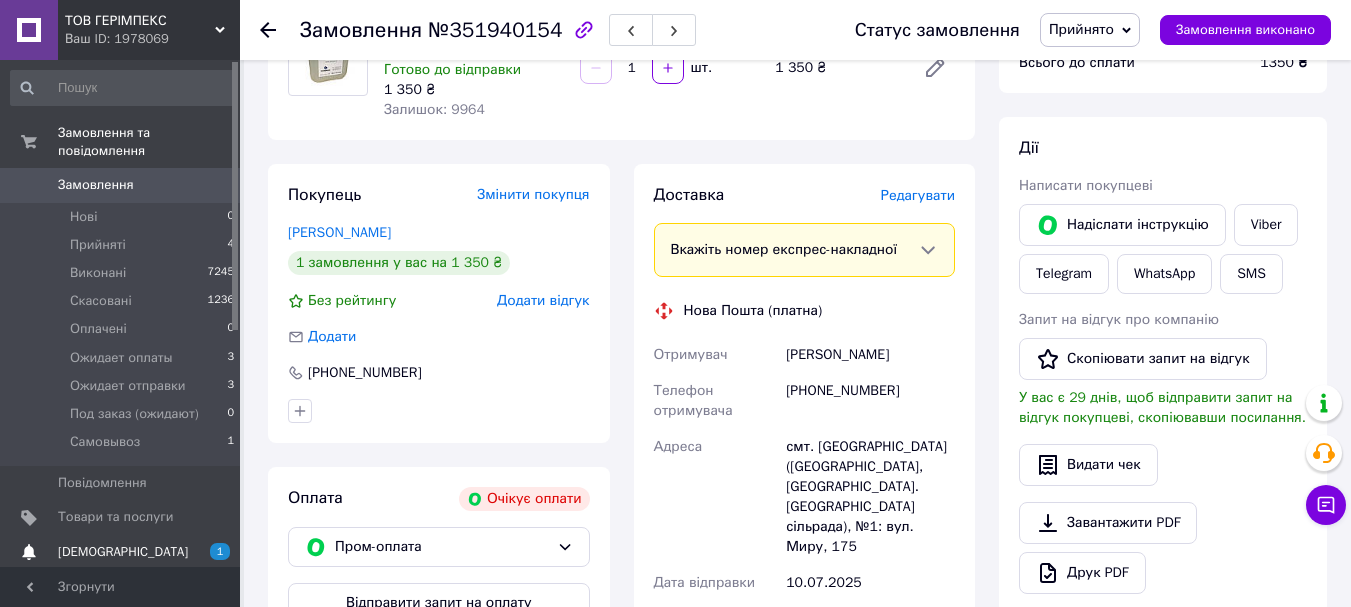 click on "[DEMOGRAPHIC_DATA]" at bounding box center (121, 552) 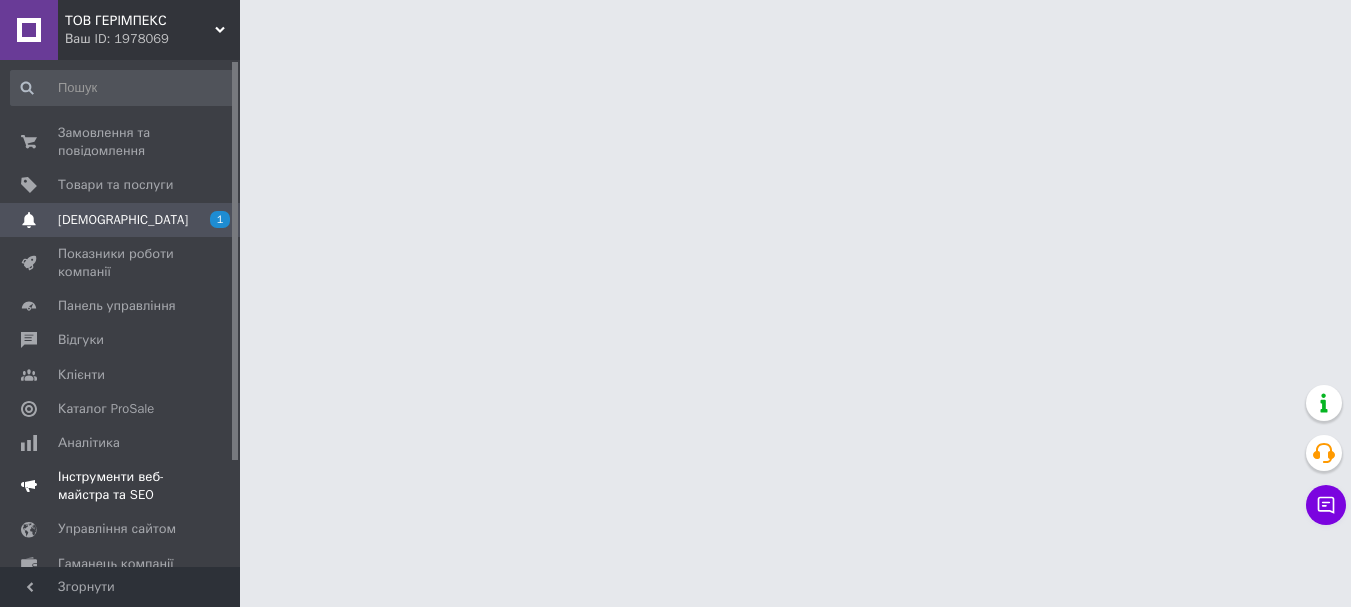 scroll, scrollTop: 0, scrollLeft: 0, axis: both 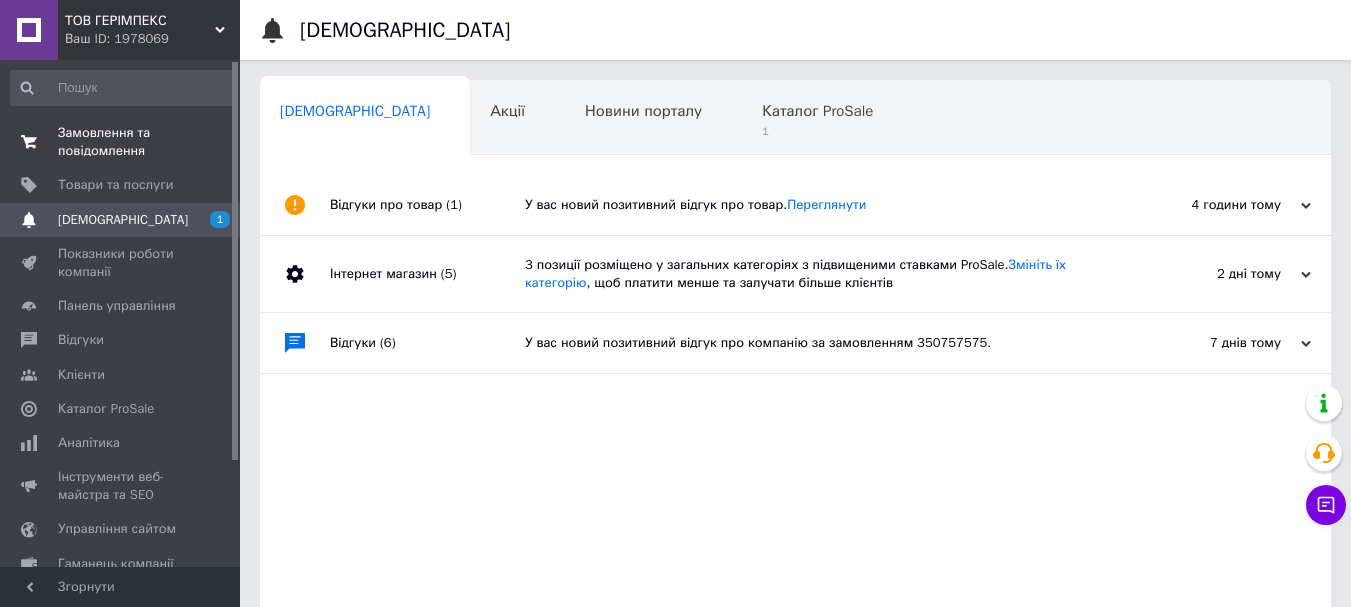 click on "Замовлення та повідомлення" at bounding box center (121, 142) 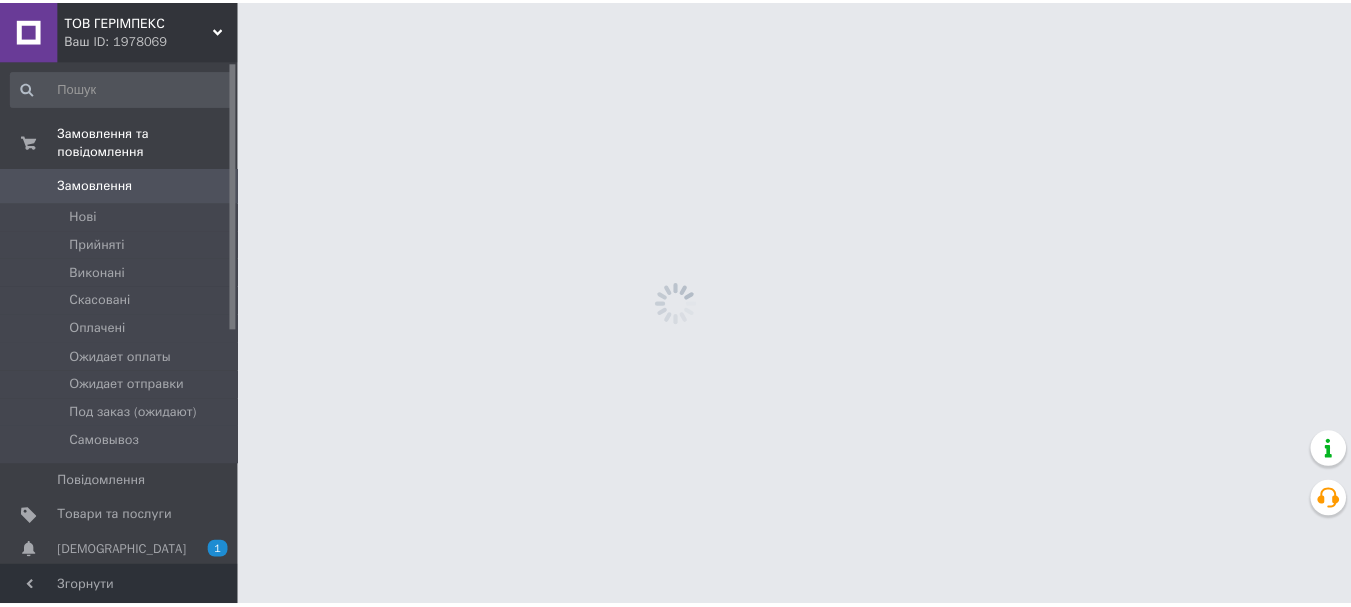 scroll, scrollTop: 0, scrollLeft: 0, axis: both 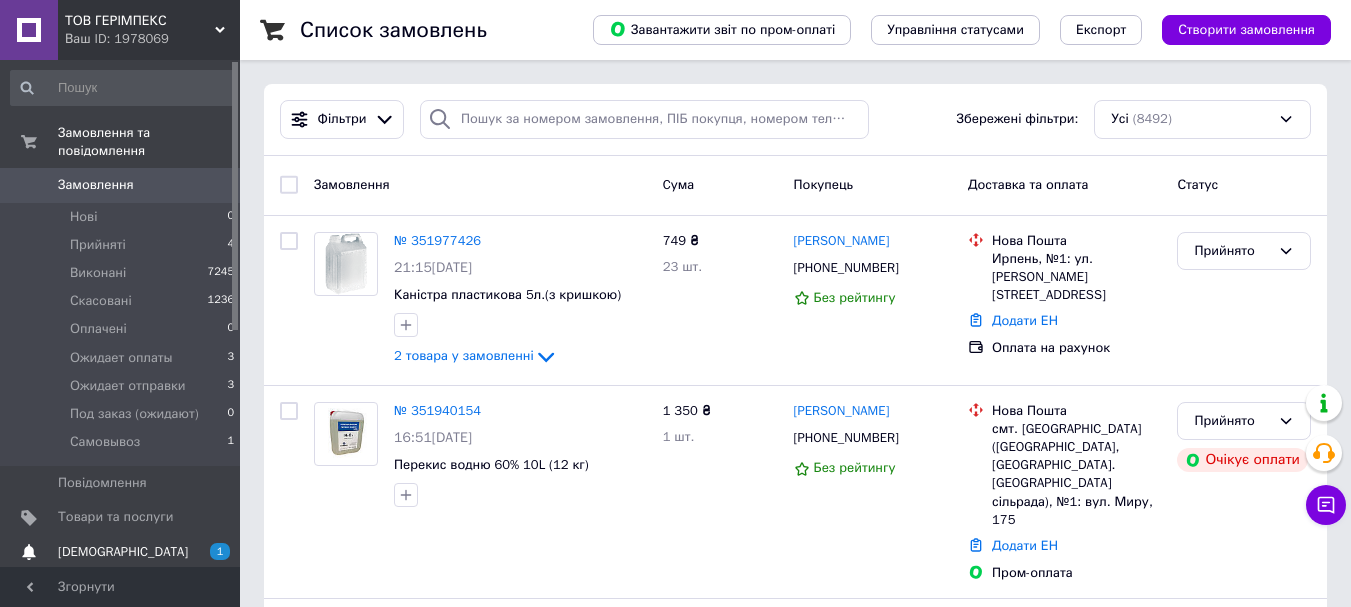 click on "[DEMOGRAPHIC_DATA]" at bounding box center (121, 552) 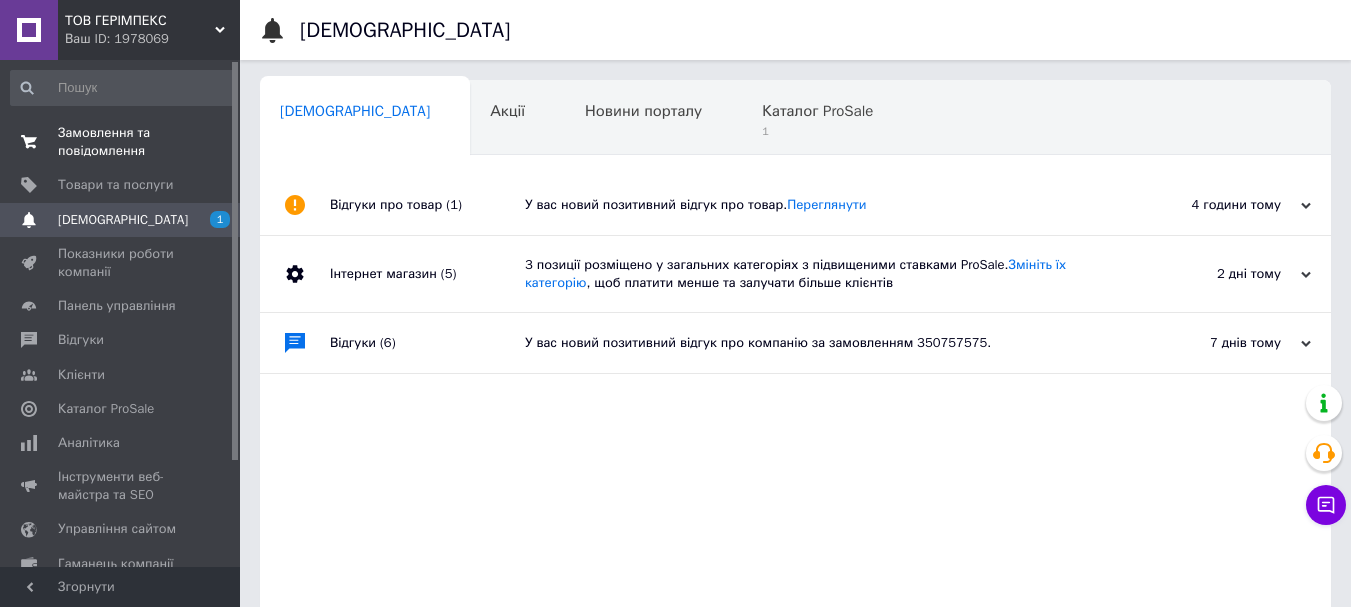 click on "Замовлення та повідомлення" at bounding box center [121, 142] 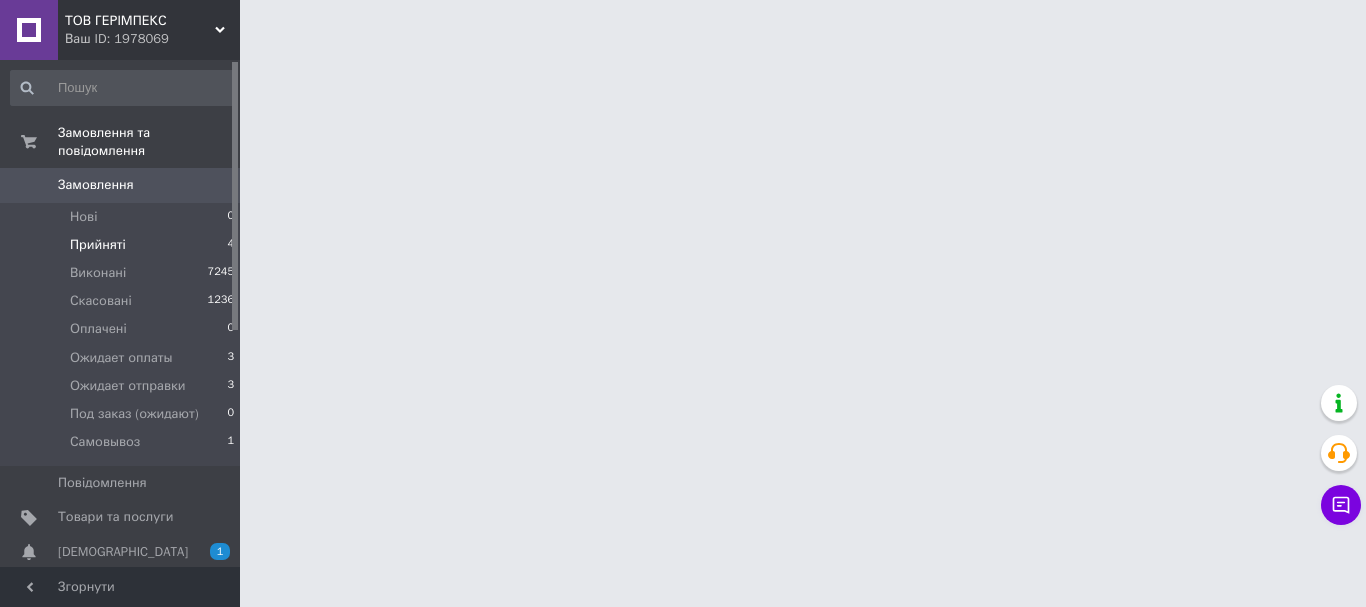 click on "Прийняті 4" at bounding box center [123, 245] 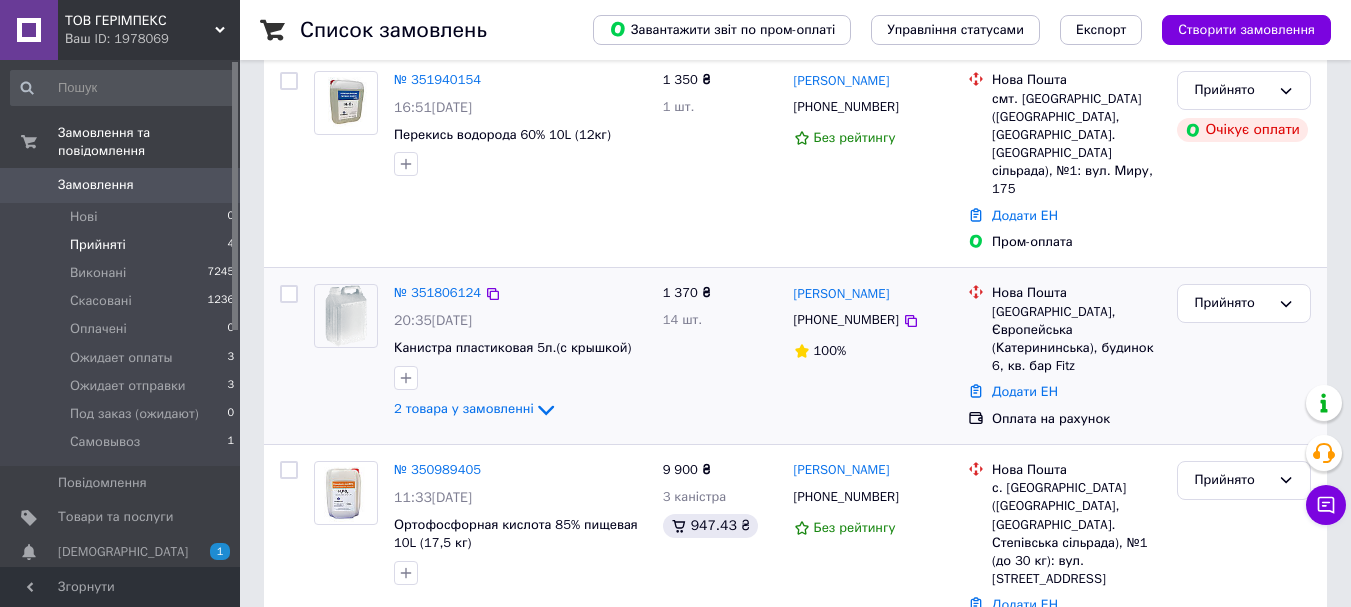 scroll, scrollTop: 415, scrollLeft: 0, axis: vertical 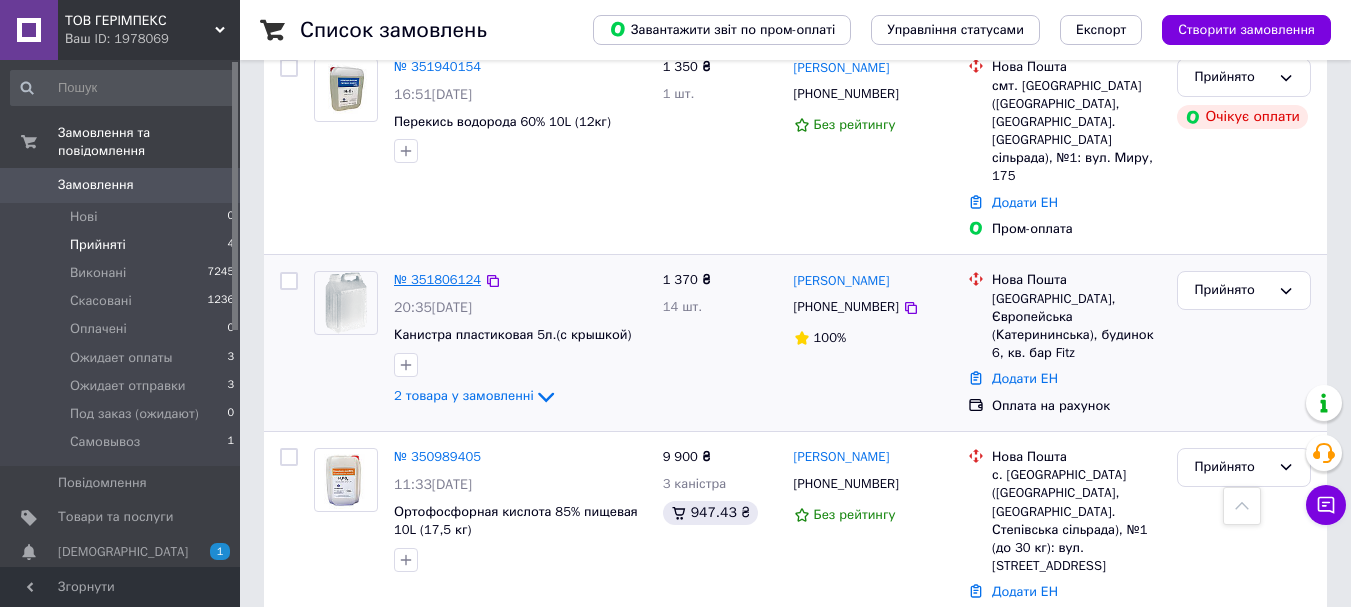 click on "№ 351806124" at bounding box center (437, 279) 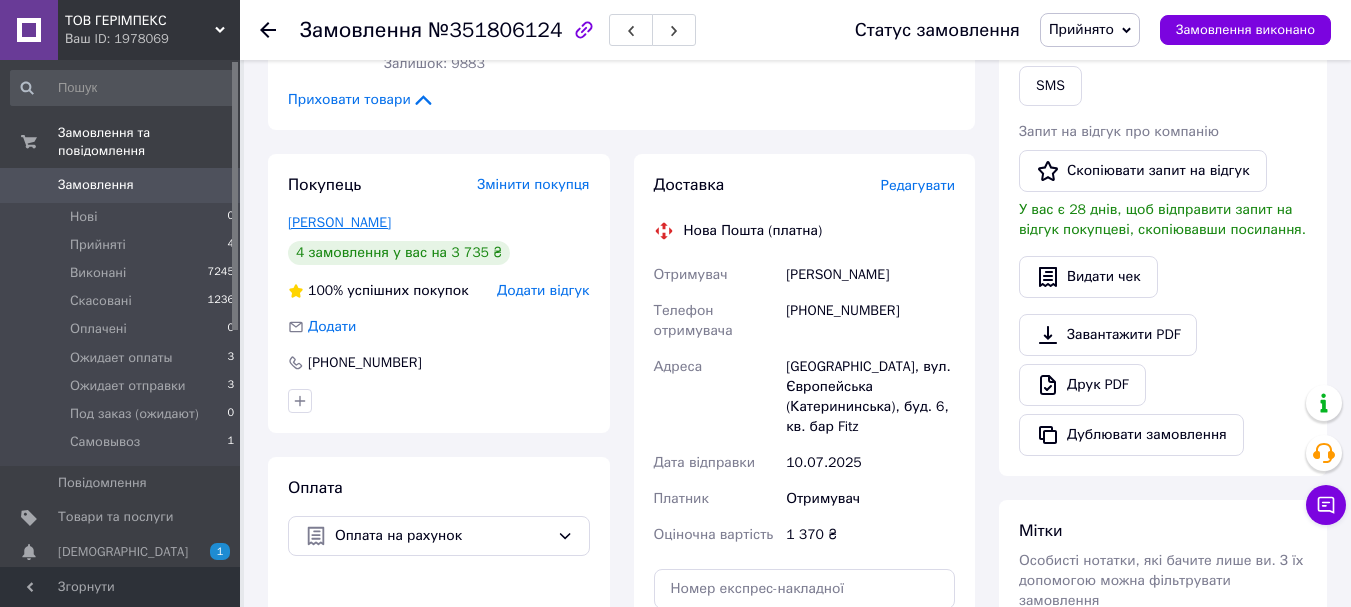 scroll, scrollTop: 400, scrollLeft: 0, axis: vertical 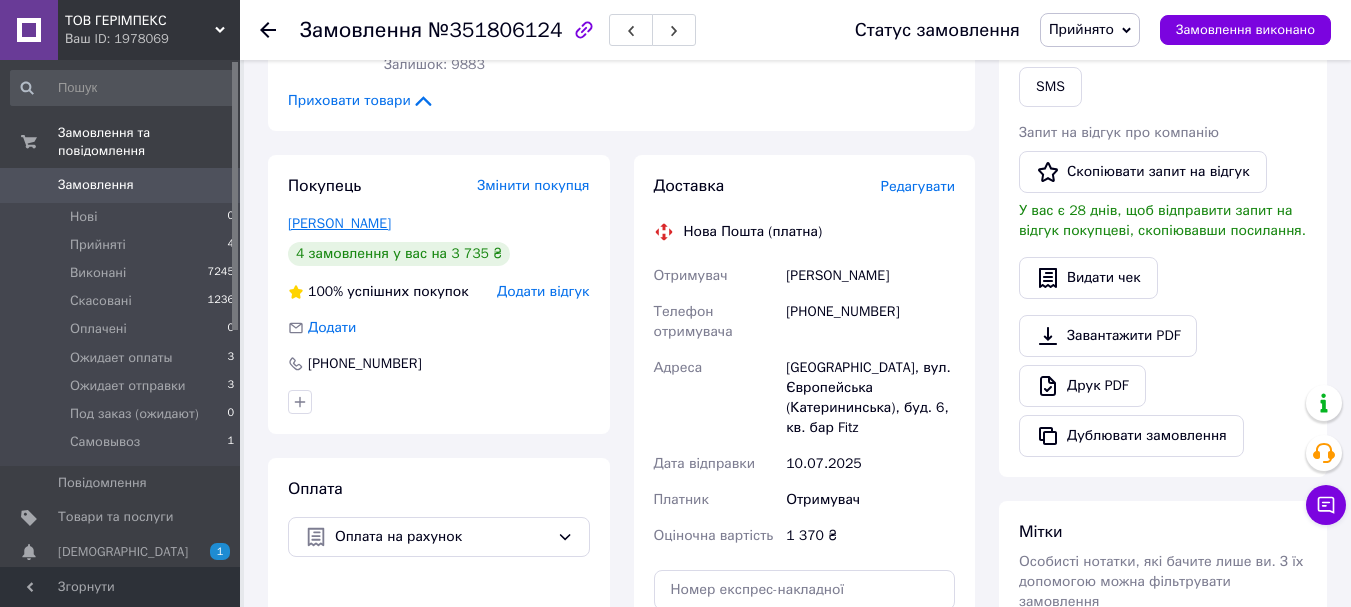 click on "Прядко Андрій" at bounding box center [339, 223] 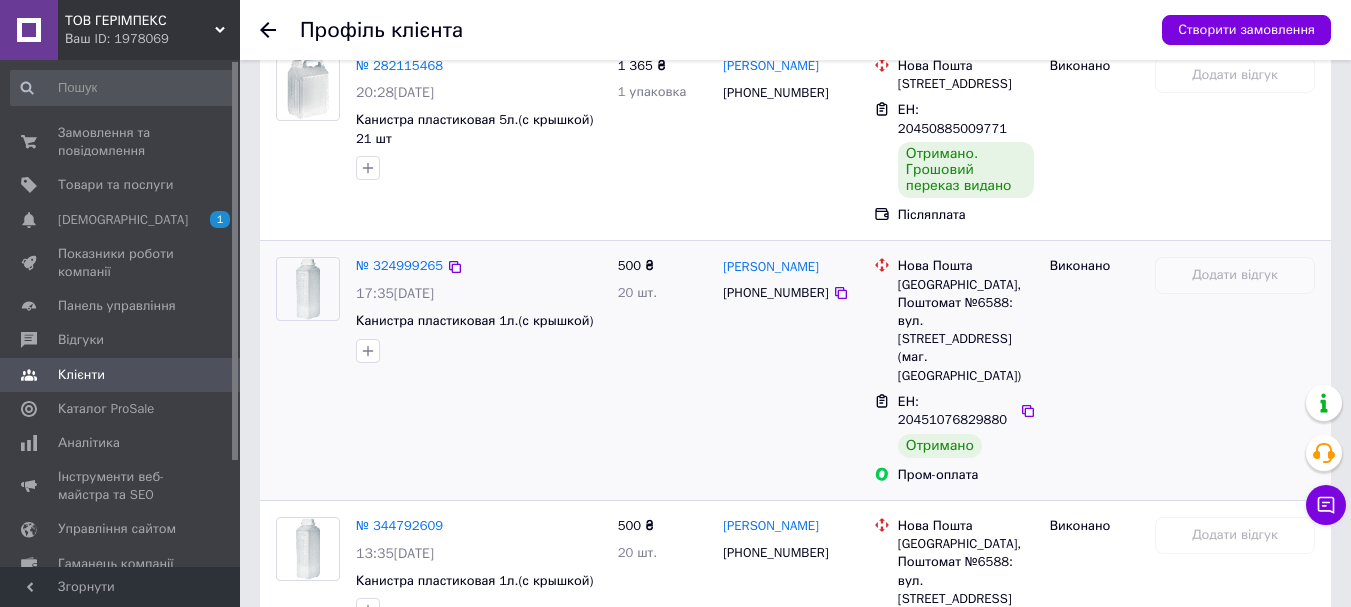 scroll, scrollTop: 930, scrollLeft: 0, axis: vertical 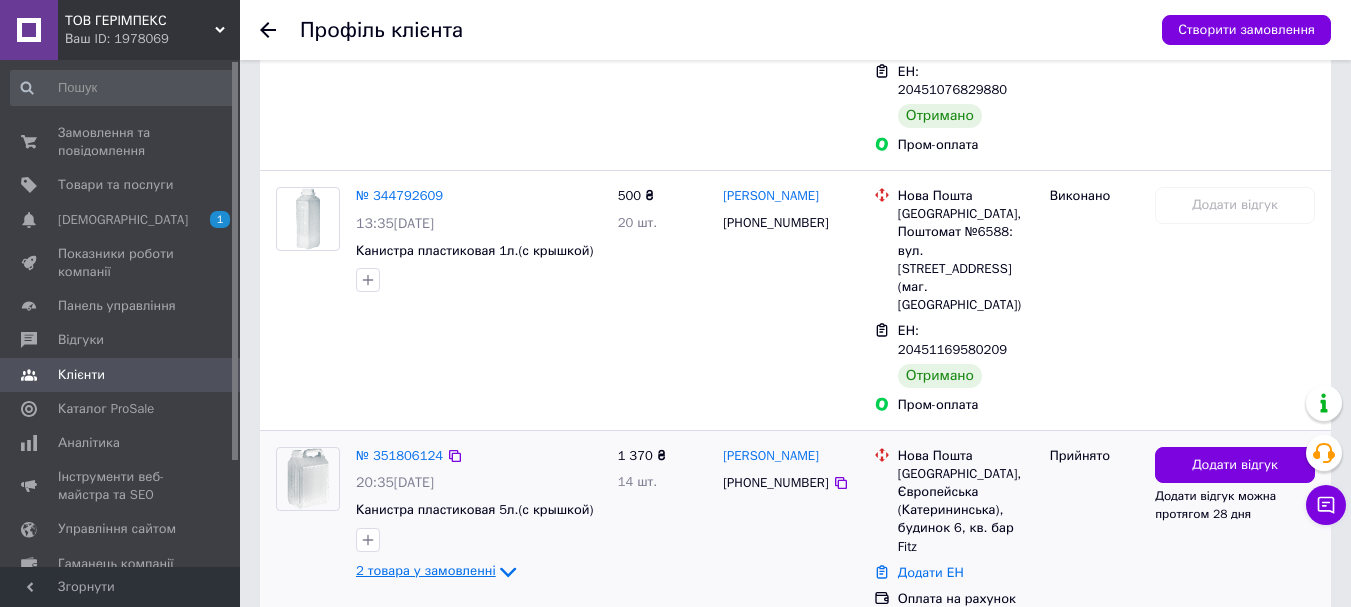 click 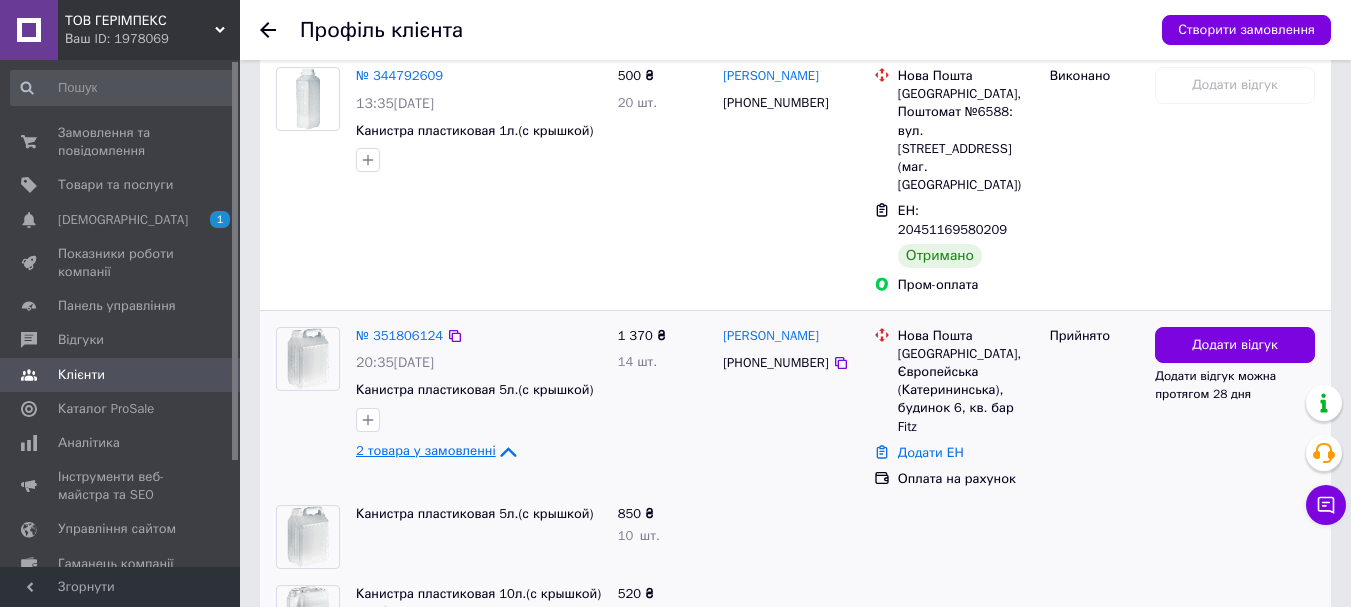 scroll, scrollTop: 1091, scrollLeft: 0, axis: vertical 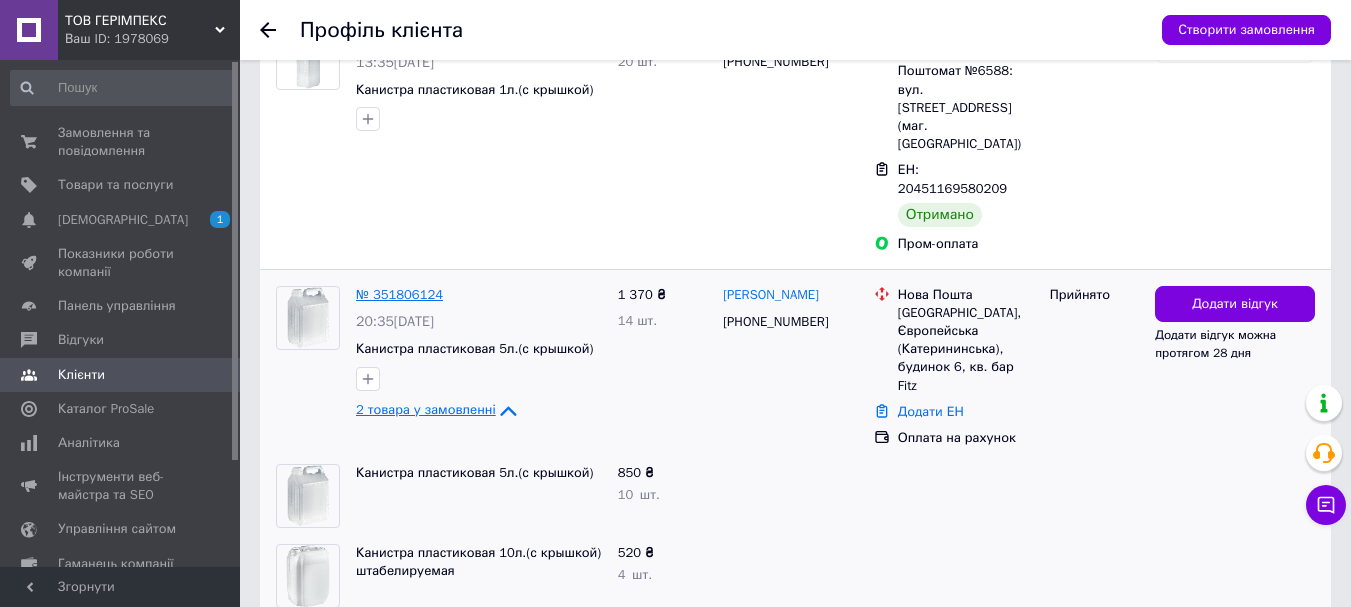 click on "№ 351806124" at bounding box center [399, 294] 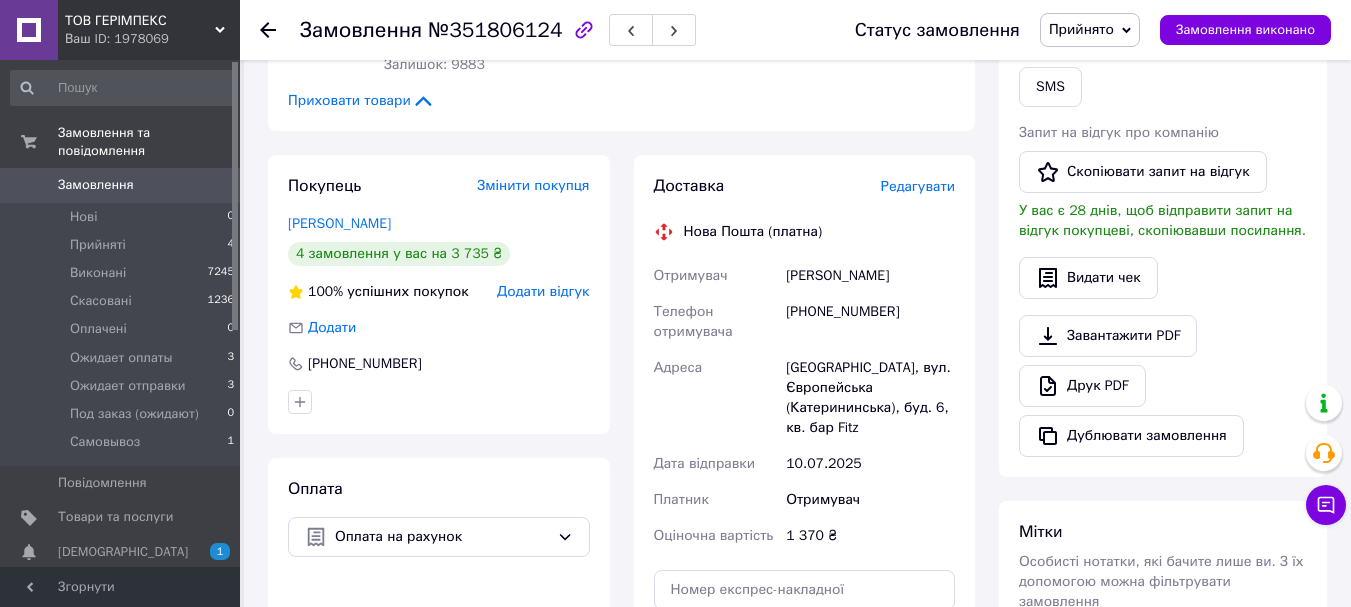 scroll, scrollTop: 500, scrollLeft: 0, axis: vertical 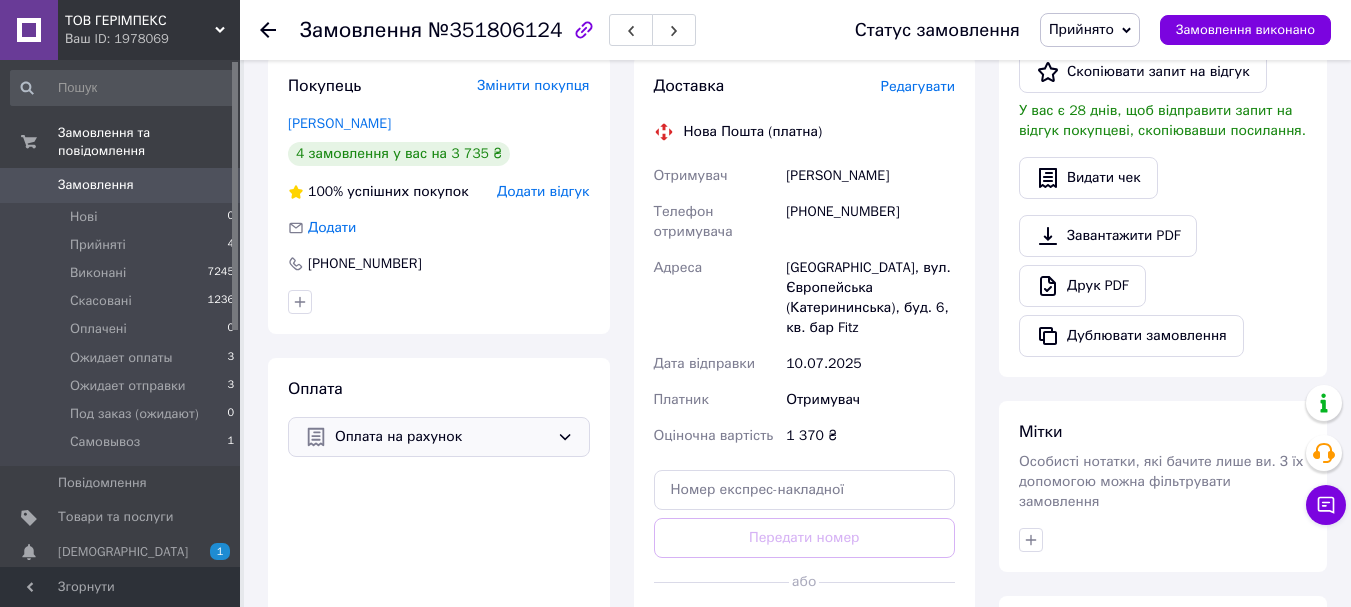 click on "Оплата на рахунок" at bounding box center [442, 437] 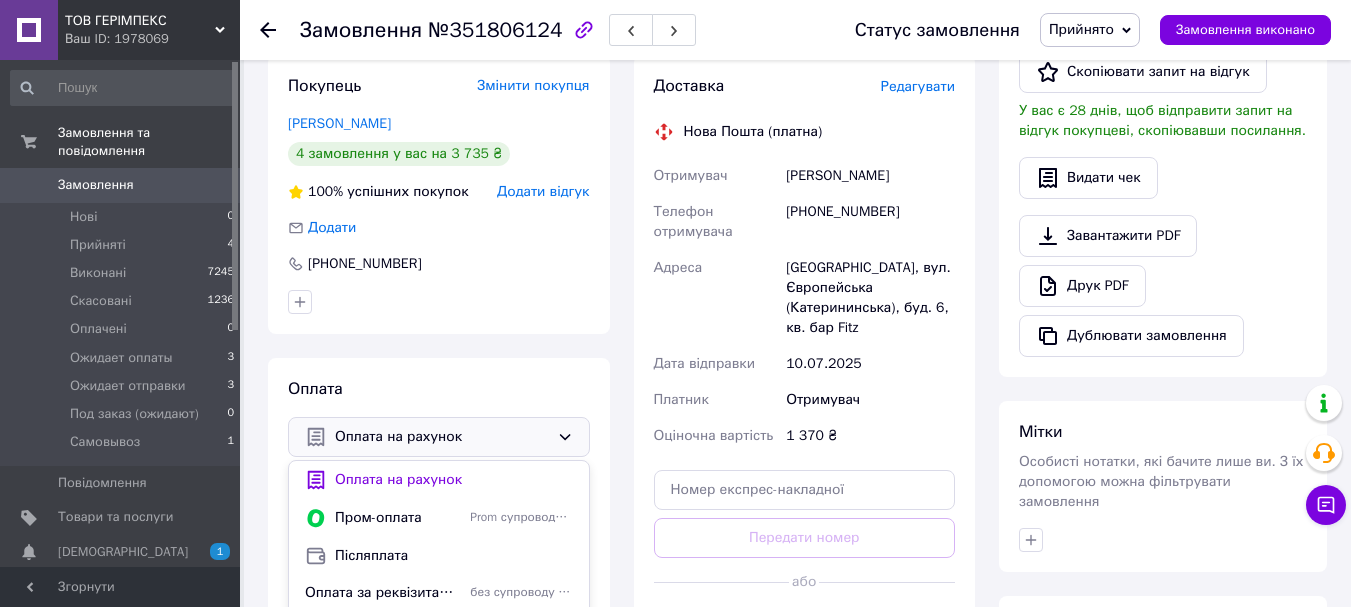 drag, startPoint x: 407, startPoint y: 531, endPoint x: 423, endPoint y: 529, distance: 16.124516 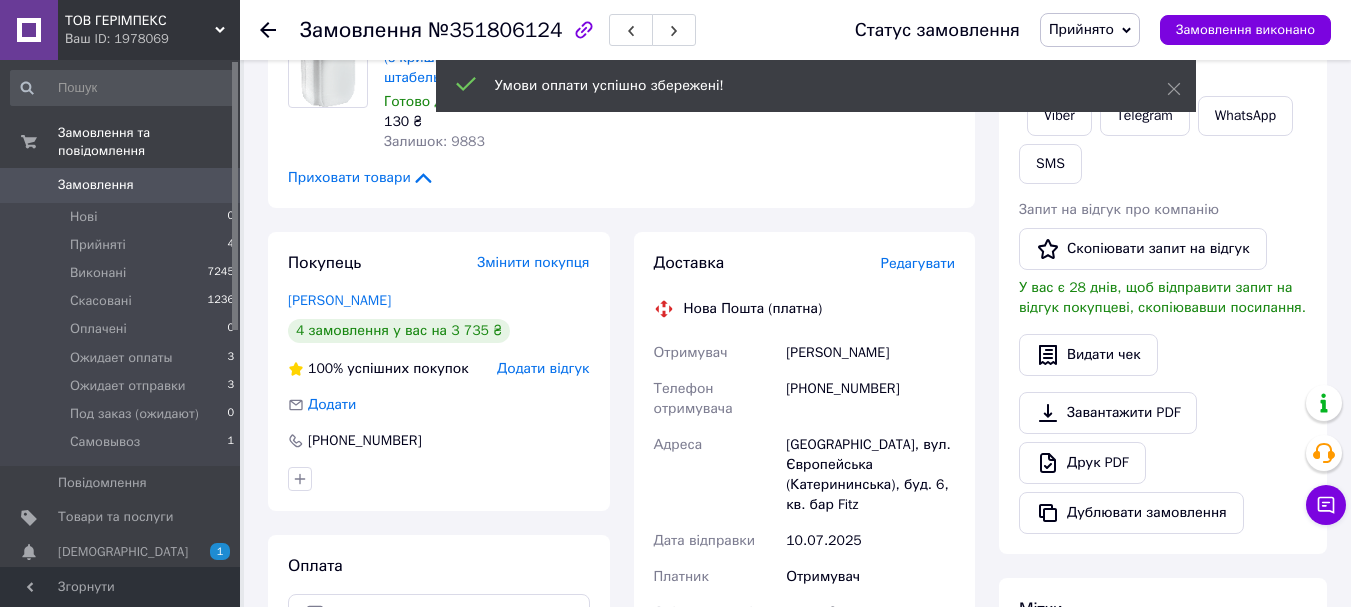 scroll, scrollTop: 300, scrollLeft: 0, axis: vertical 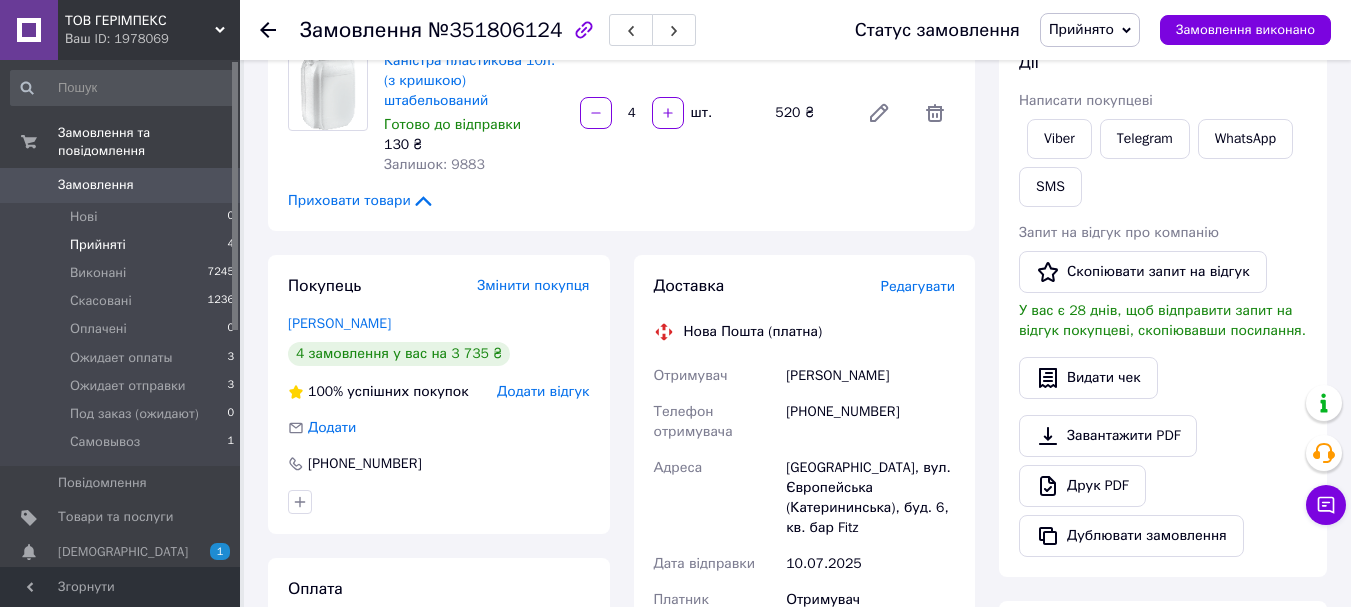 click on "Прийняті 4" at bounding box center (123, 245) 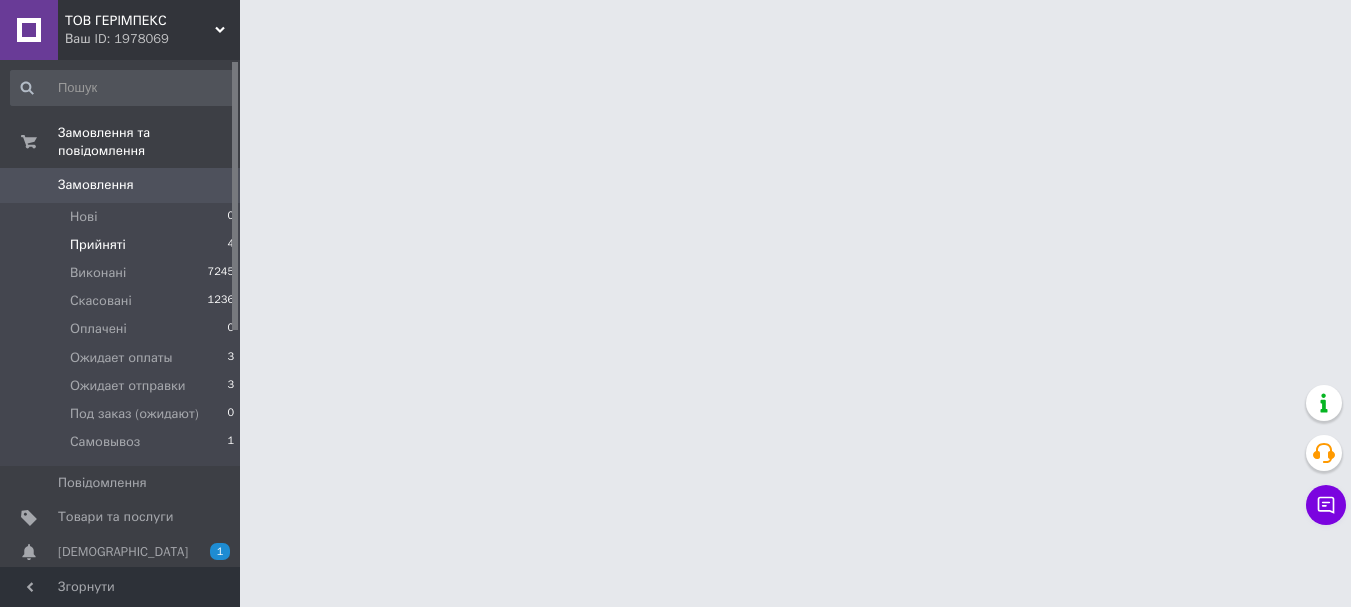 scroll, scrollTop: 0, scrollLeft: 0, axis: both 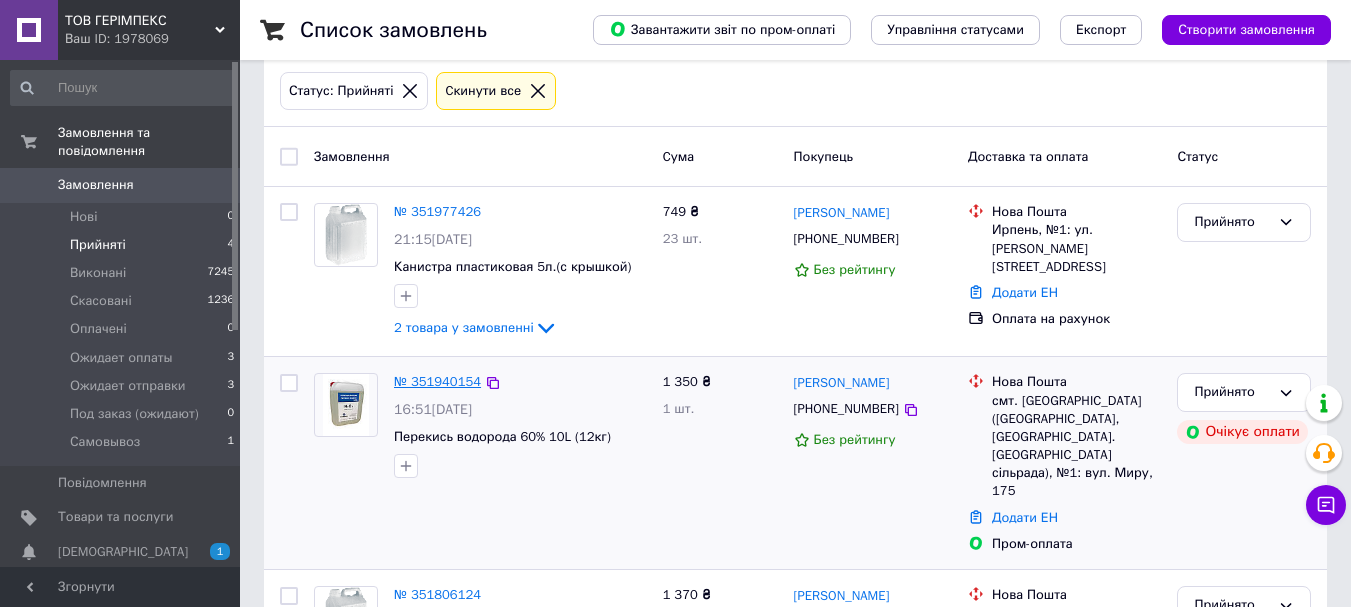 click on "№ 351940154" at bounding box center (437, 381) 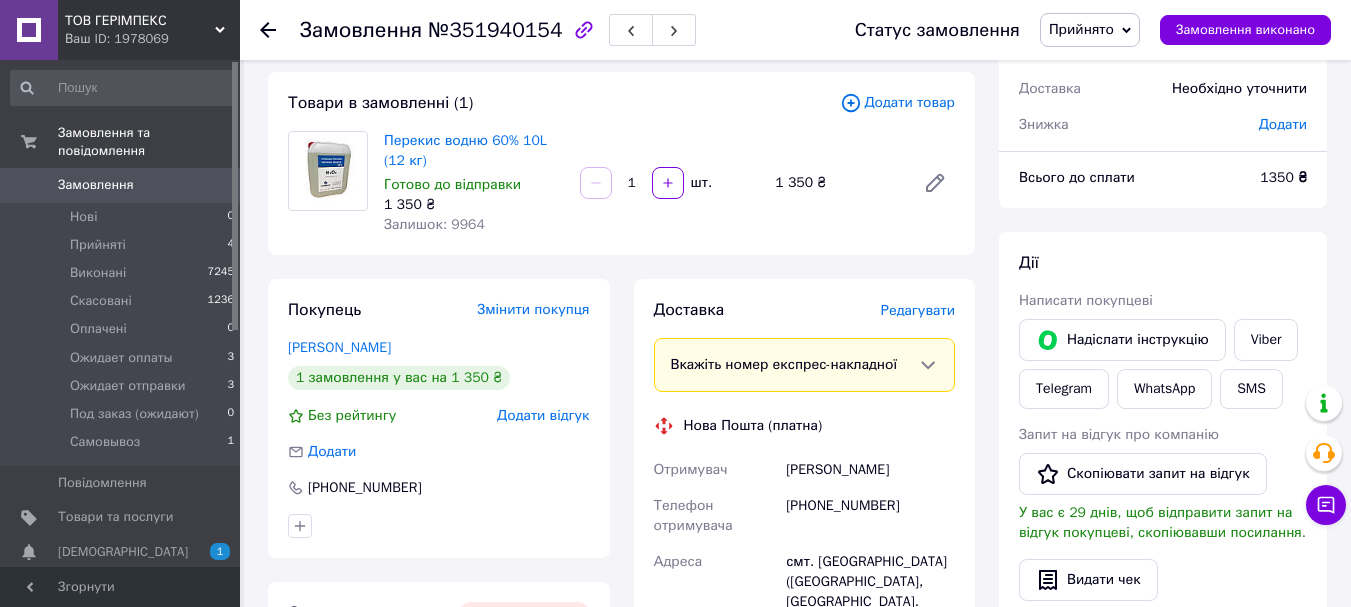 click on "Прийнято" at bounding box center [1090, 30] 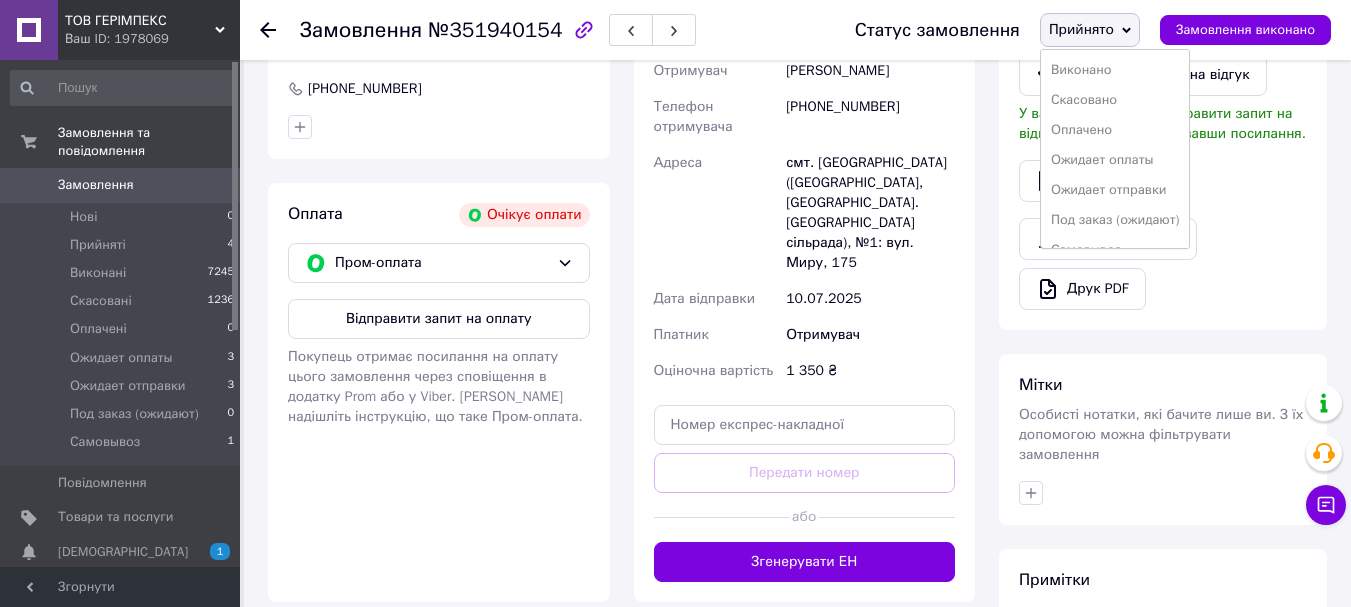 scroll, scrollTop: 500, scrollLeft: 0, axis: vertical 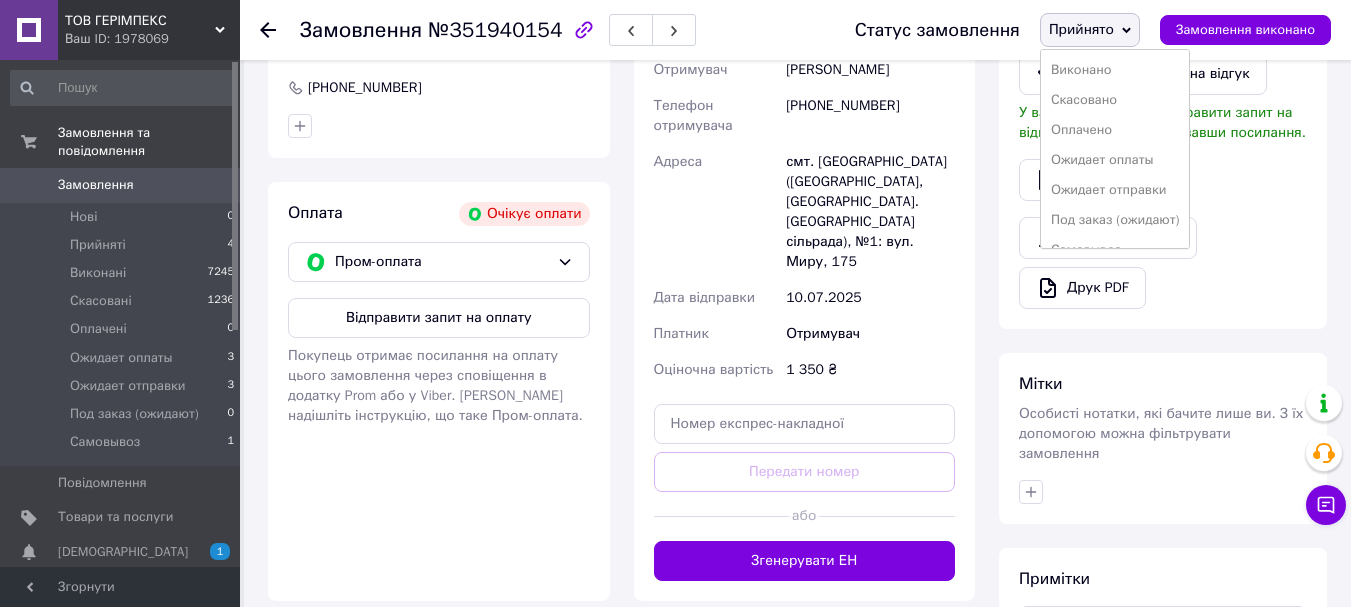 click at bounding box center (439, 126) 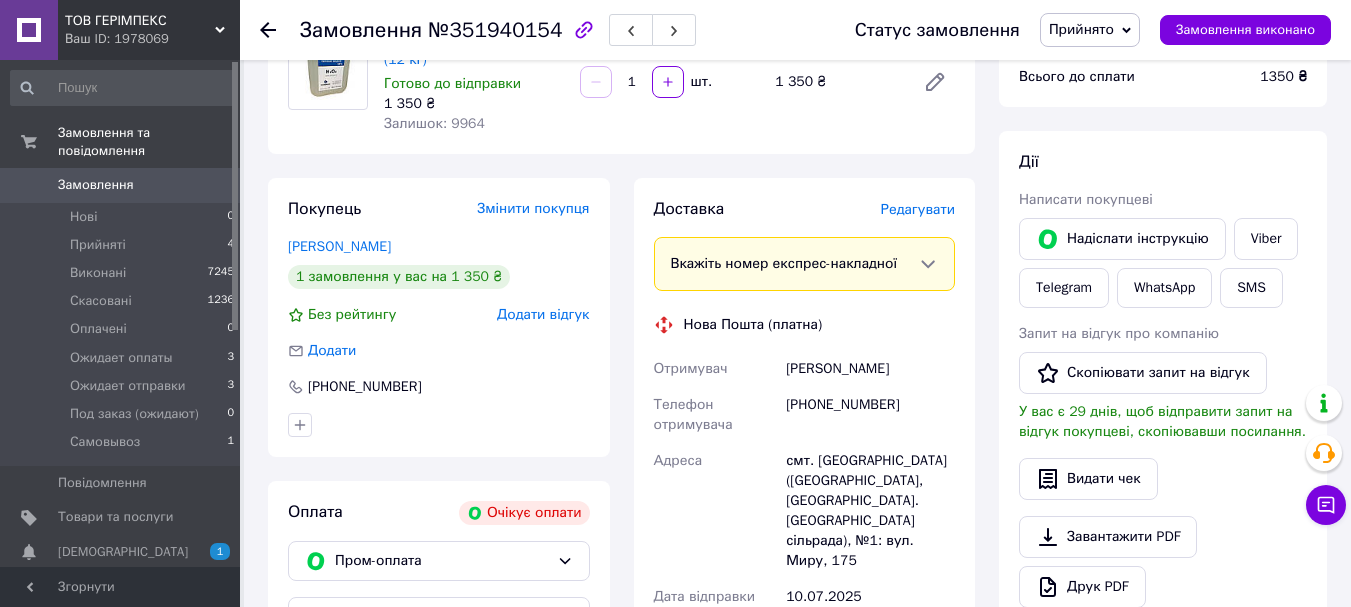 scroll, scrollTop: 200, scrollLeft: 0, axis: vertical 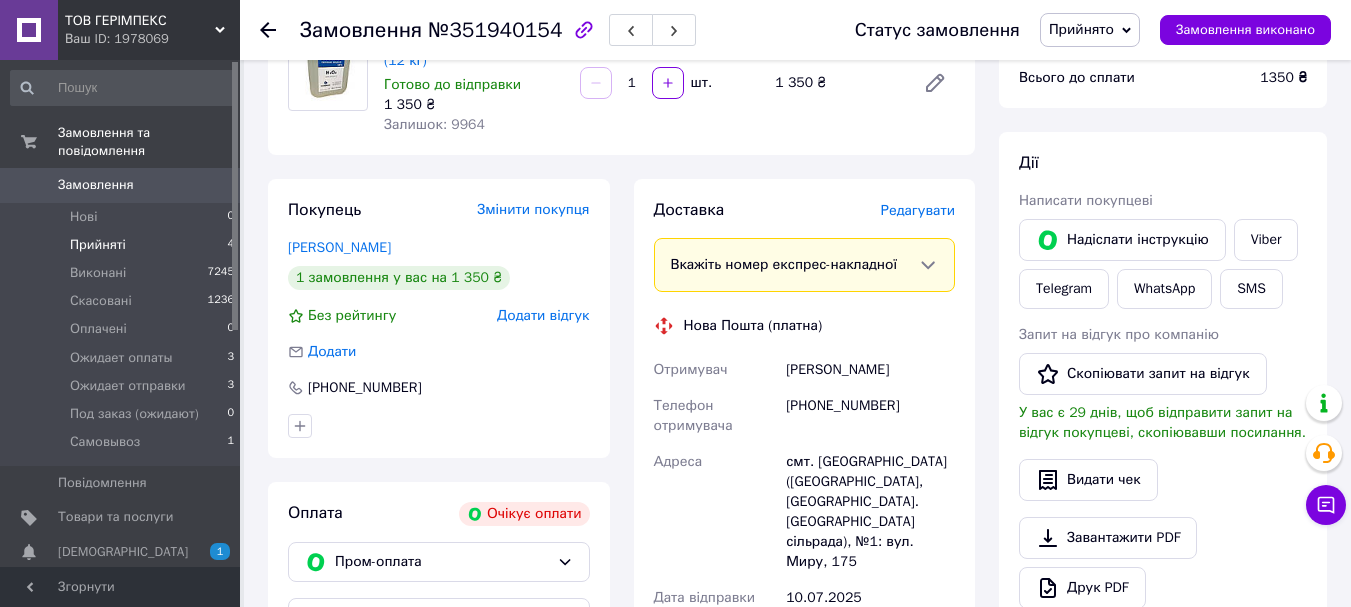 click on "Прийняті 4" at bounding box center [123, 245] 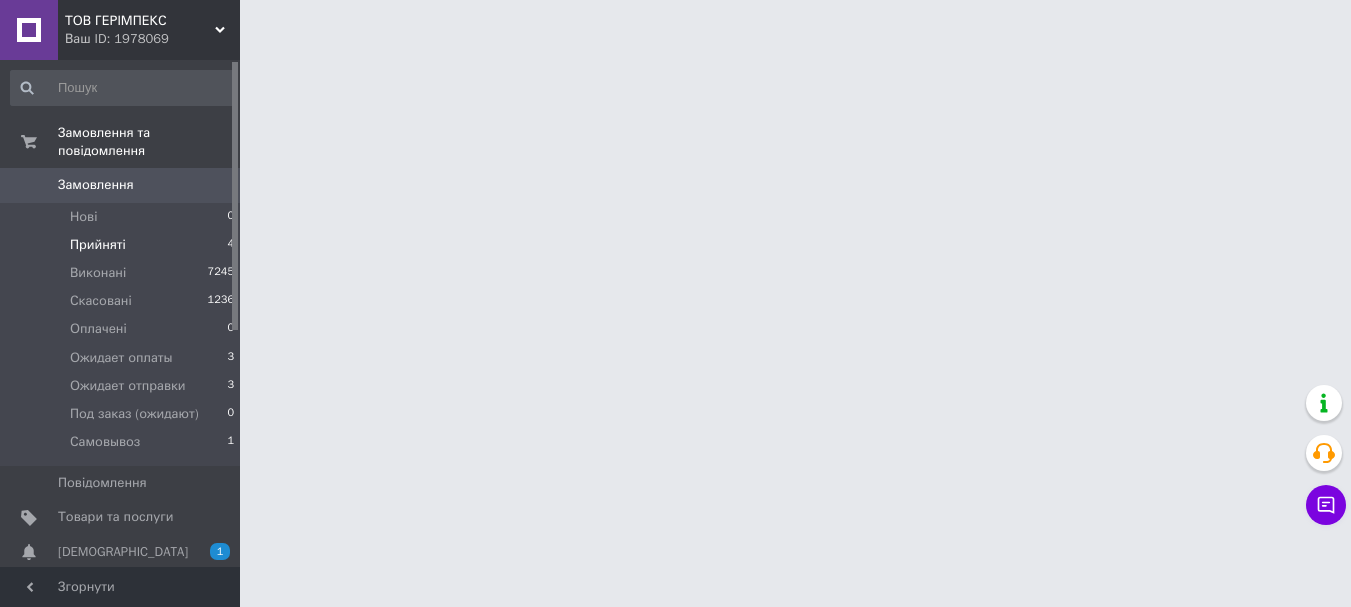scroll, scrollTop: 0, scrollLeft: 0, axis: both 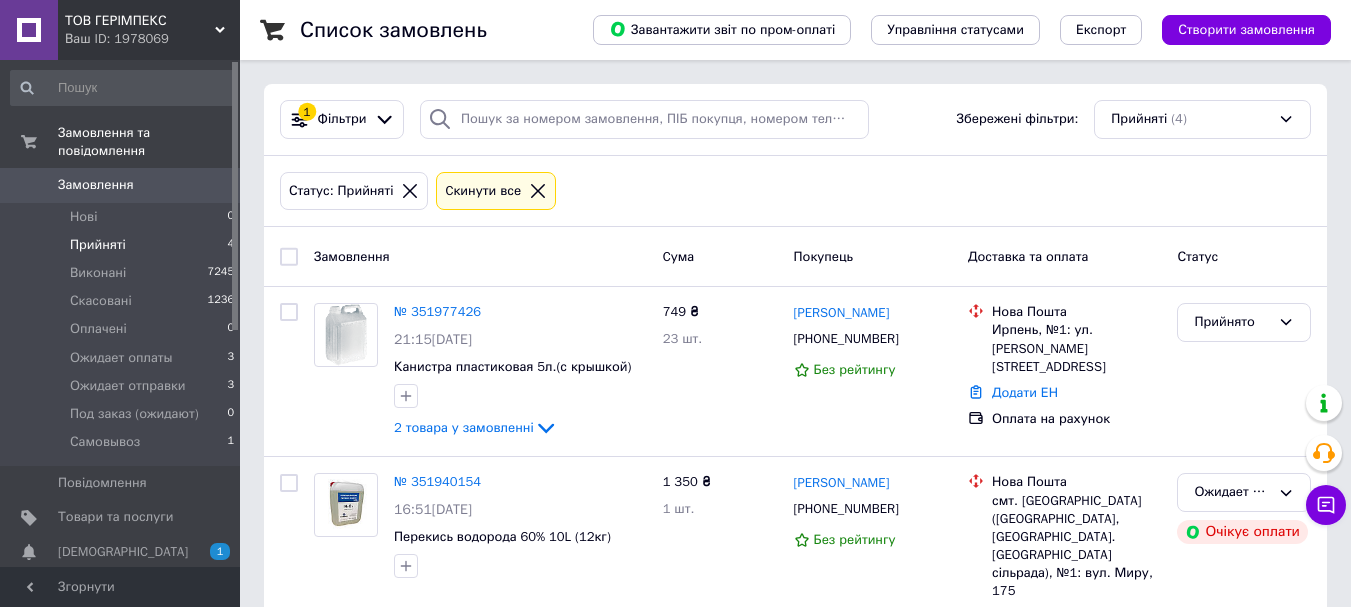 click on "Прийняті 4" at bounding box center [123, 245] 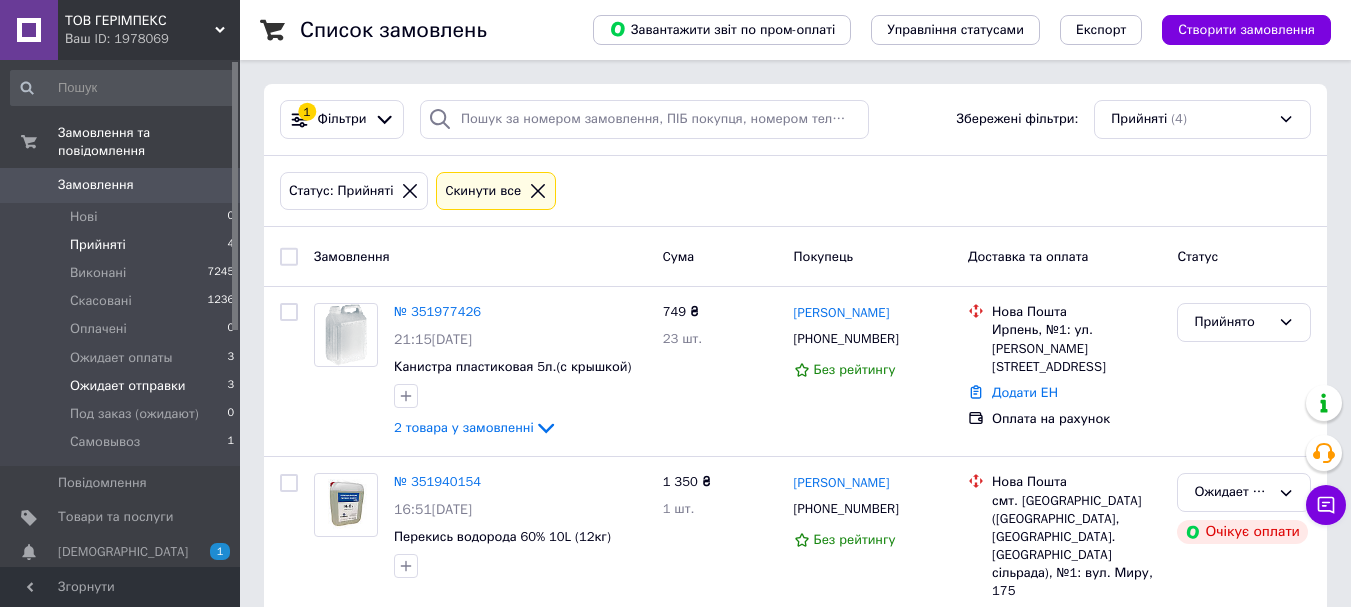 click on "Ожидает отправки" at bounding box center (128, 386) 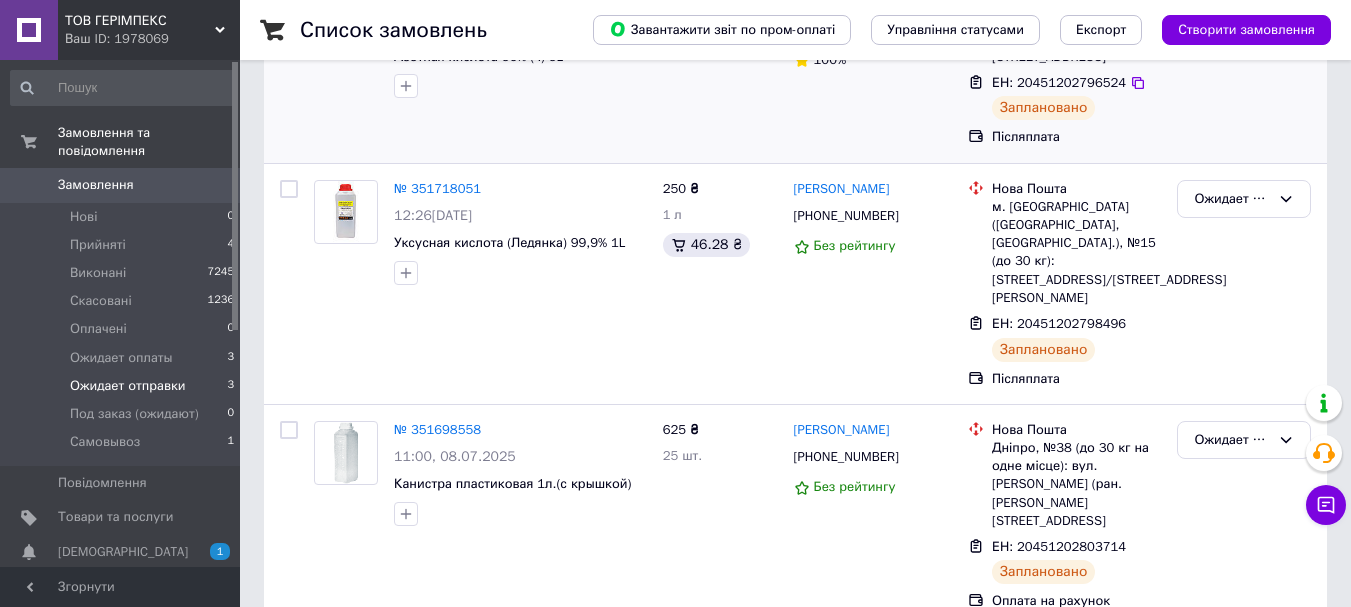 scroll, scrollTop: 317, scrollLeft: 0, axis: vertical 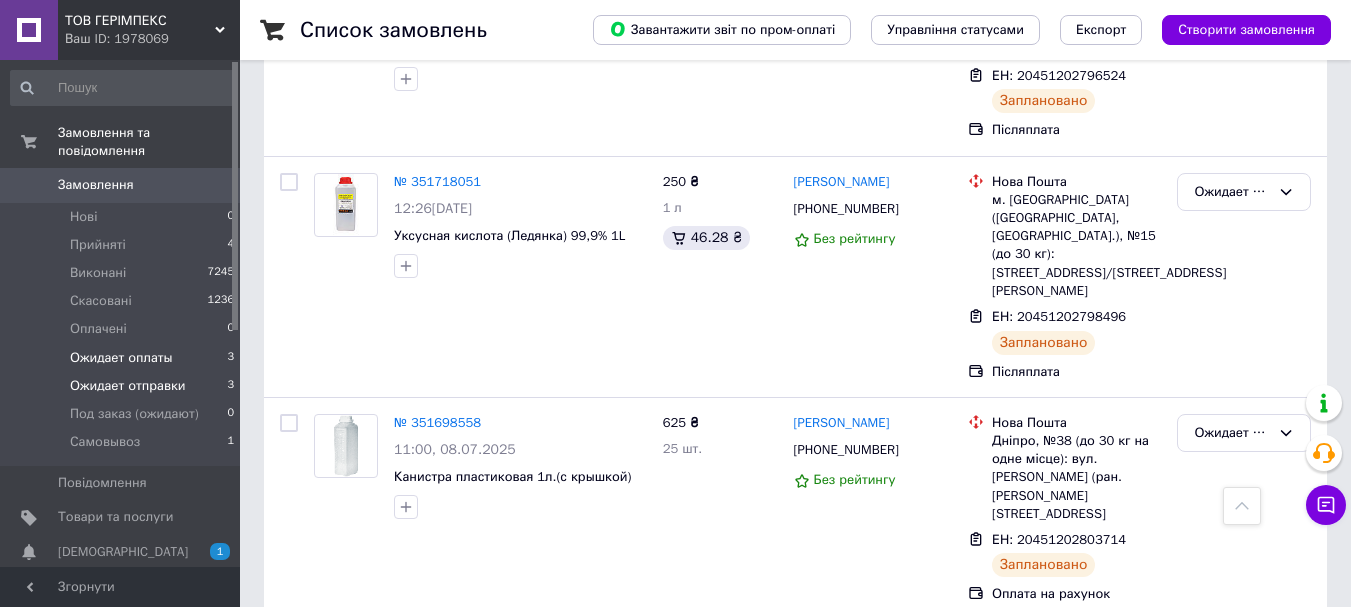 click on "Ожидает оплаты" at bounding box center (121, 358) 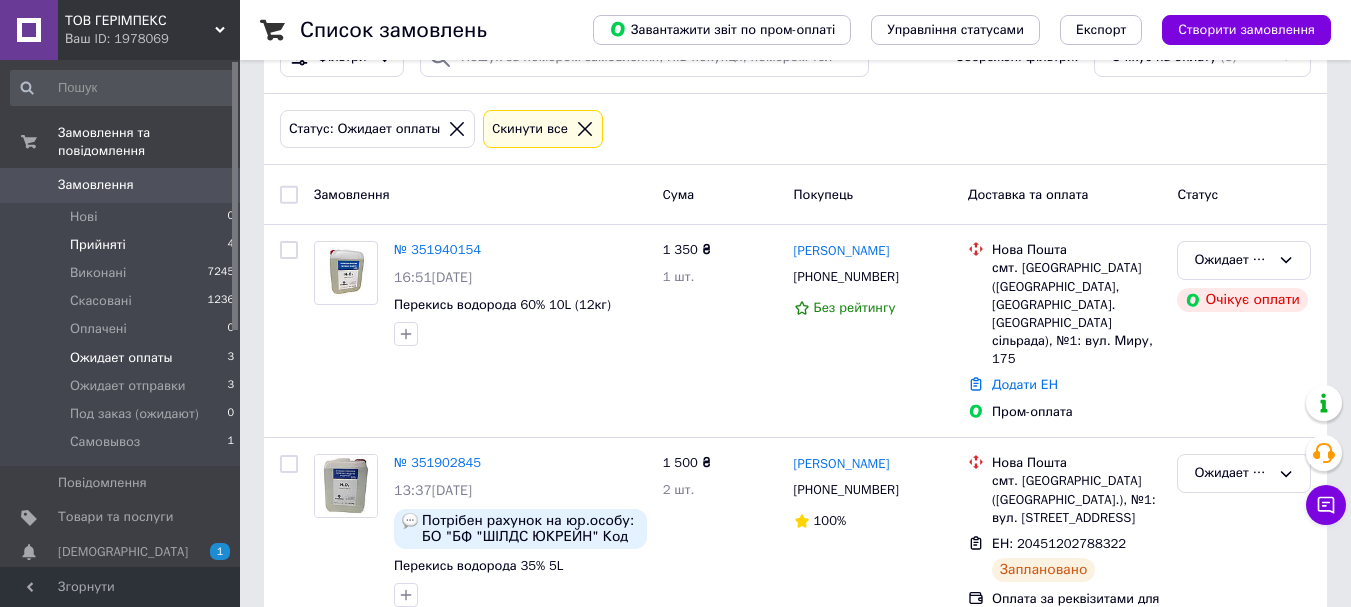 scroll, scrollTop: 0, scrollLeft: 0, axis: both 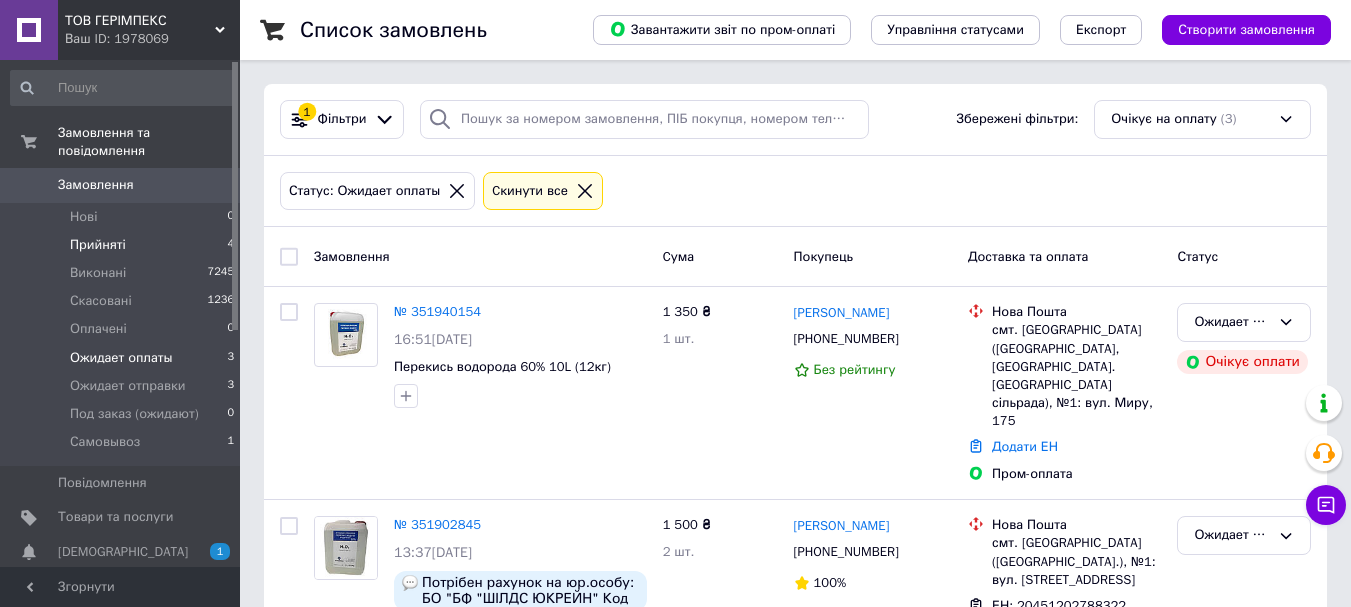 click on "Прийняті 4" at bounding box center [123, 245] 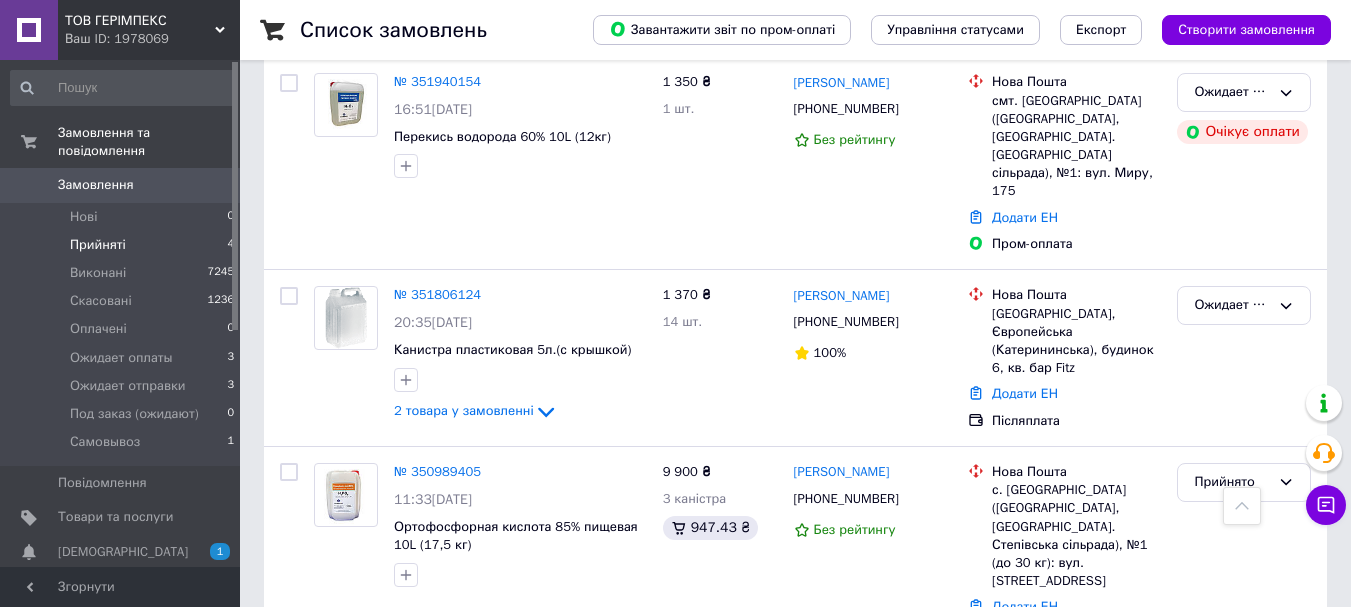 scroll, scrollTop: 415, scrollLeft: 0, axis: vertical 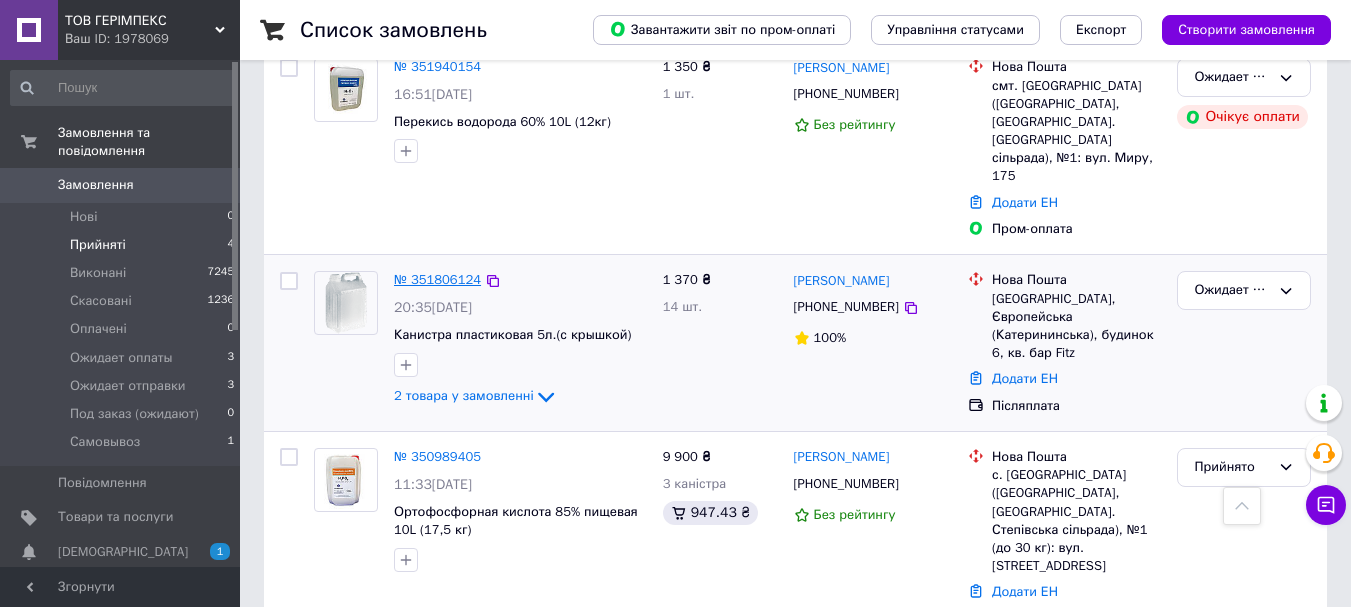 click on "№ 351806124" at bounding box center (437, 279) 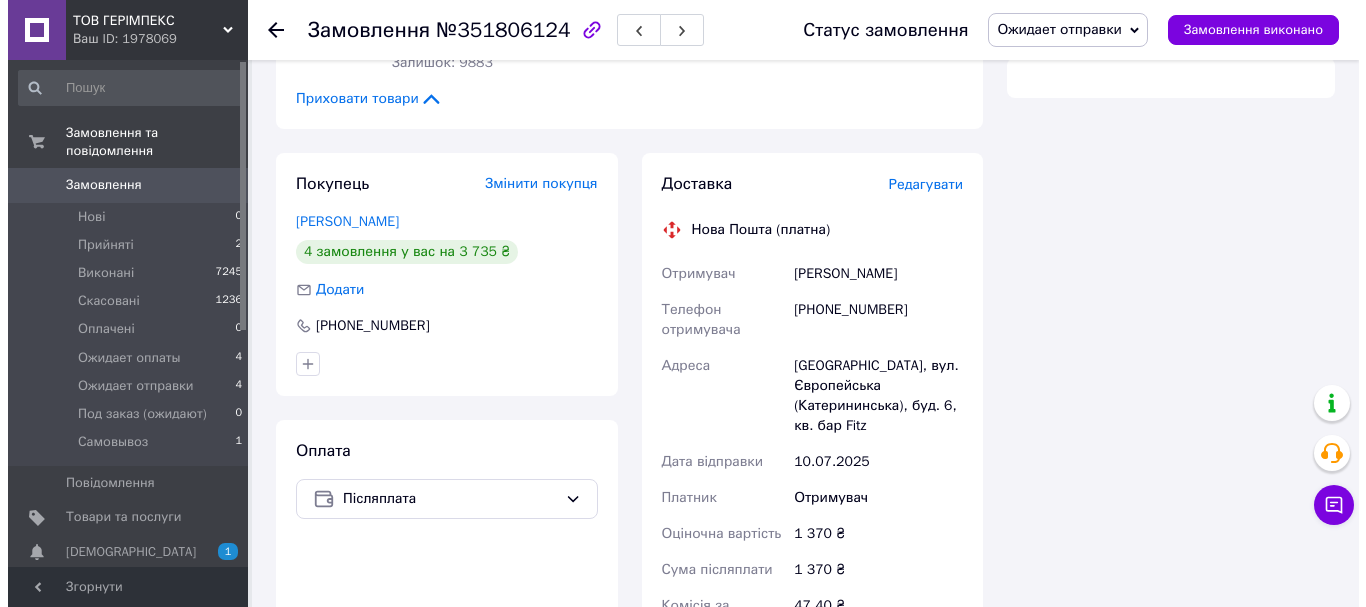 scroll, scrollTop: 415, scrollLeft: 0, axis: vertical 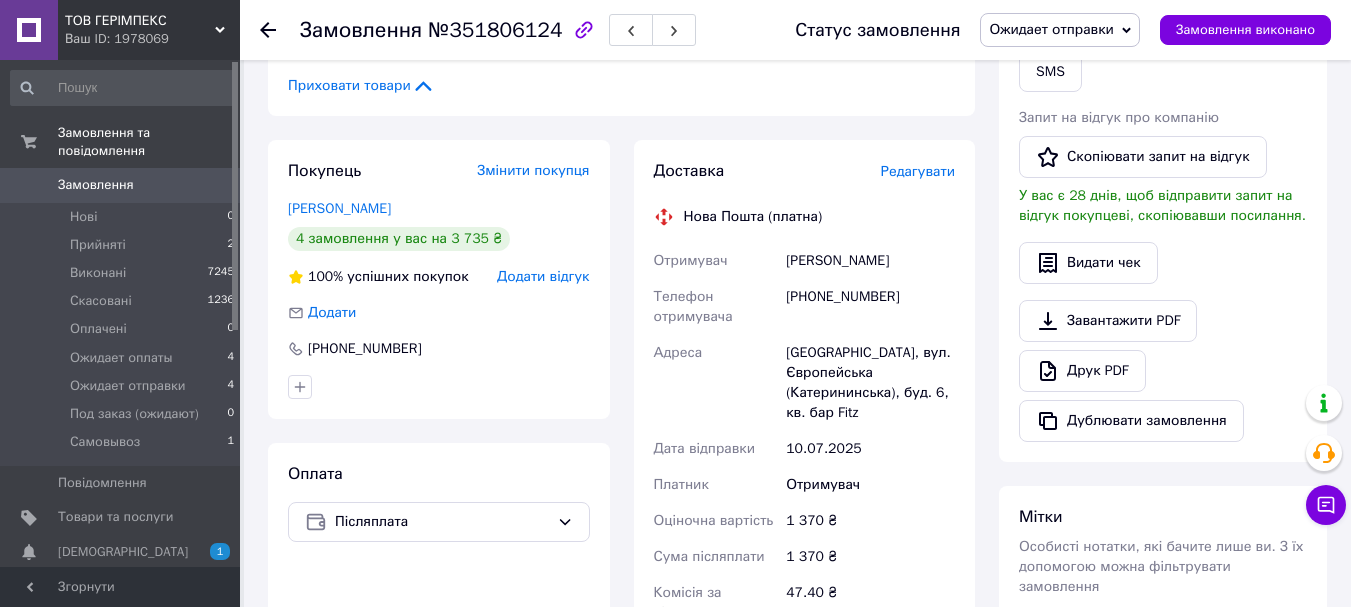 click on "Редагувати" at bounding box center [918, 171] 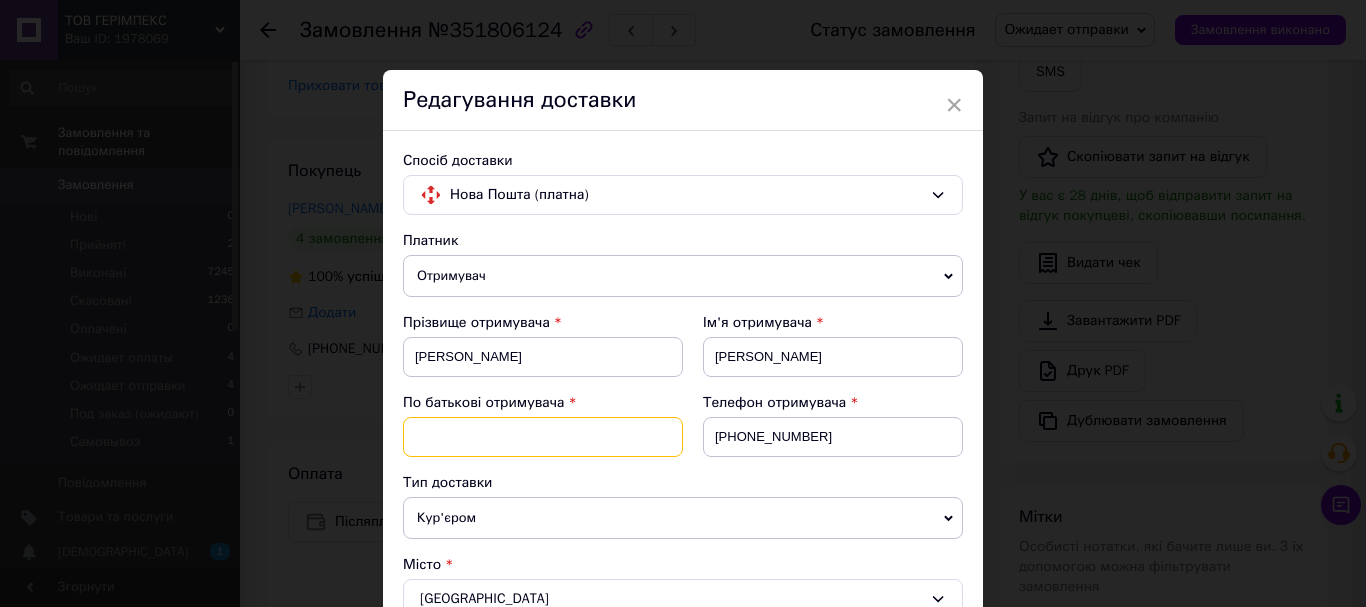 click at bounding box center [543, 437] 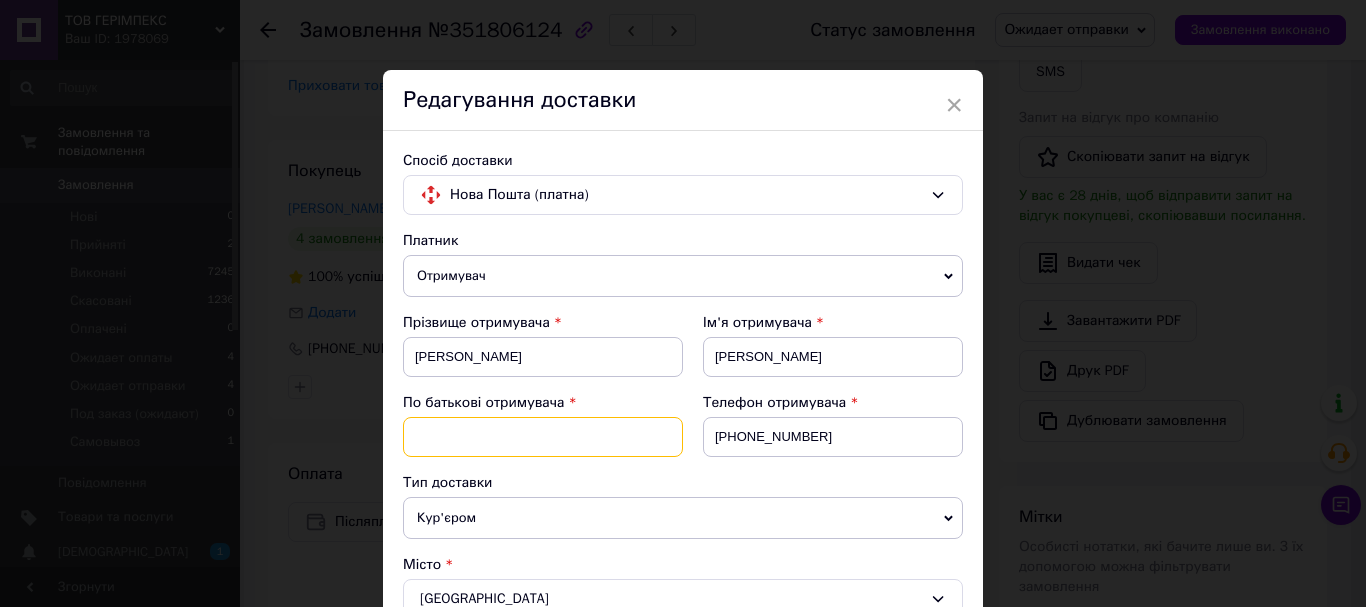 paste on "Ростиславович" 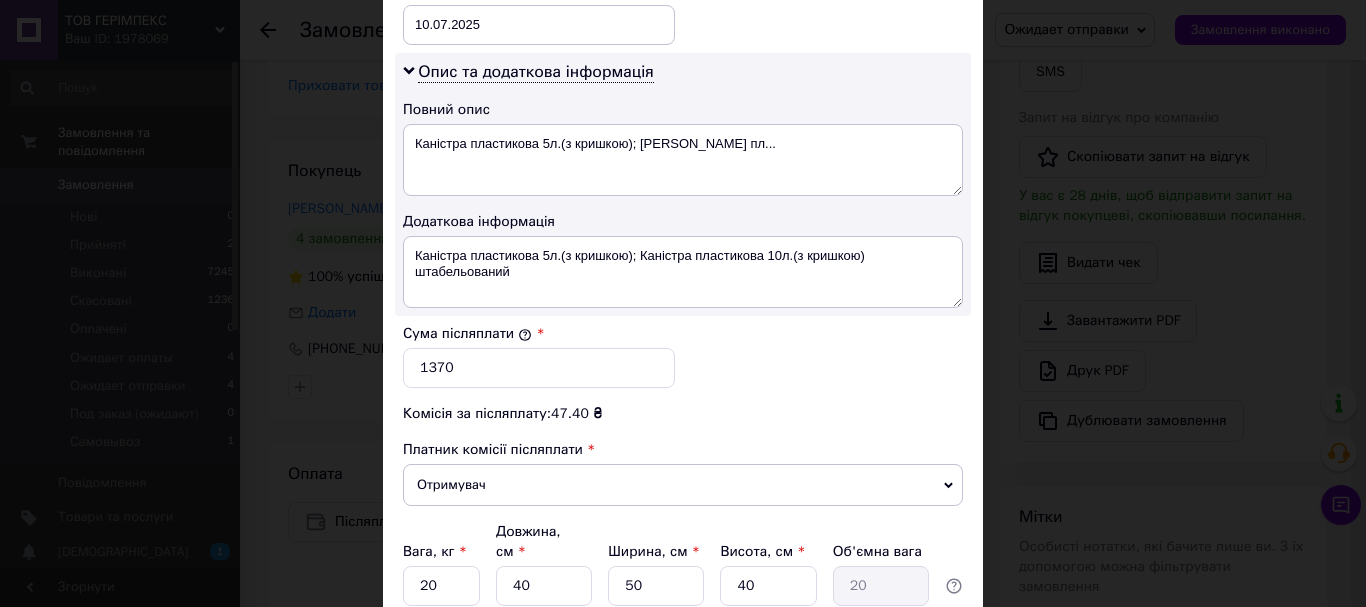 scroll, scrollTop: 1200, scrollLeft: 0, axis: vertical 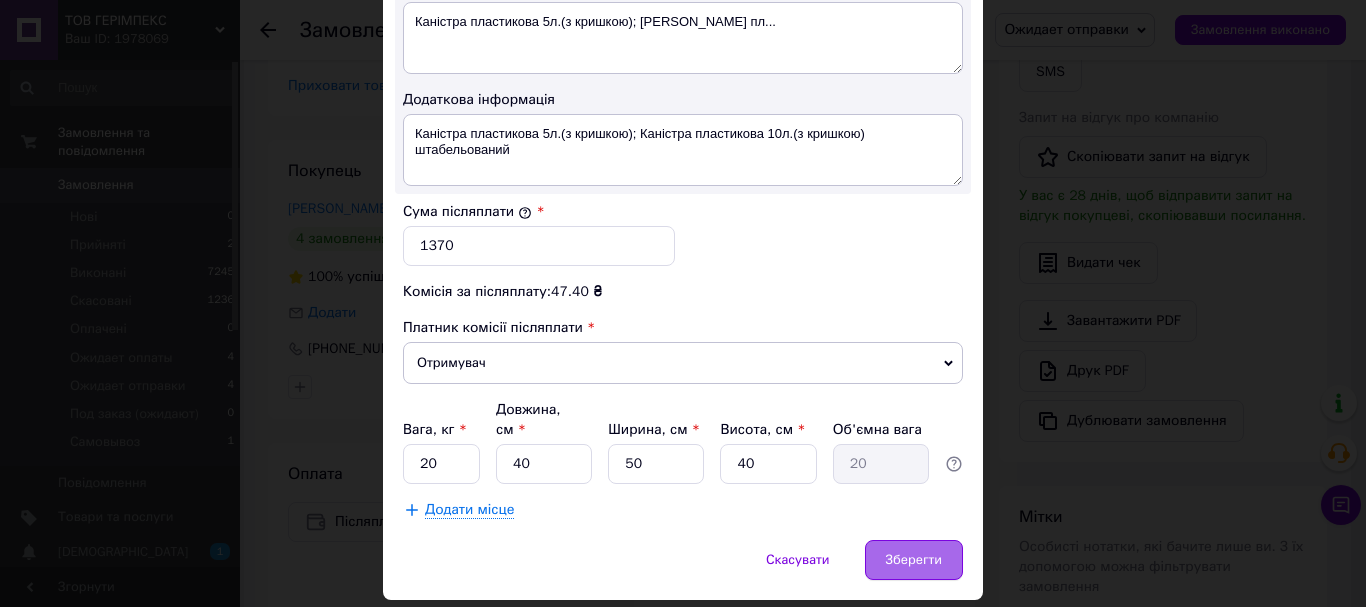 type on "Ростиславович" 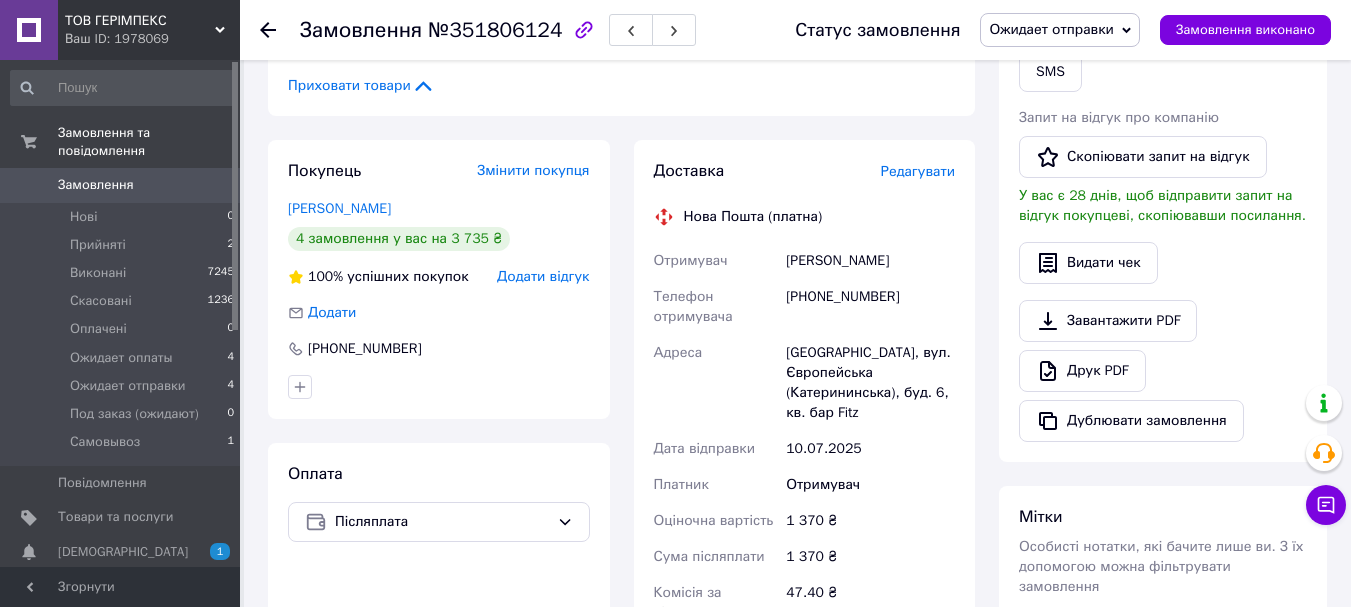 click on "Редагувати" at bounding box center (918, 171) 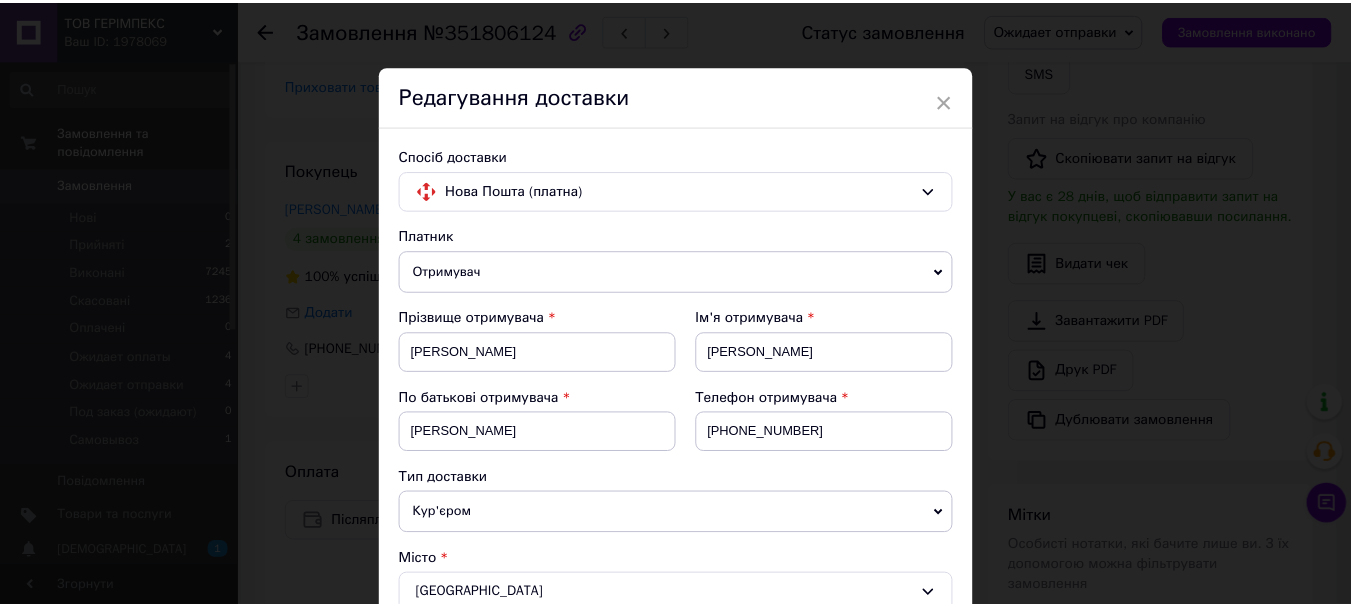 scroll, scrollTop: 0, scrollLeft: 0, axis: both 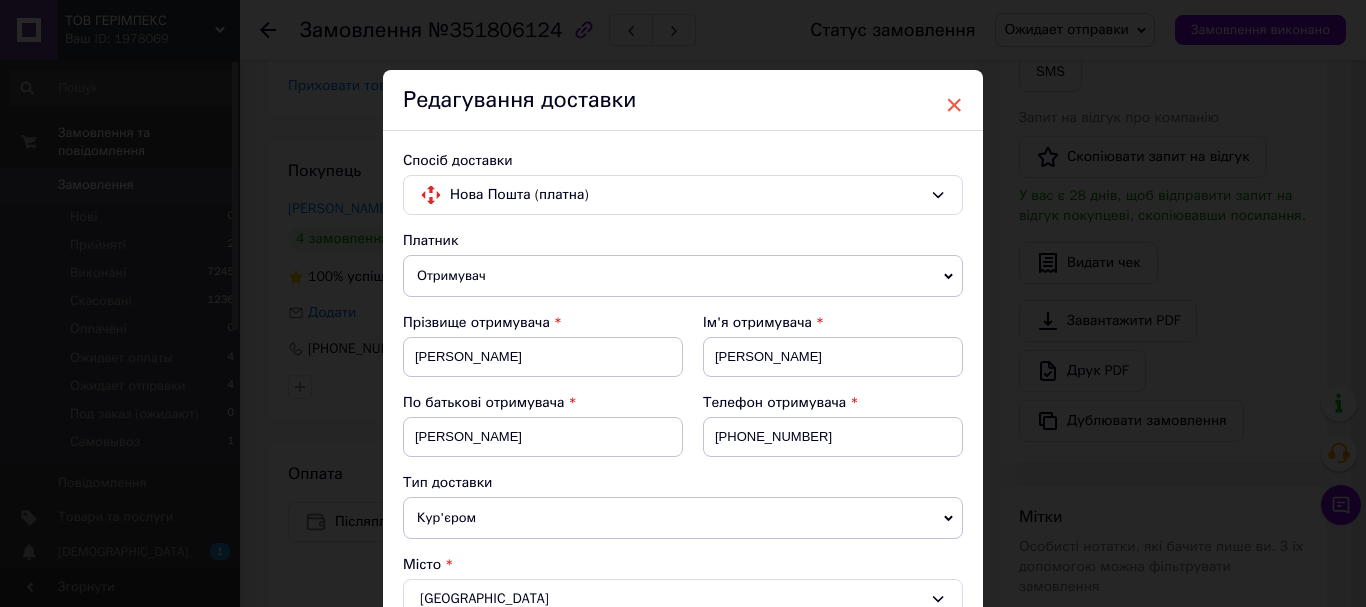 click on "×" at bounding box center (954, 105) 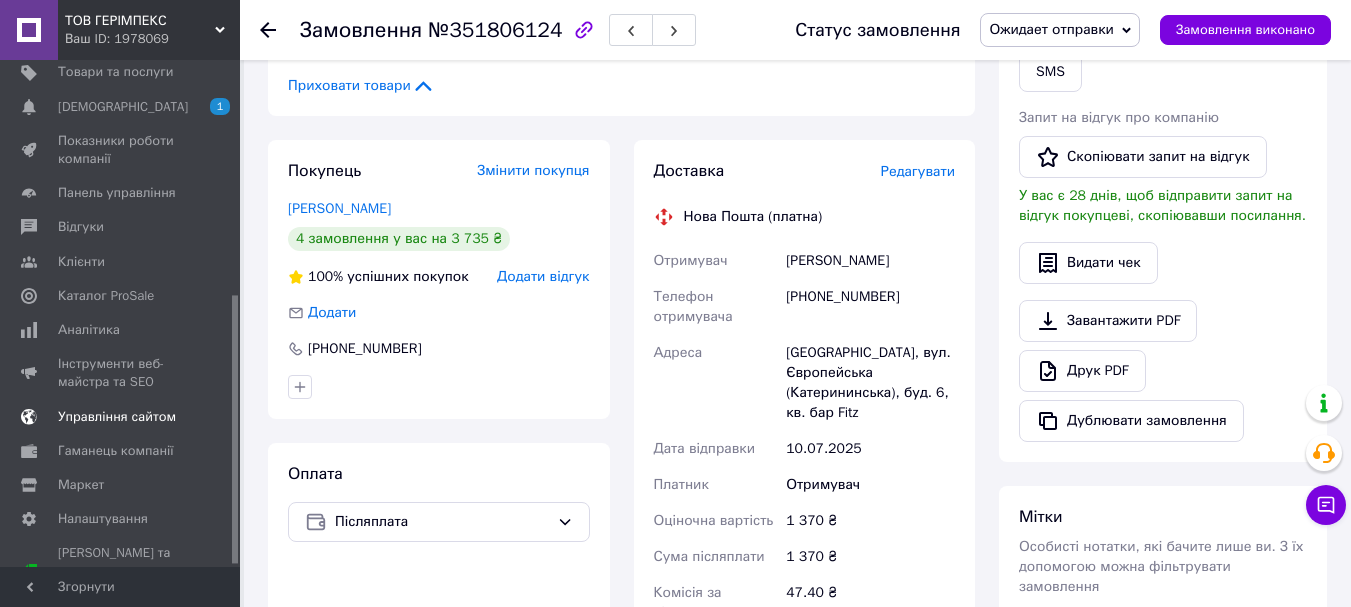 scroll, scrollTop: 448, scrollLeft: 0, axis: vertical 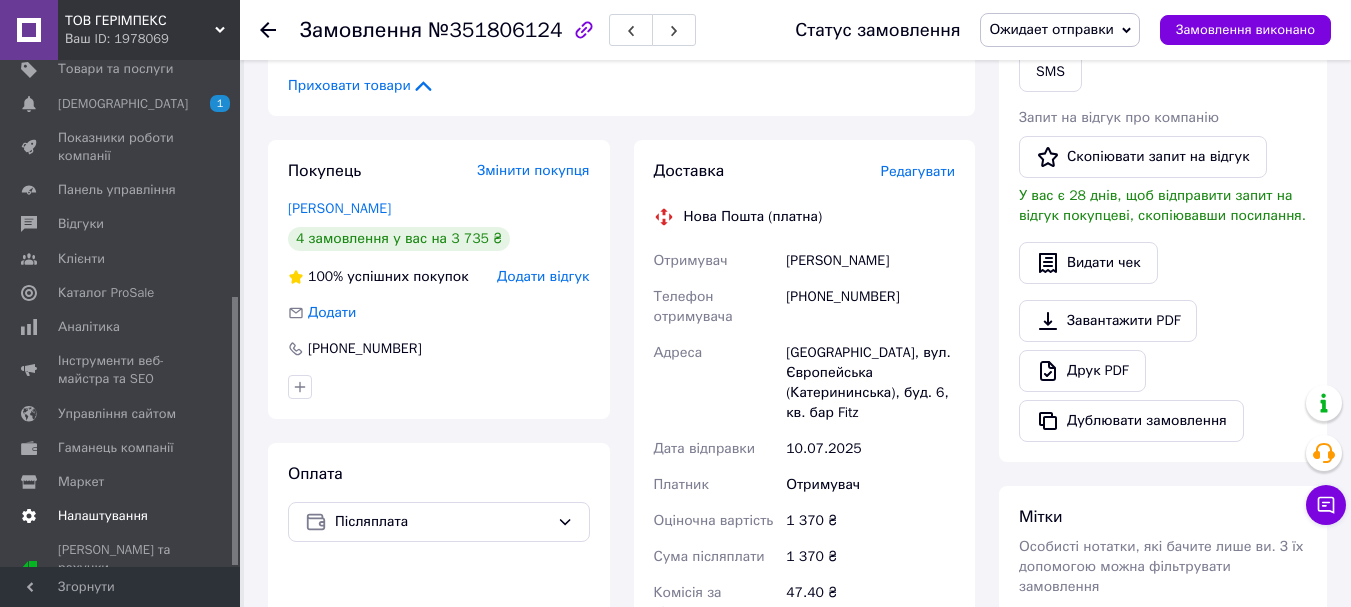 click on "Налаштування" at bounding box center (103, 516) 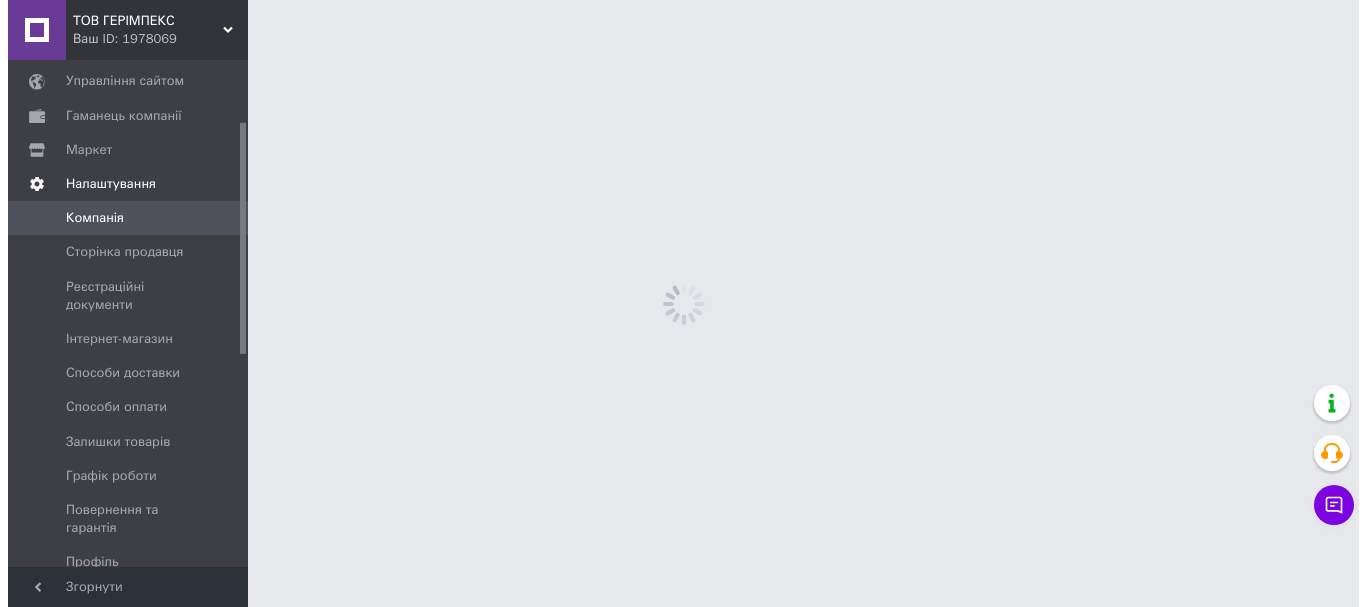 scroll, scrollTop: 0, scrollLeft: 0, axis: both 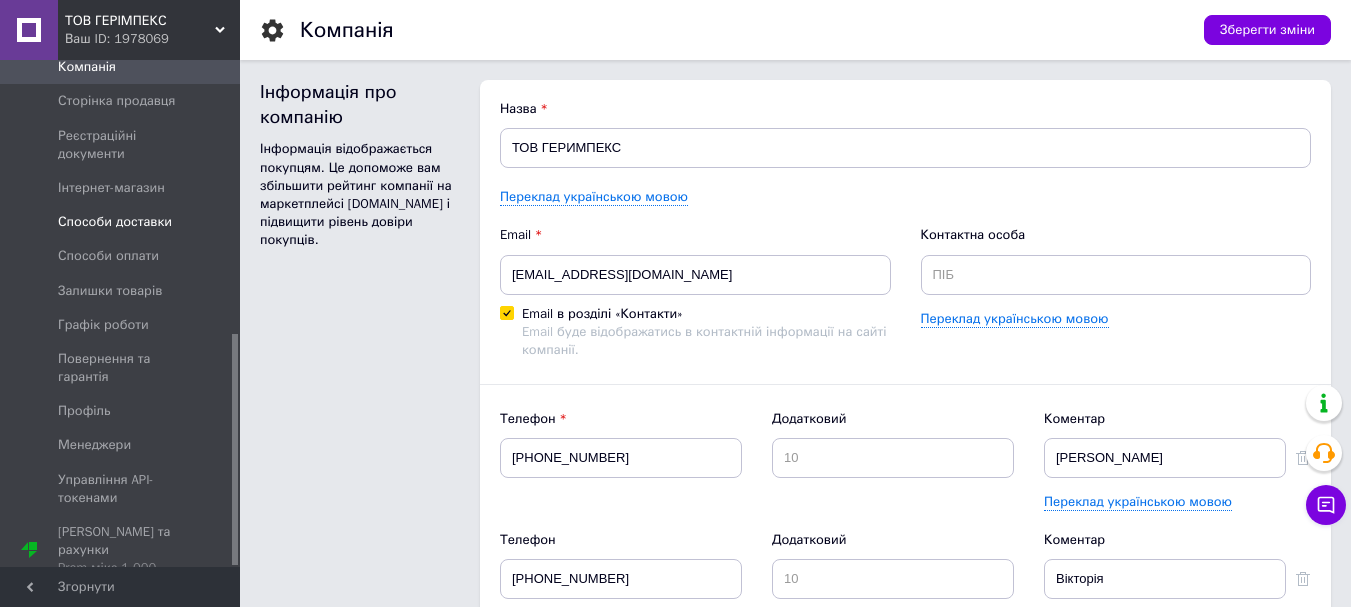 click on "Способи доставки" at bounding box center (115, 222) 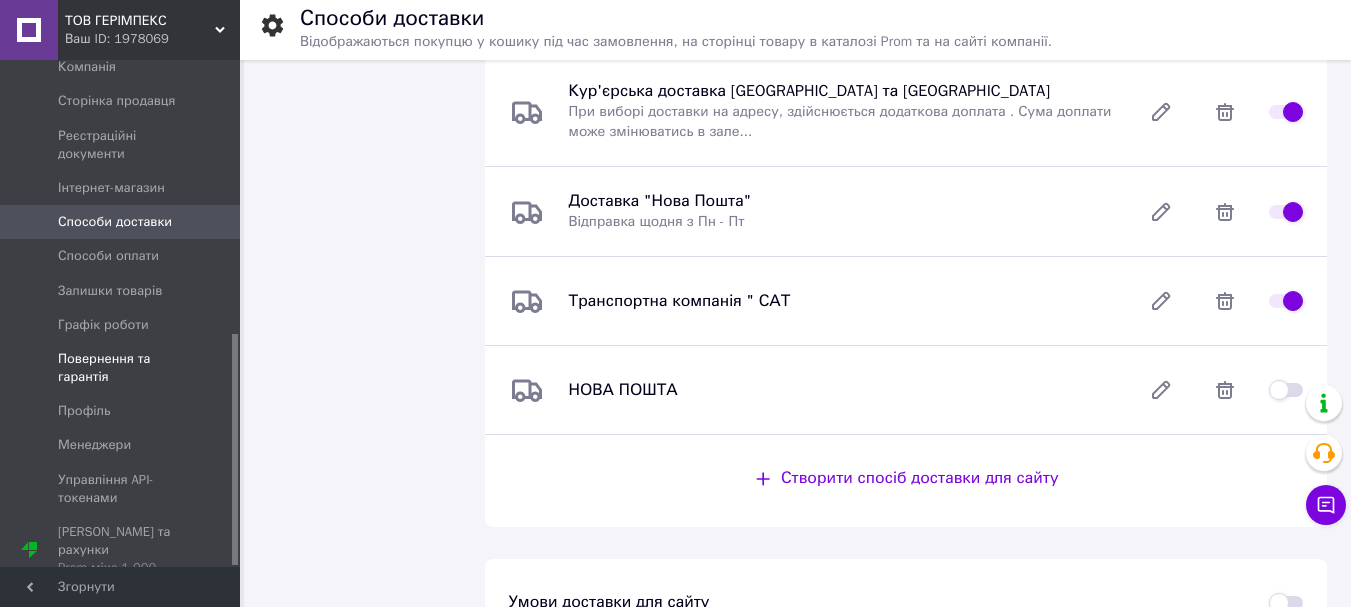scroll, scrollTop: 1095, scrollLeft: 0, axis: vertical 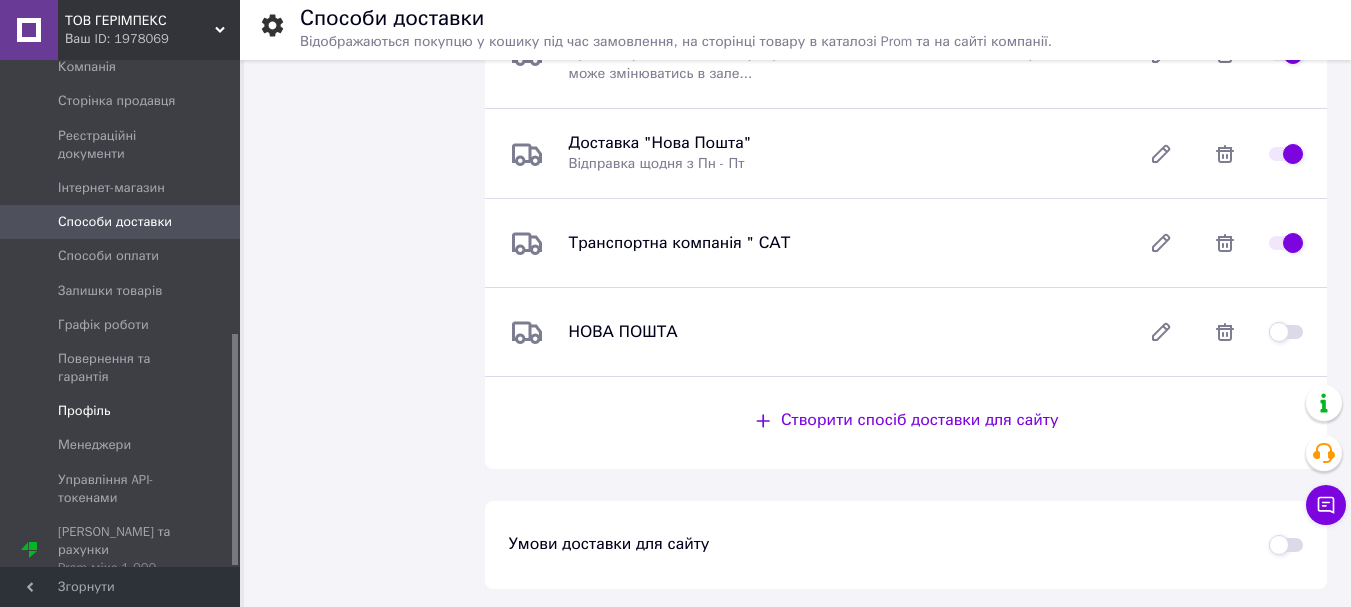 click on "Профіль" at bounding box center (84, 411) 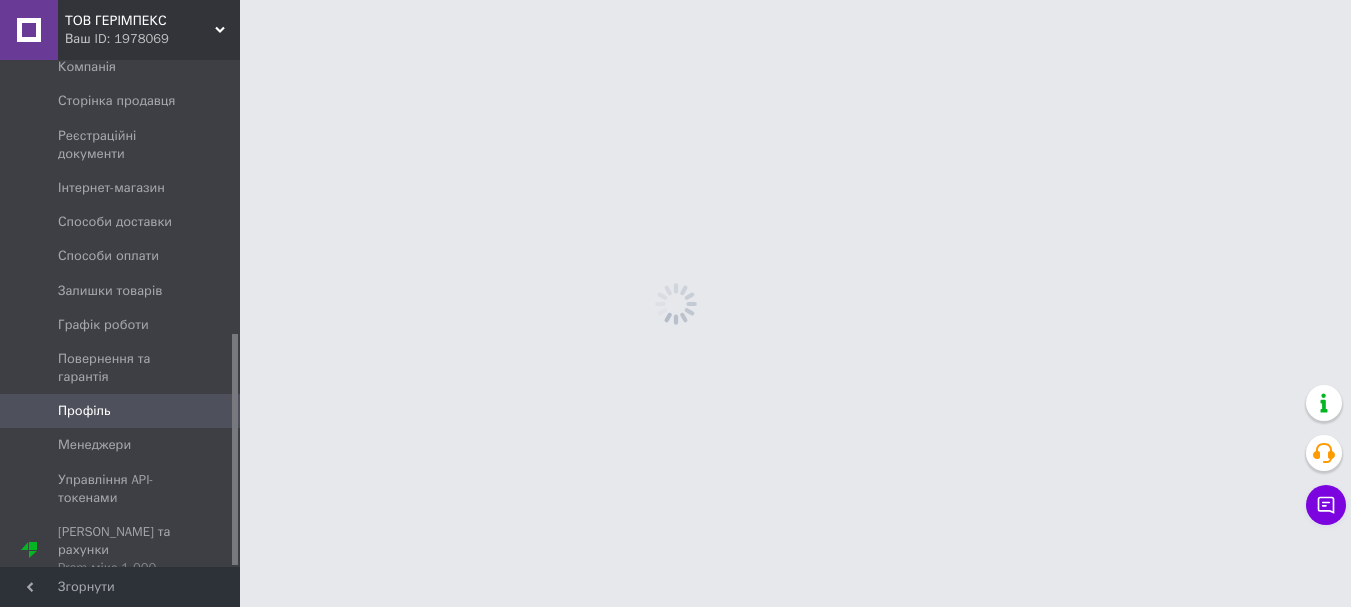 scroll, scrollTop: 0, scrollLeft: 0, axis: both 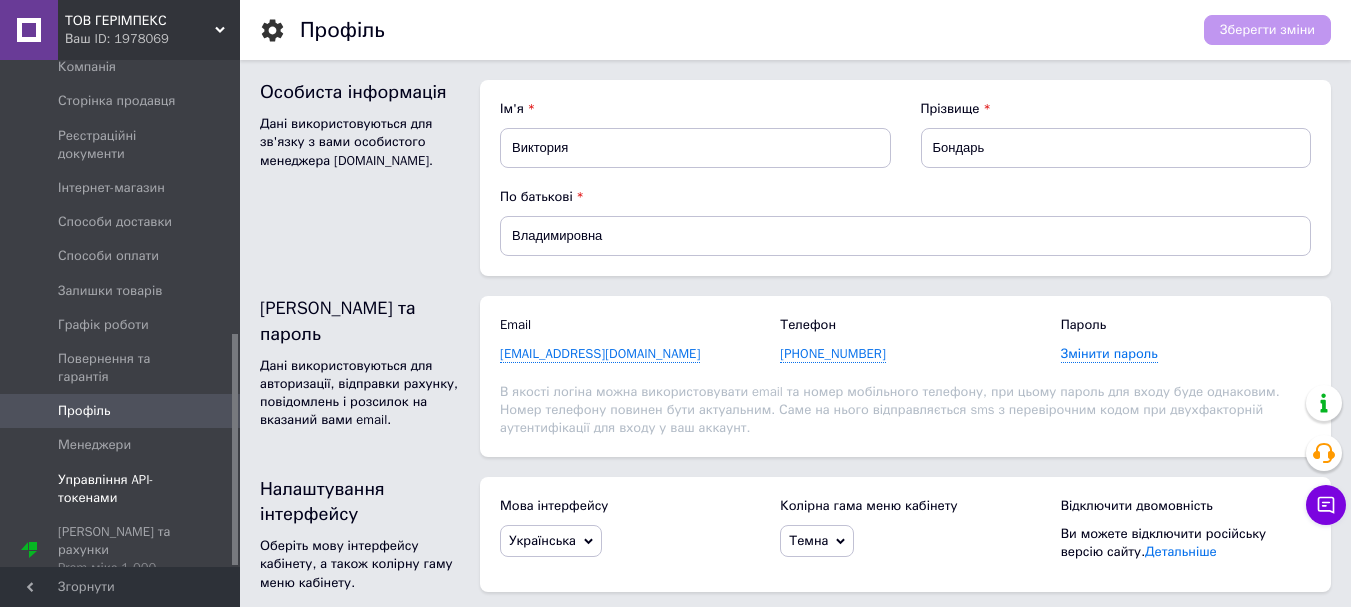 click on "Управління API-токенами" at bounding box center (121, 489) 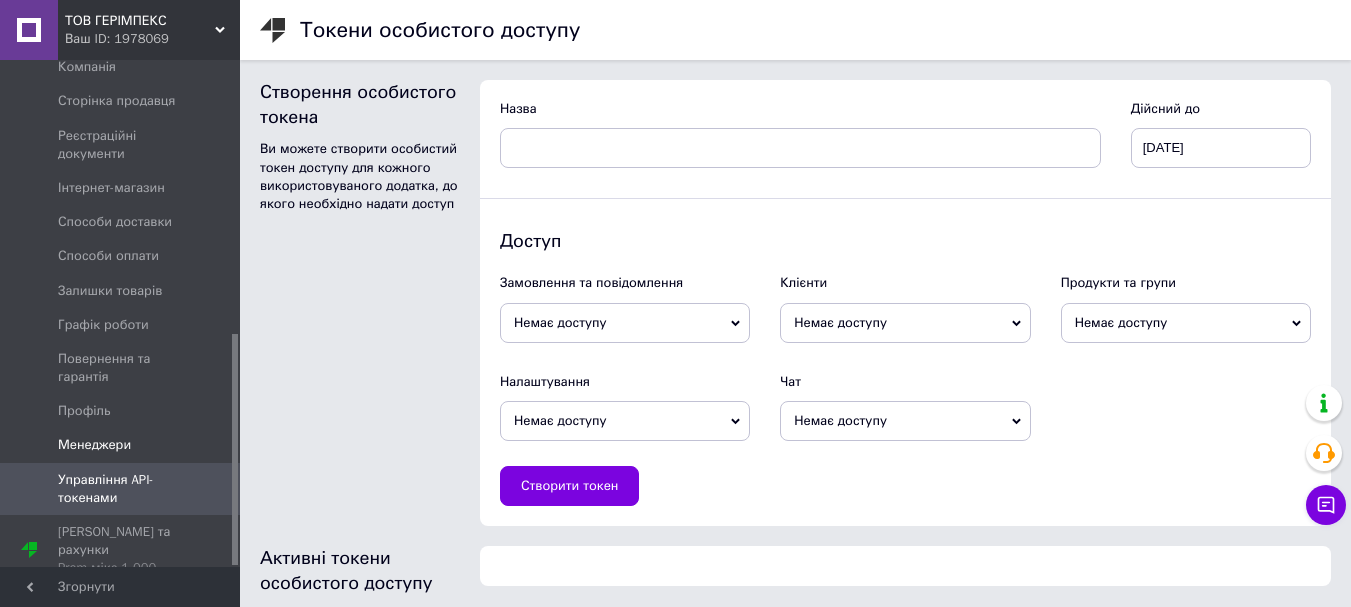 click on "Менеджери" at bounding box center [94, 445] 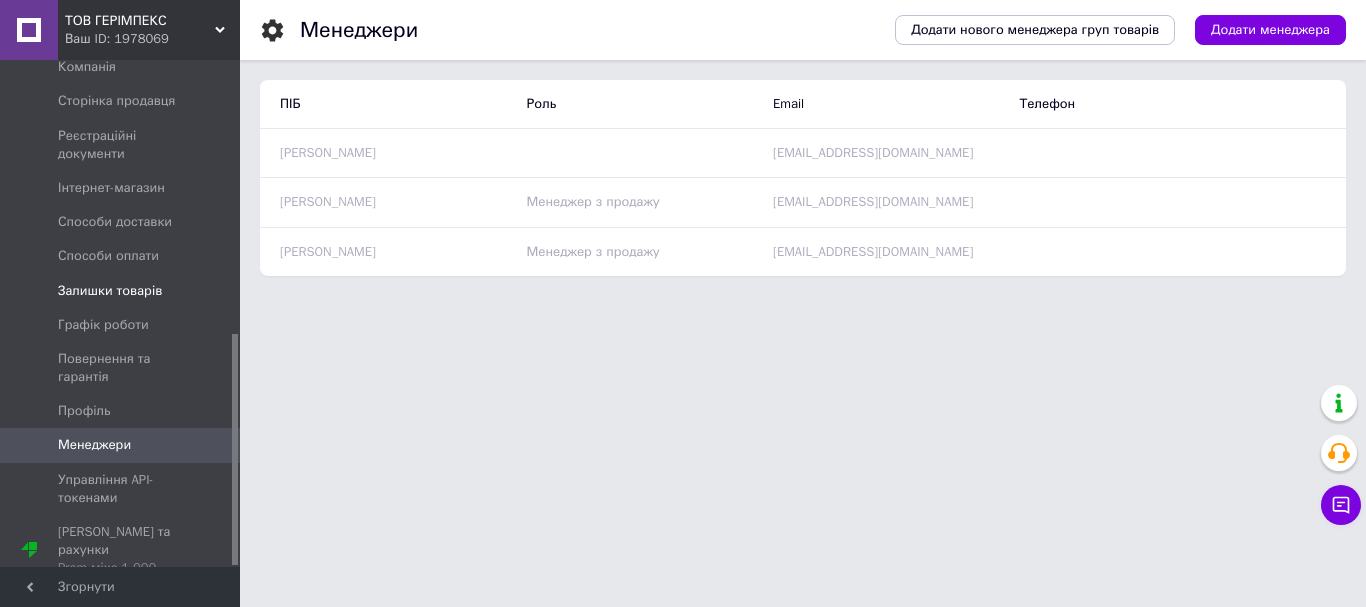click on "Залишки товарів" at bounding box center [110, 291] 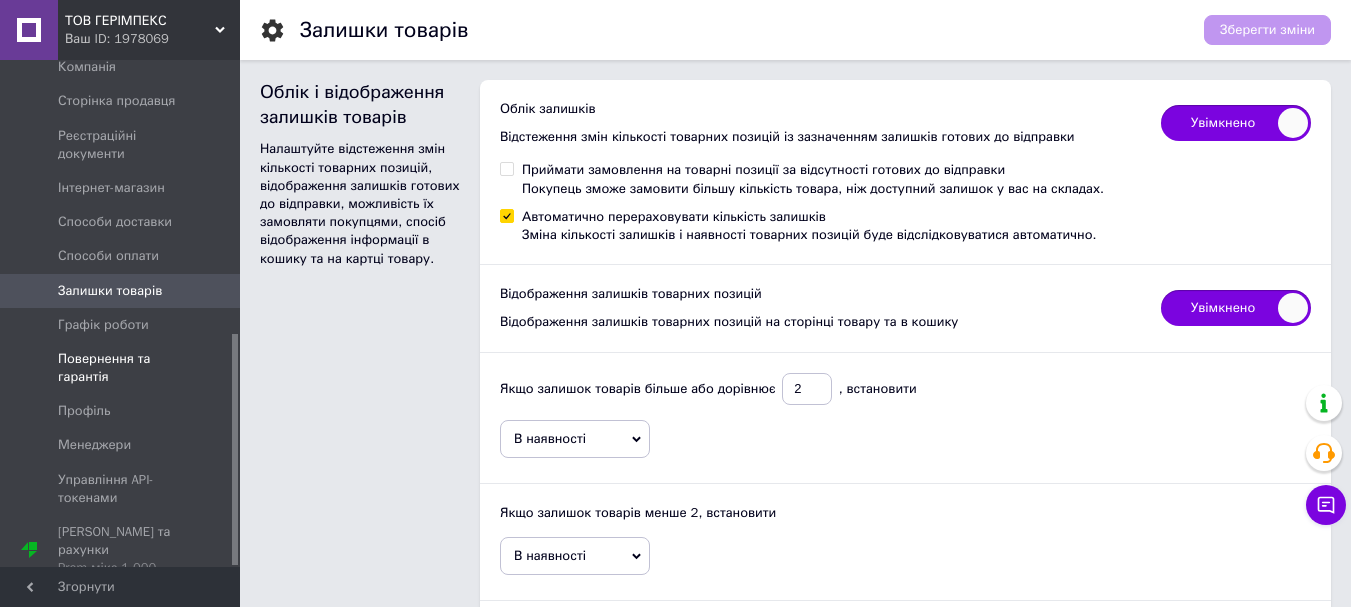 click on "Повернення та гарантія" at bounding box center [121, 368] 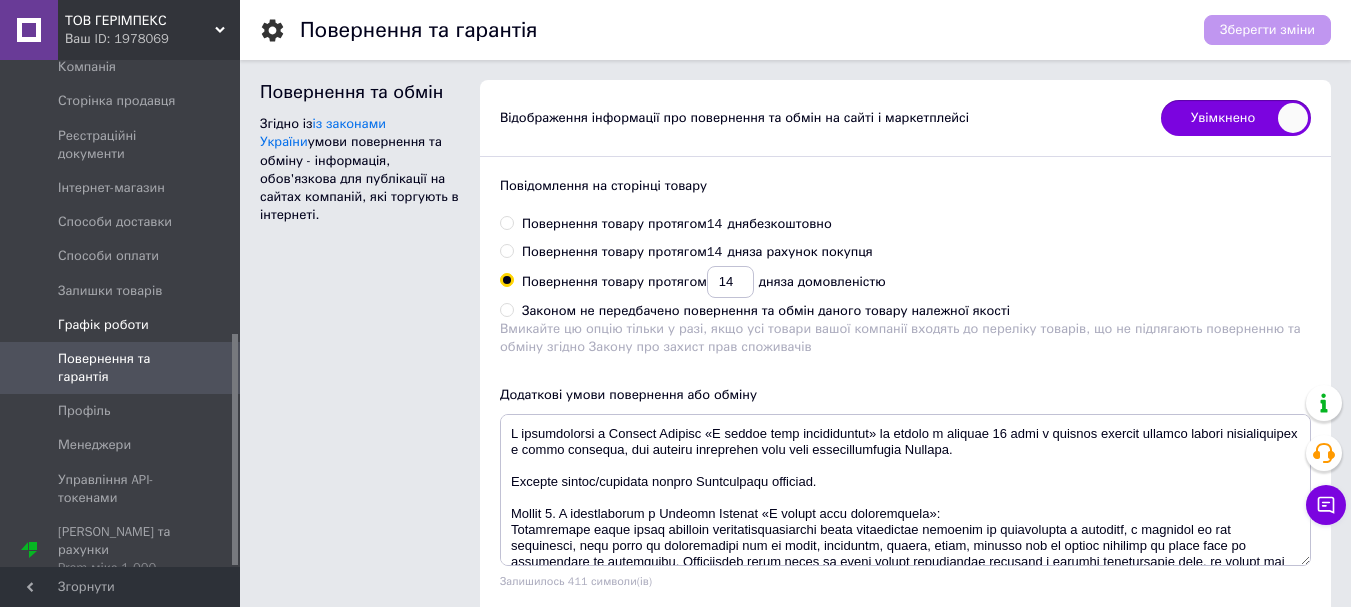 click on "Графік роботи" at bounding box center (103, 325) 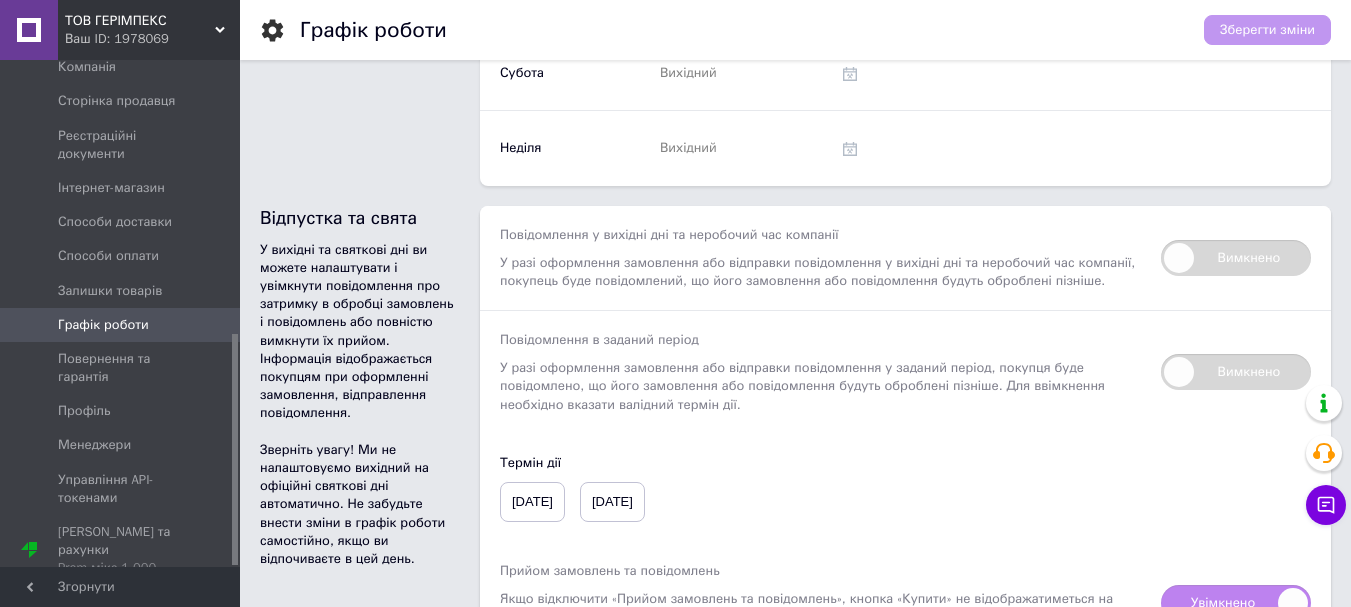 scroll, scrollTop: 600, scrollLeft: 0, axis: vertical 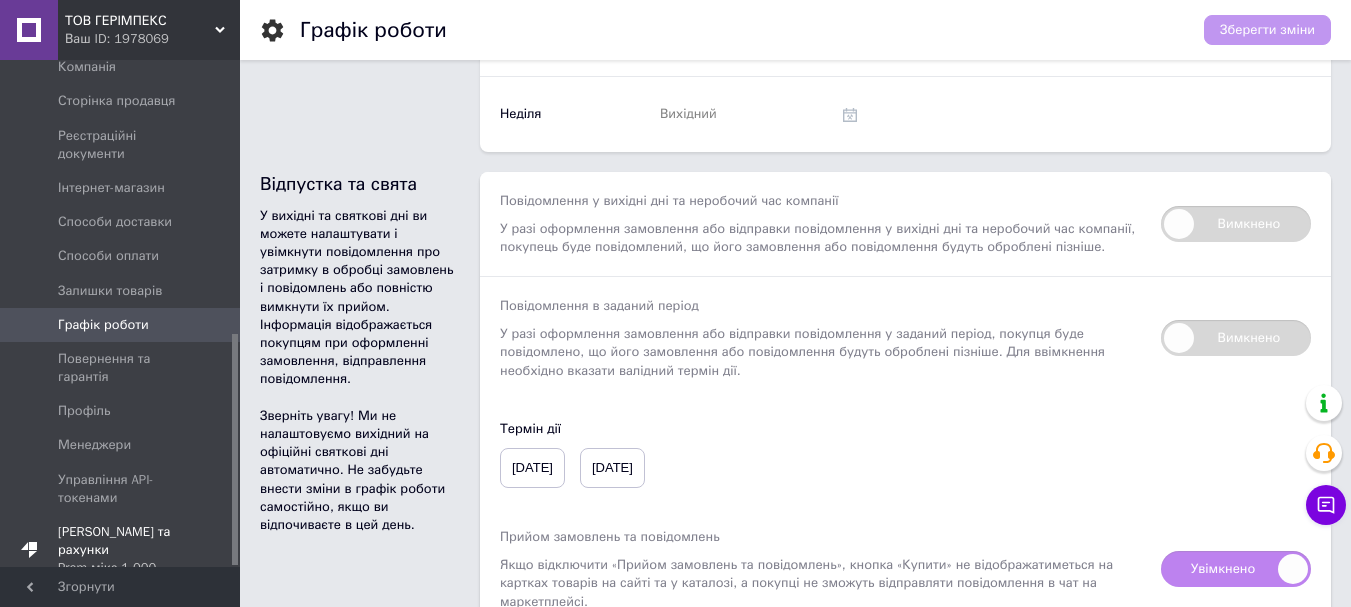 click on "Prom мікс 1 000" at bounding box center [121, 568] 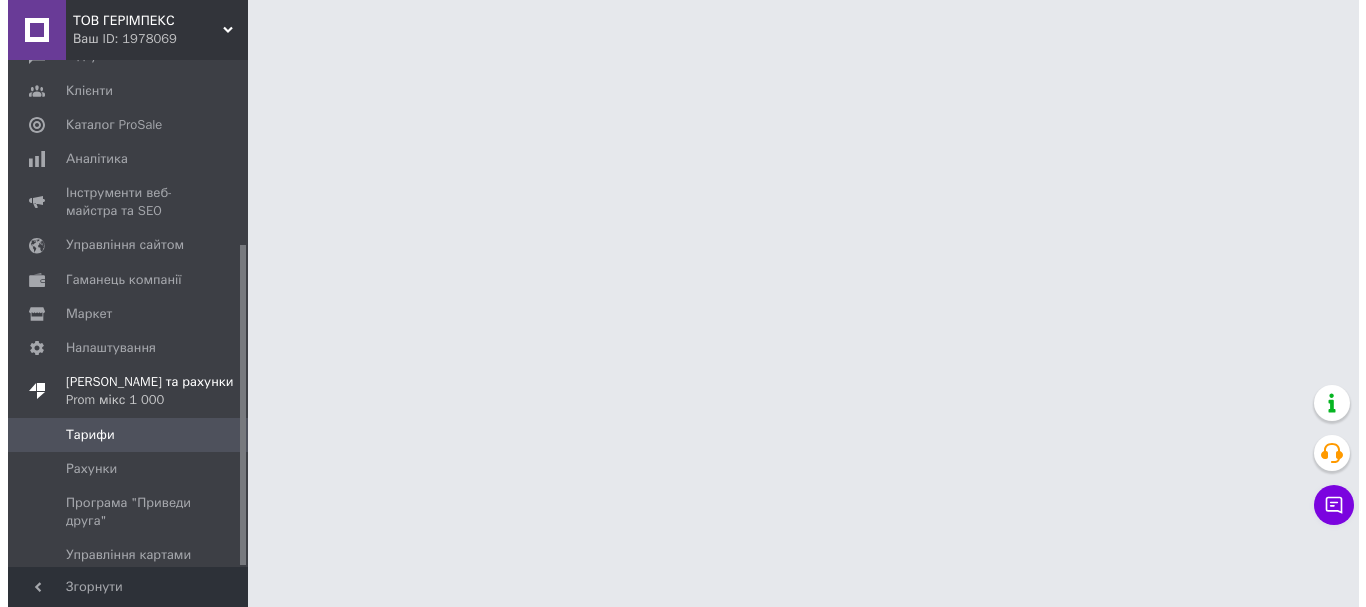 scroll, scrollTop: 0, scrollLeft: 0, axis: both 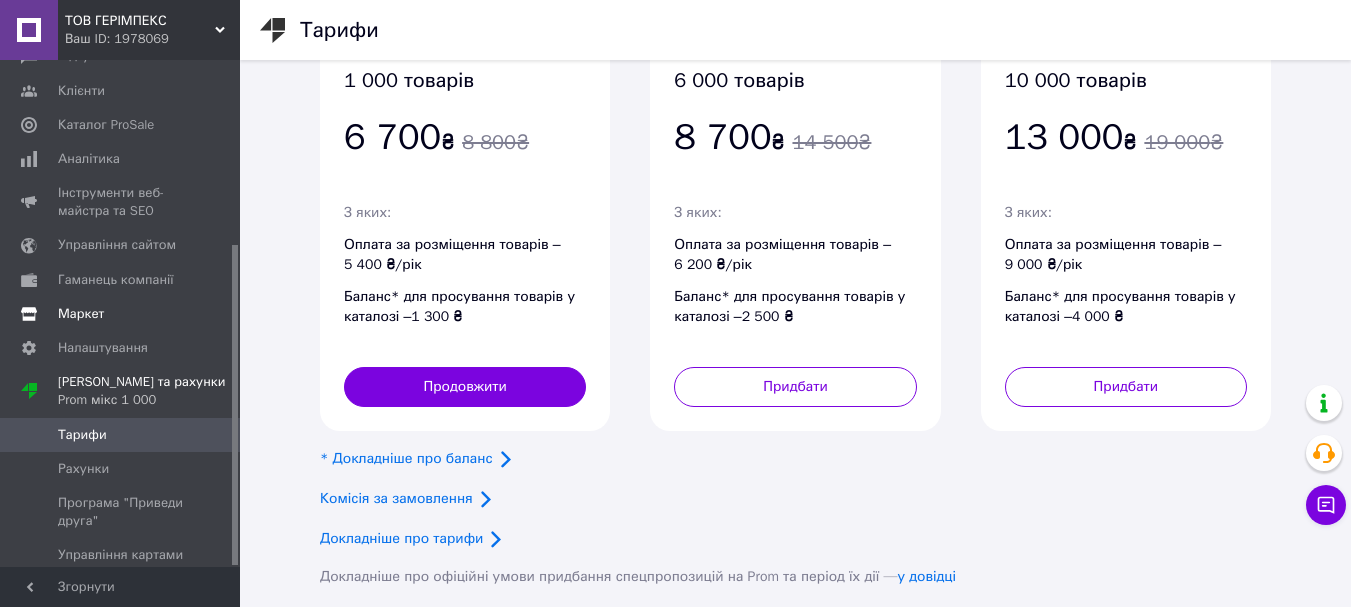 click on "Маркет" at bounding box center [81, 314] 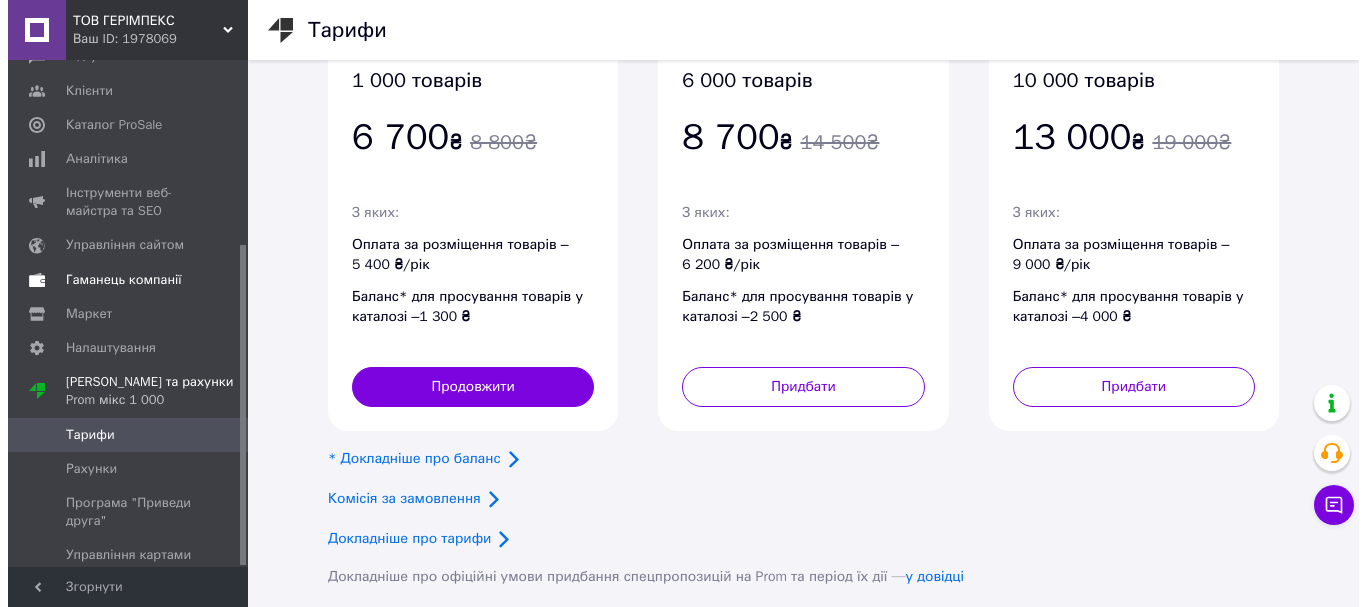 scroll, scrollTop: 0, scrollLeft: 0, axis: both 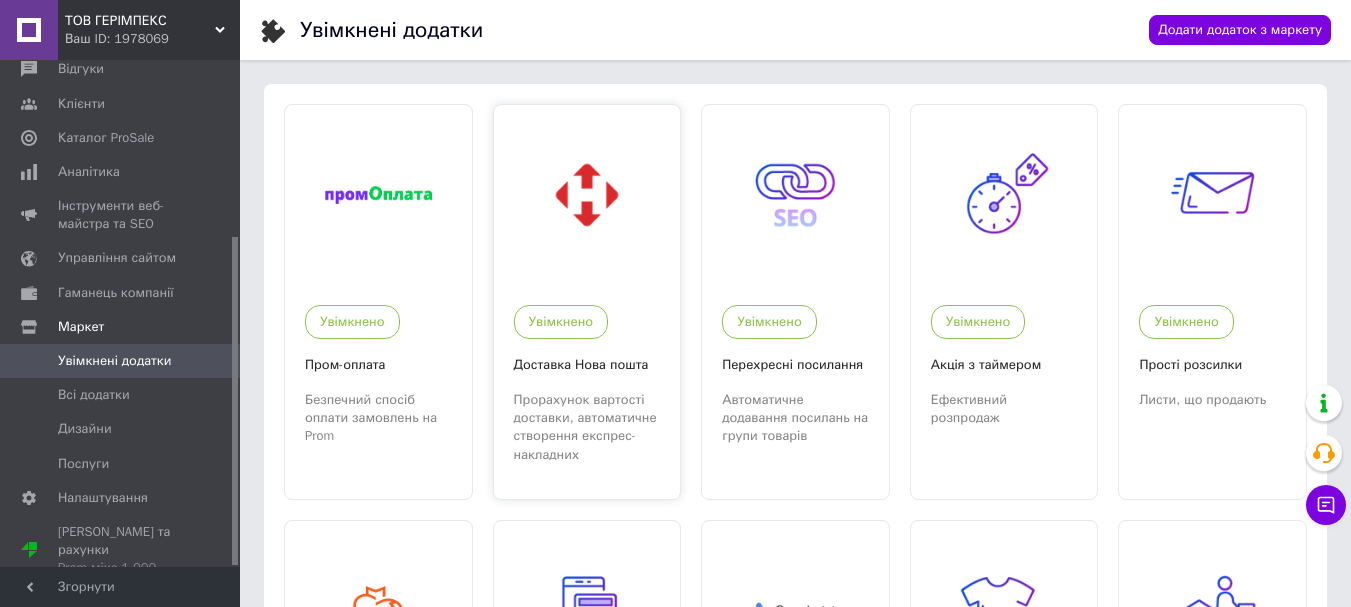click at bounding box center [587, 195] 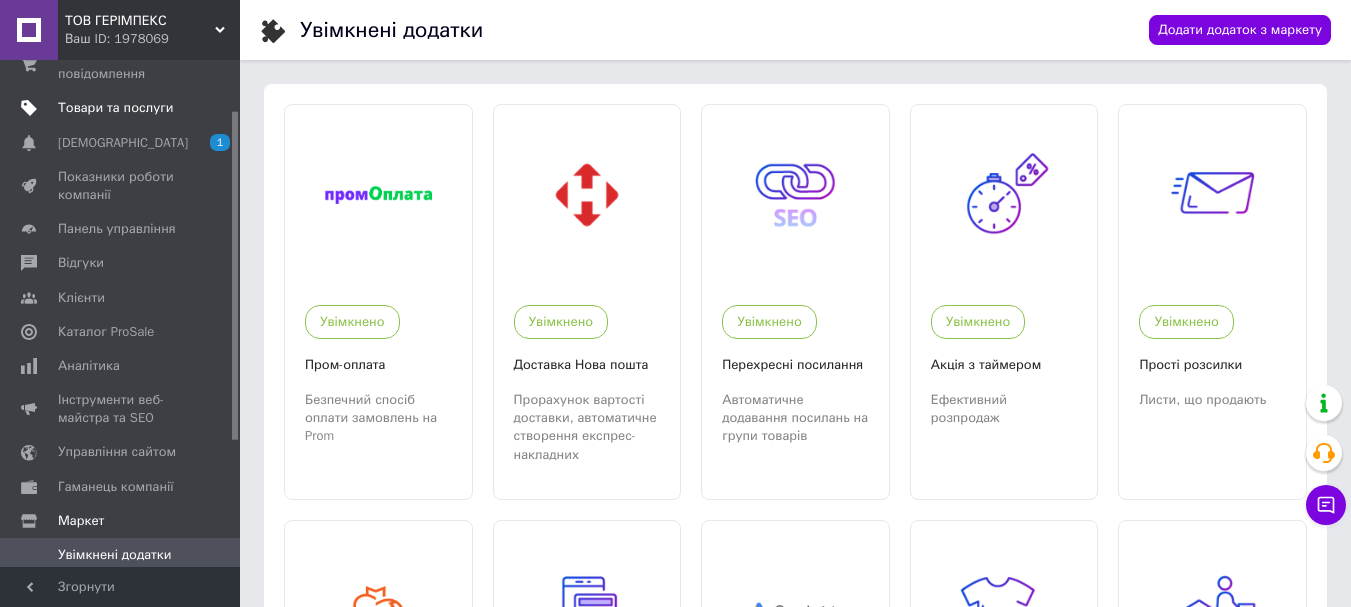 scroll, scrollTop: 0, scrollLeft: 0, axis: both 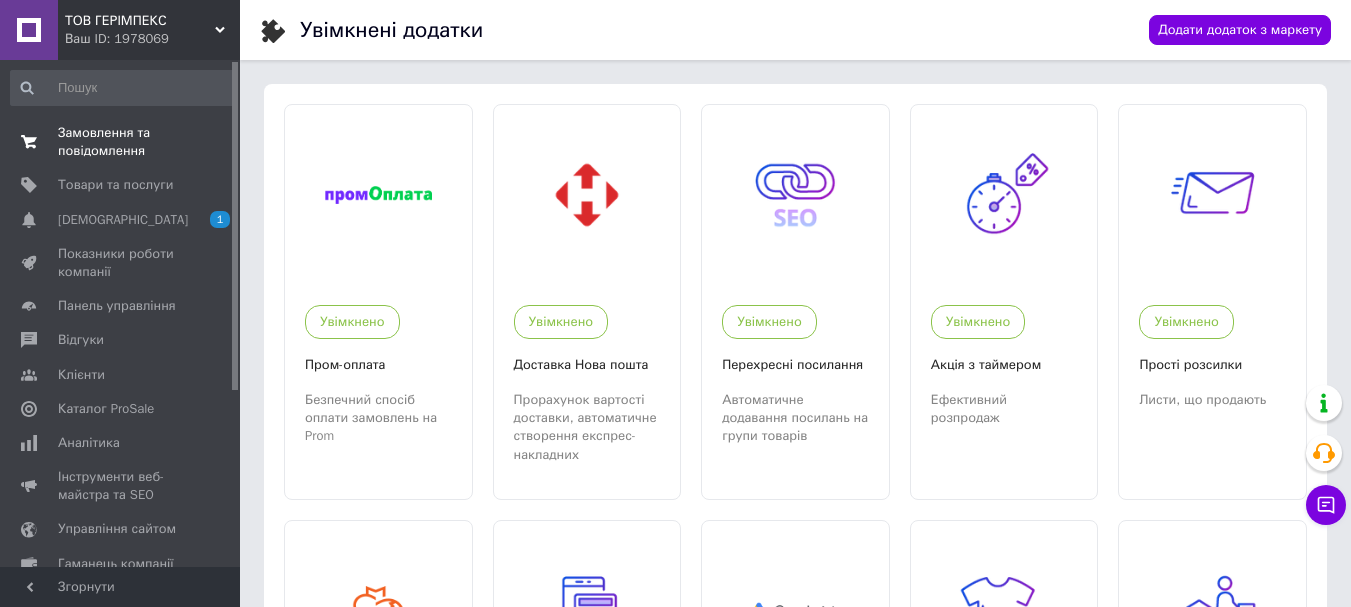 click on "Замовлення та повідомлення" at bounding box center [121, 142] 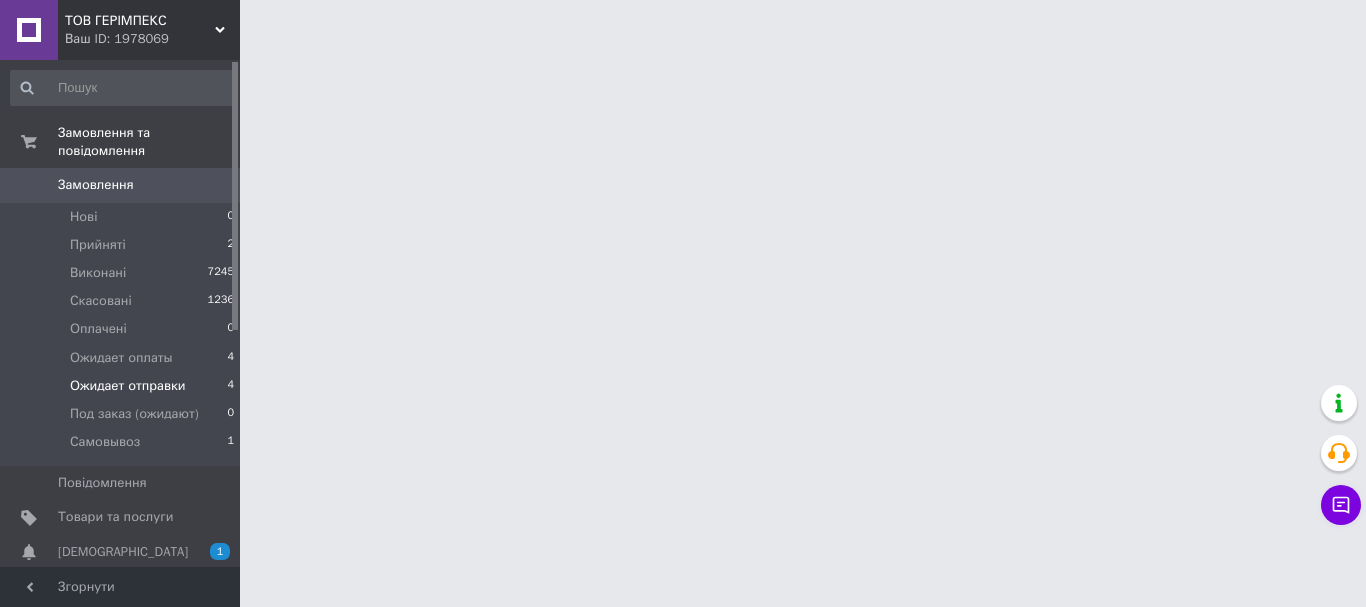 click on "Ожидает отправки" at bounding box center [128, 386] 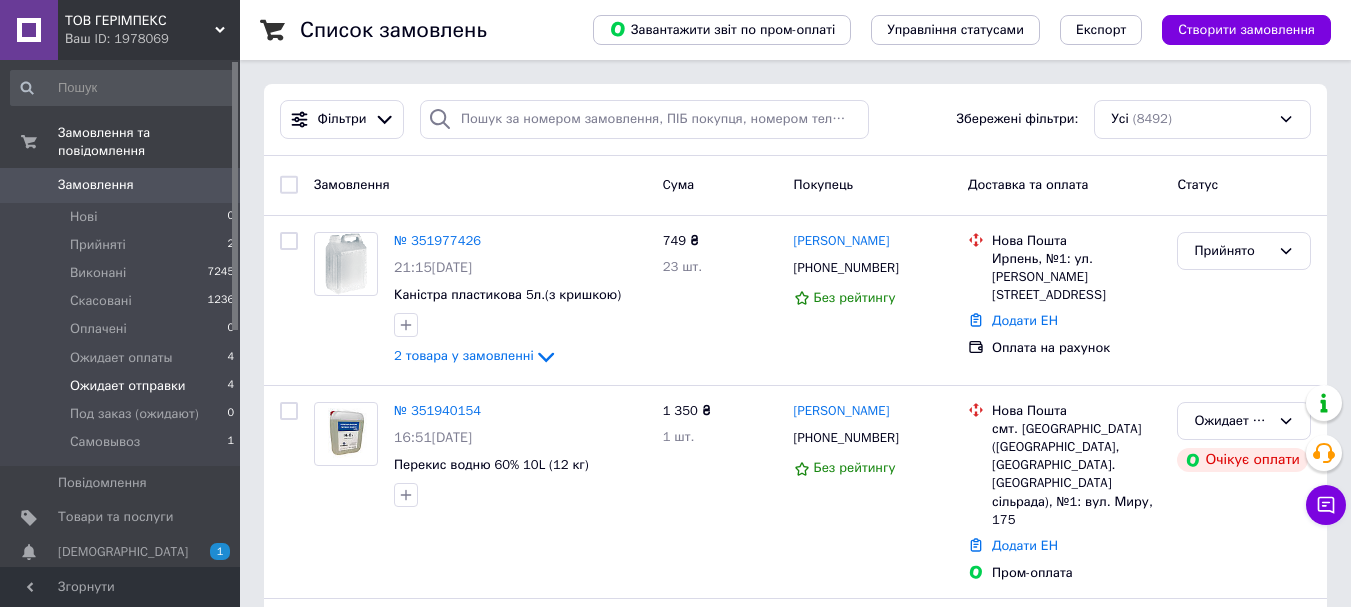 click on "Ожидает отправки" at bounding box center (128, 386) 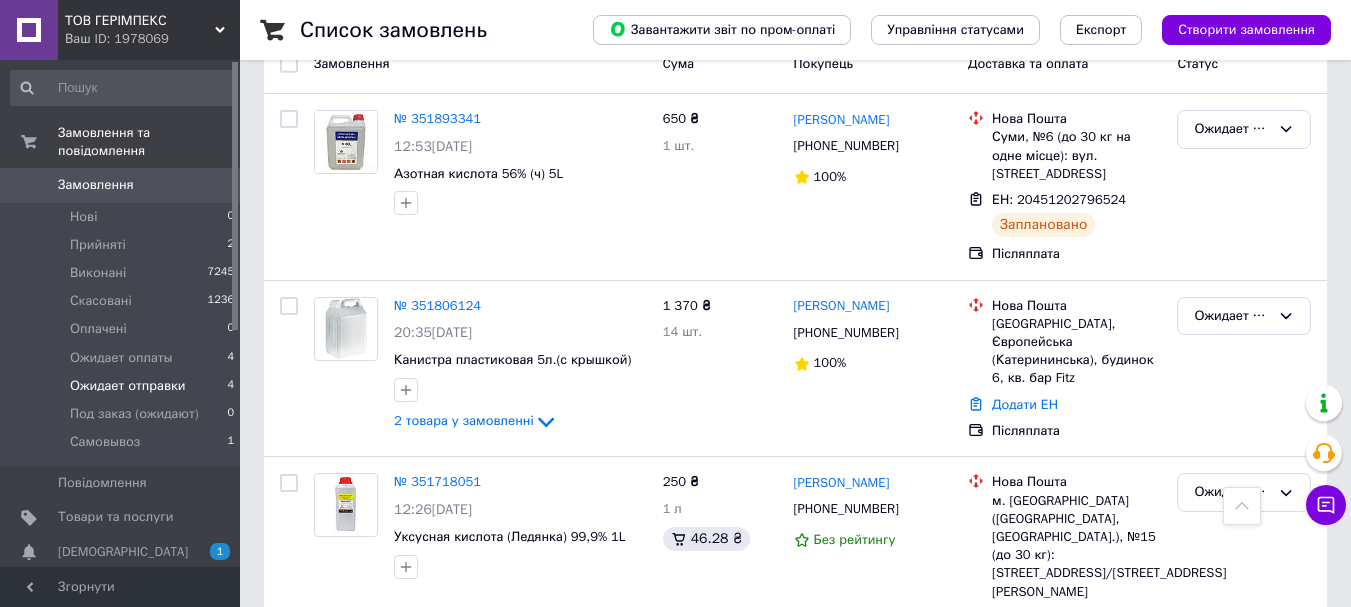 scroll, scrollTop: 187, scrollLeft: 0, axis: vertical 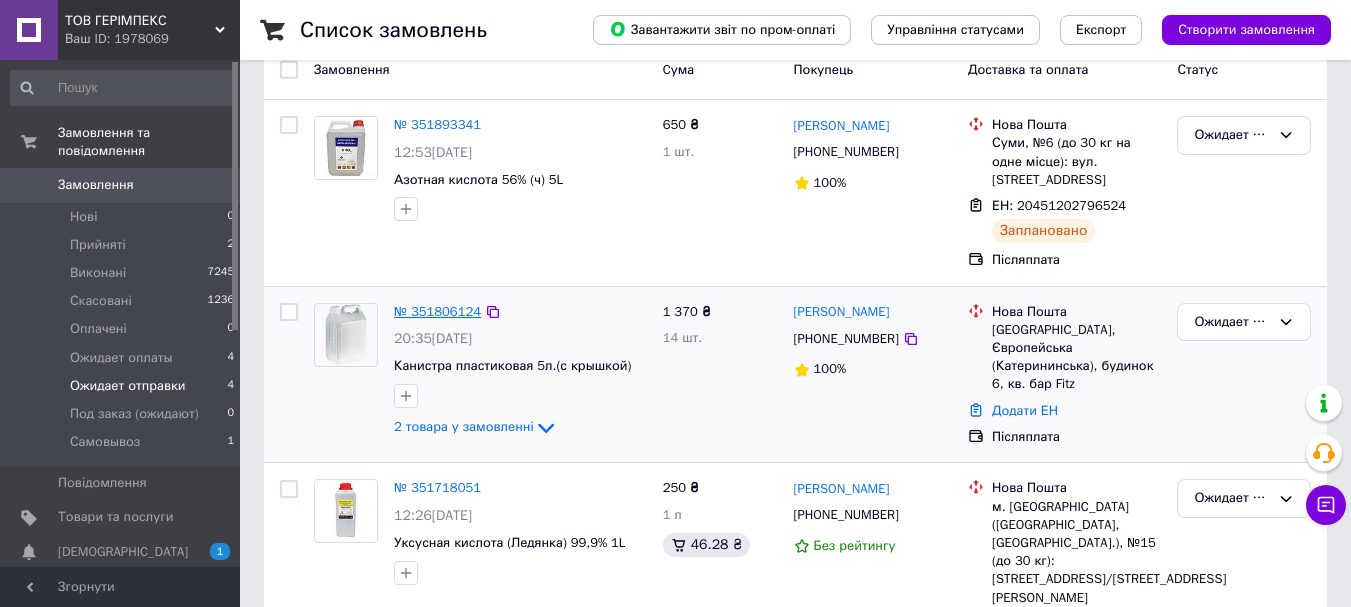 click on "№ 351806124" at bounding box center (437, 311) 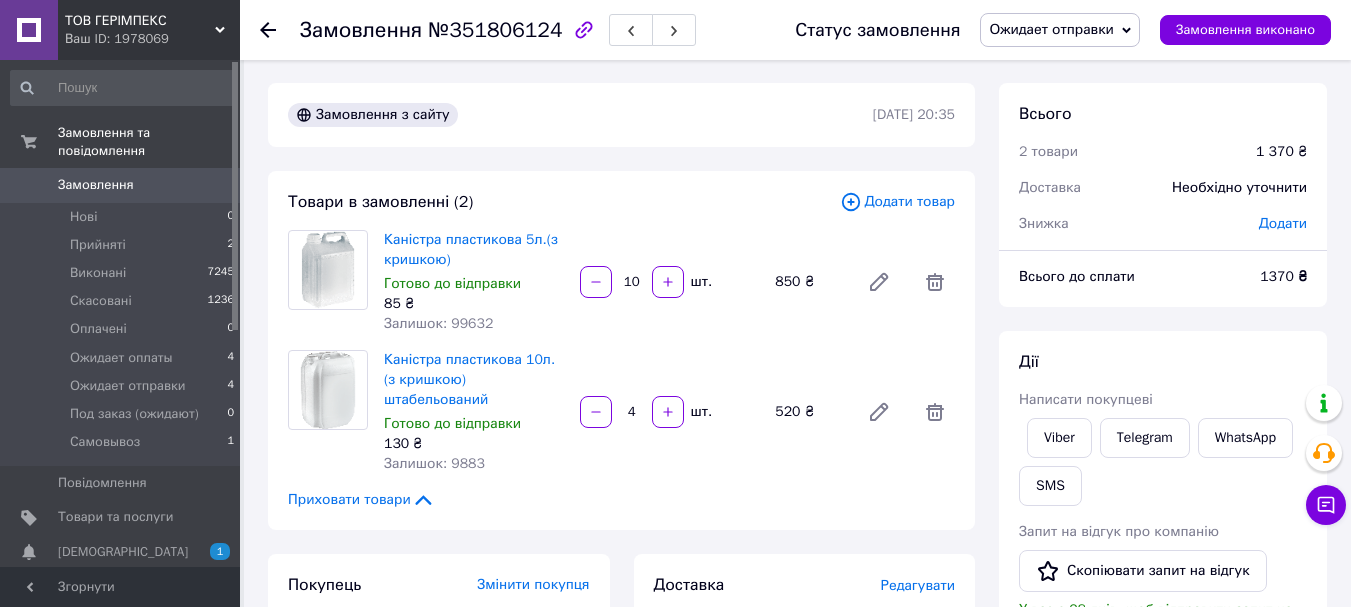 scroll, scrollTop: 0, scrollLeft: 0, axis: both 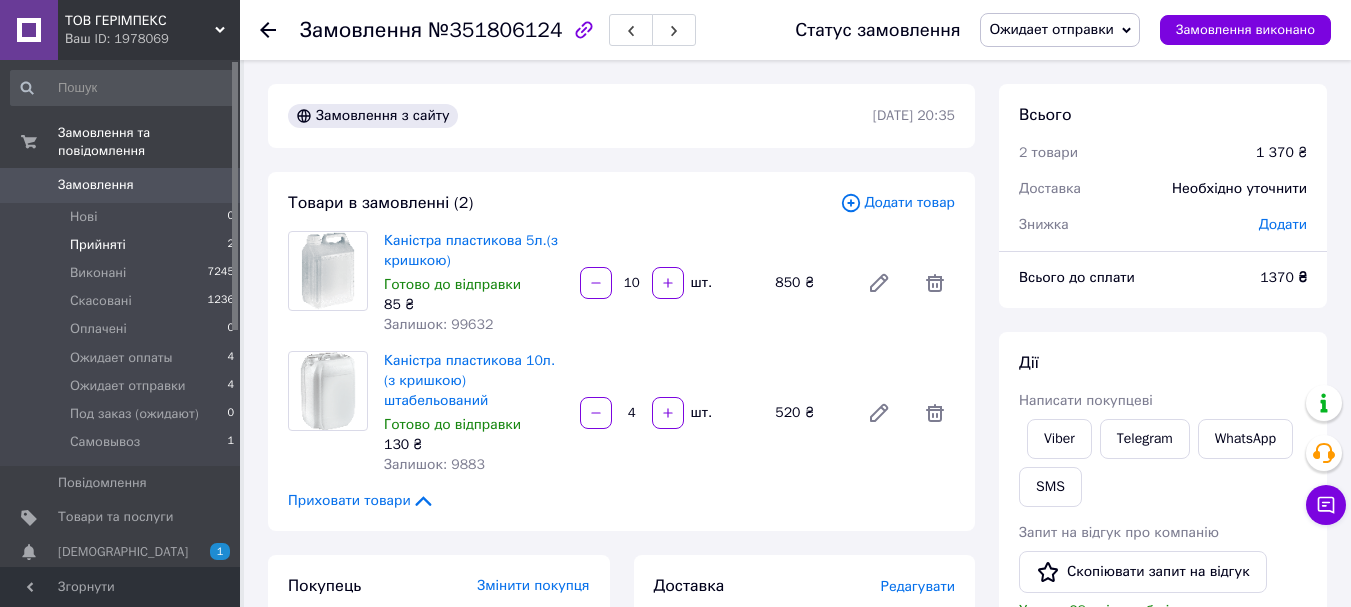 click on "Прийняті 2" at bounding box center (123, 245) 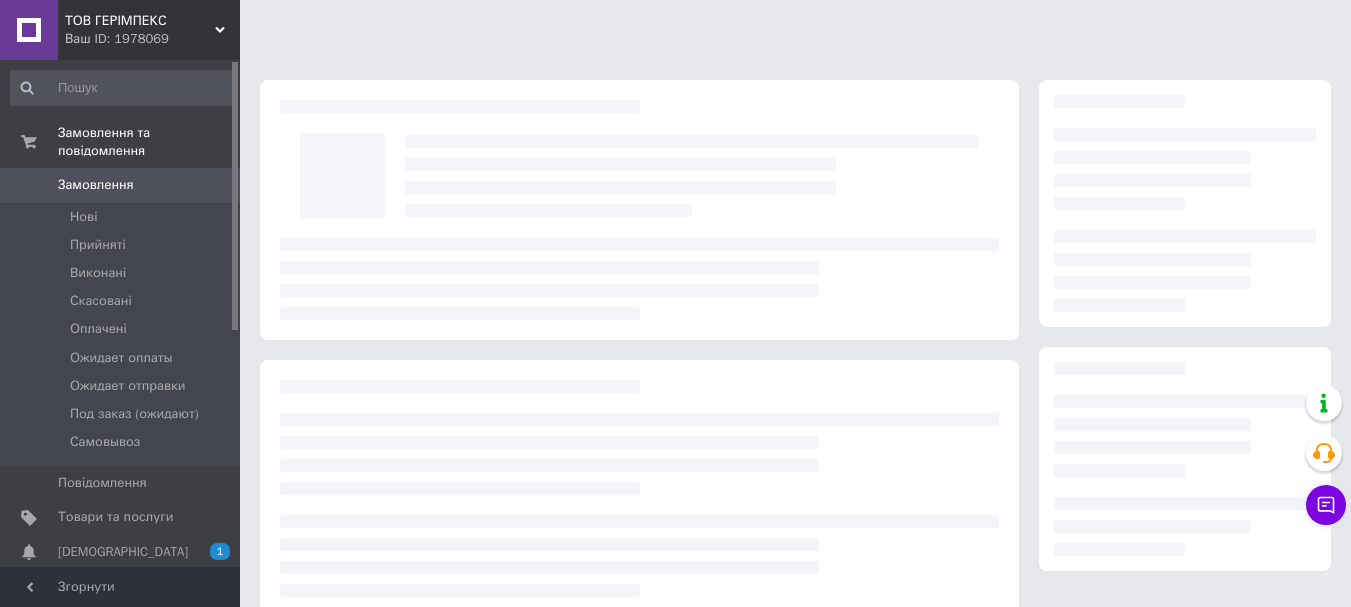 scroll, scrollTop: 0, scrollLeft: 0, axis: both 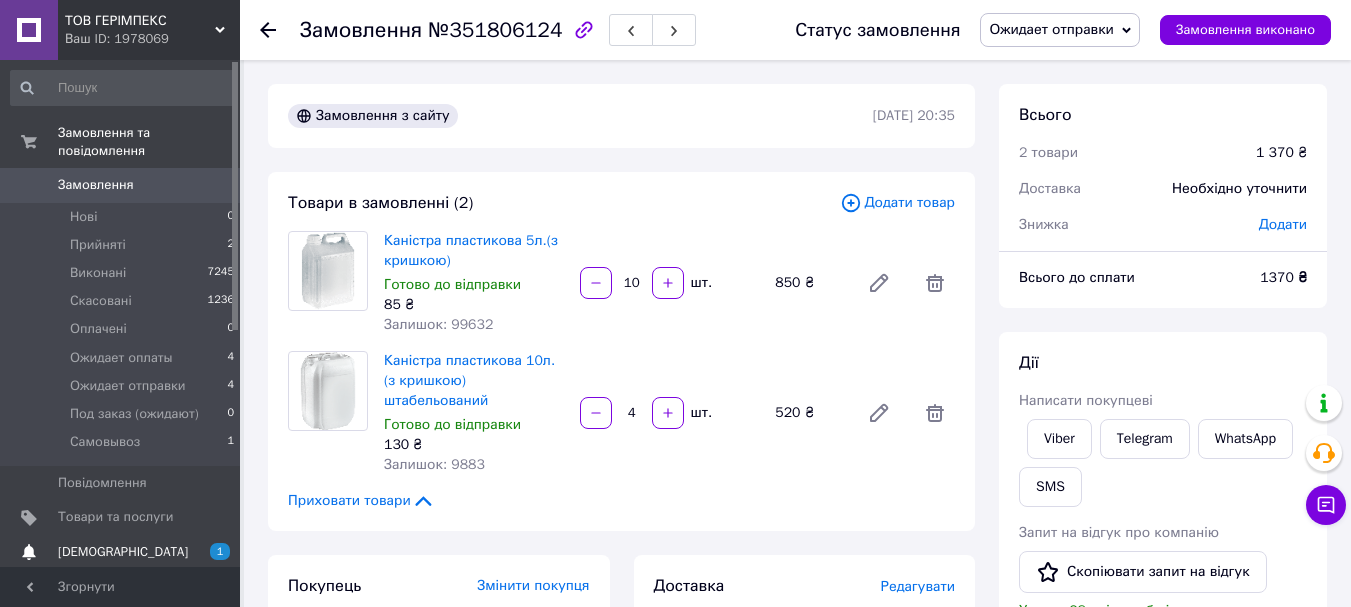 click on "[DEMOGRAPHIC_DATA]" at bounding box center (121, 552) 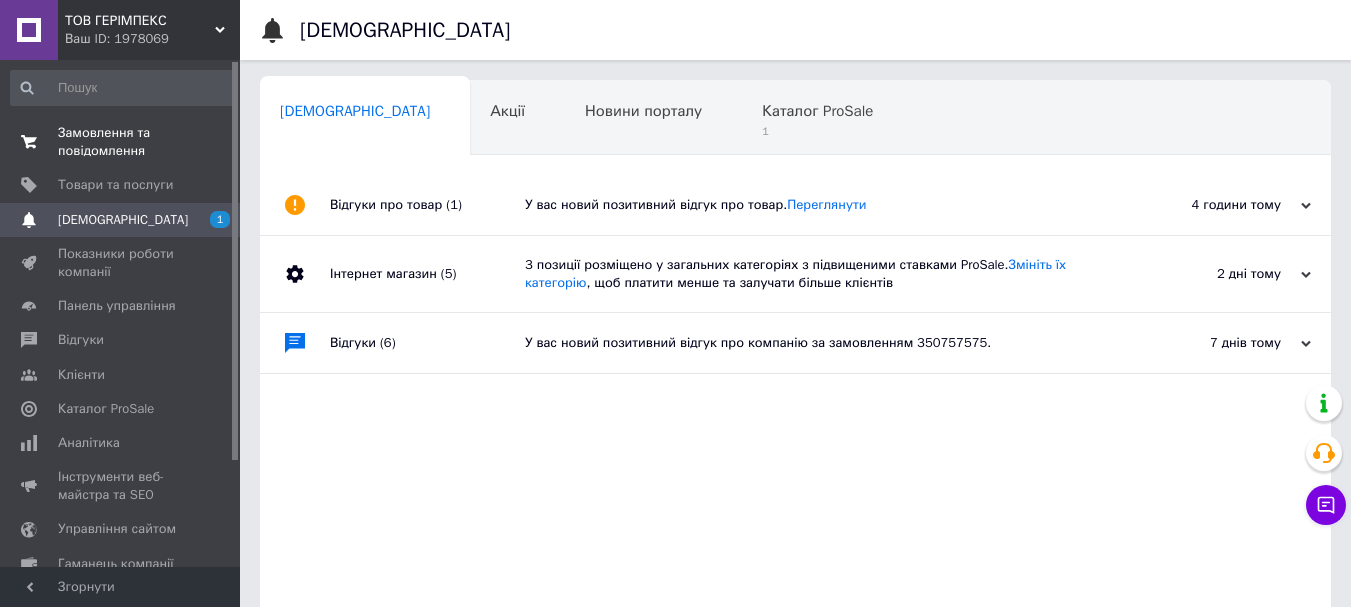 click on "Замовлення та повідомлення 0 0" at bounding box center (123, 142) 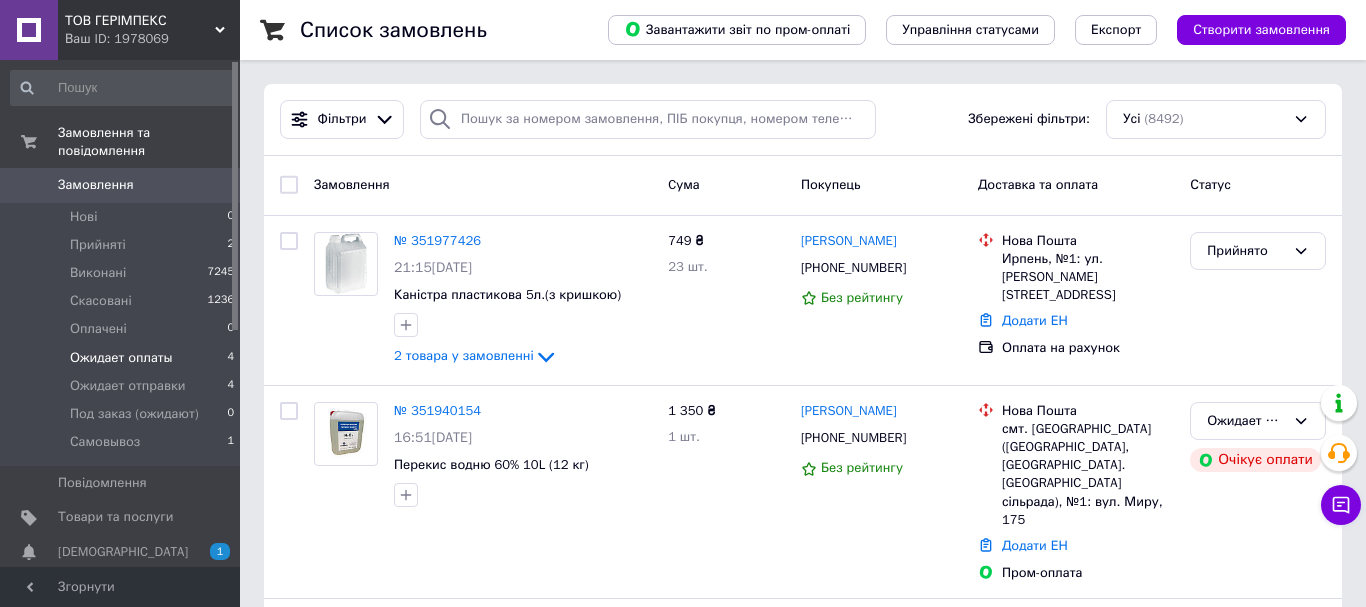 click on "Ожидает оплаты 4" at bounding box center [123, 358] 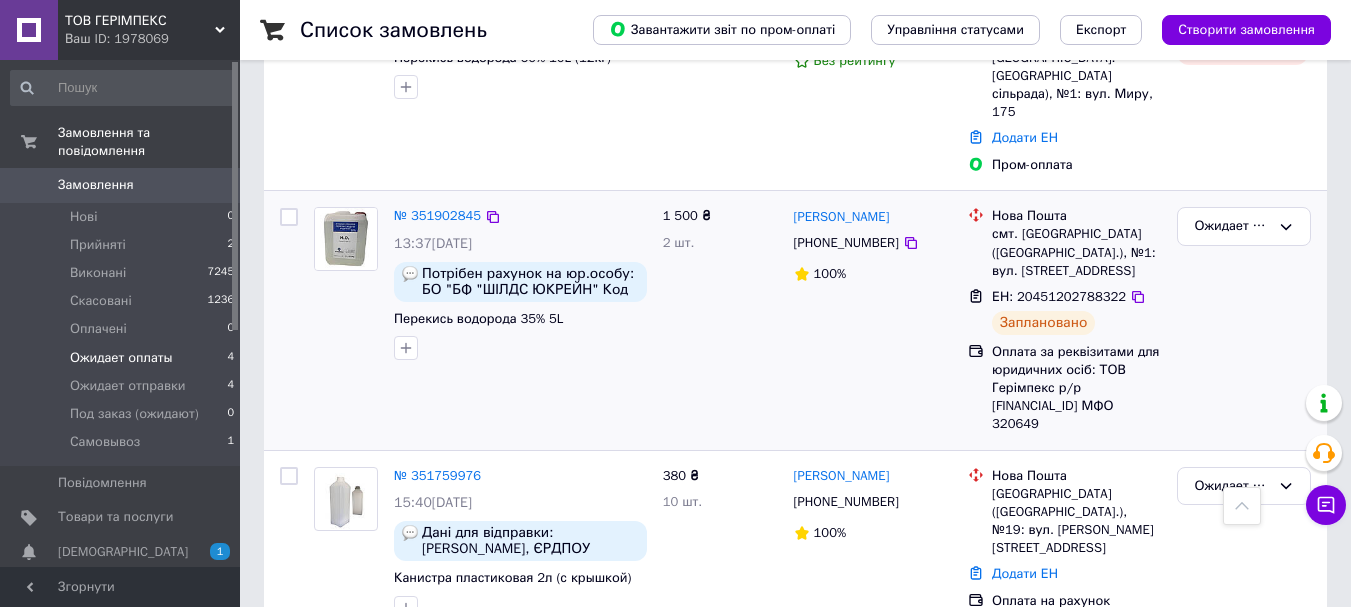scroll, scrollTop: 257, scrollLeft: 0, axis: vertical 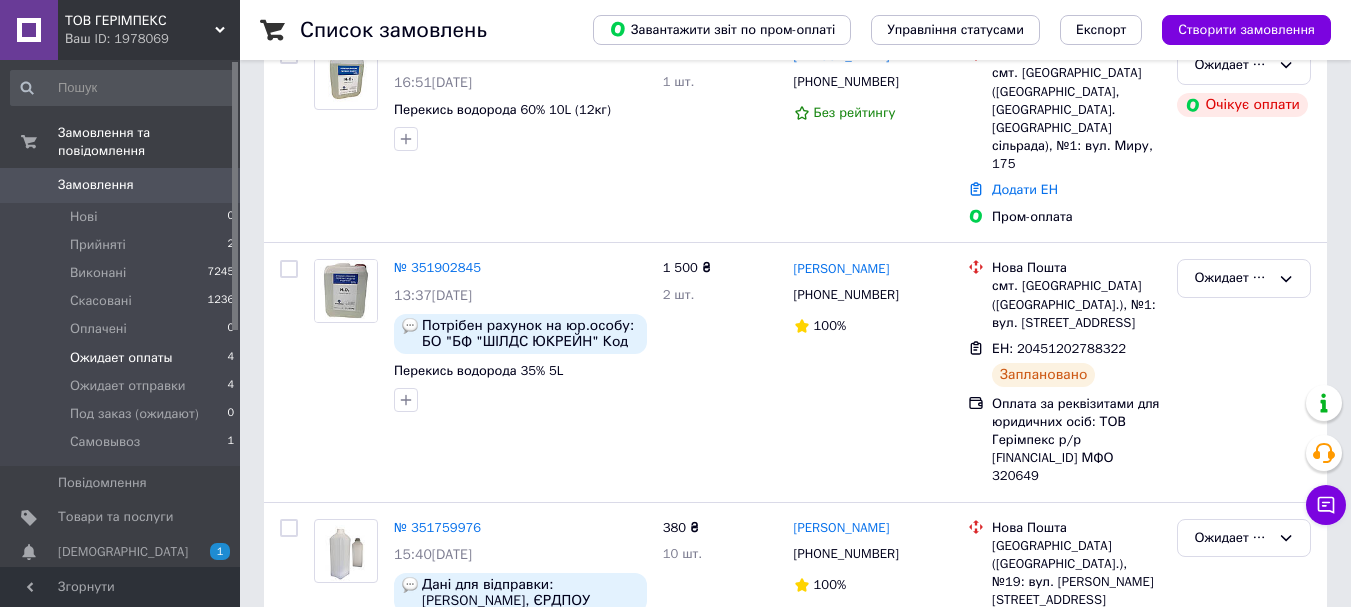 click on "Ожидает оплаты 4" at bounding box center (123, 358) 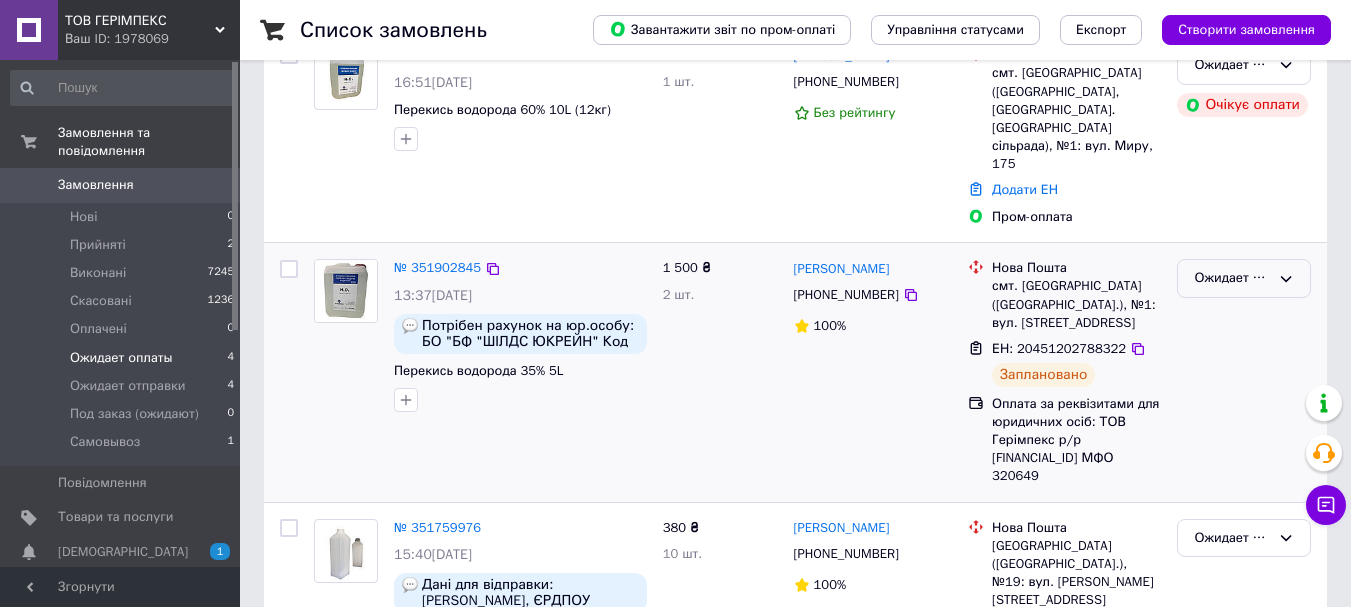click on "Ожидает оплаты" at bounding box center [1244, 278] 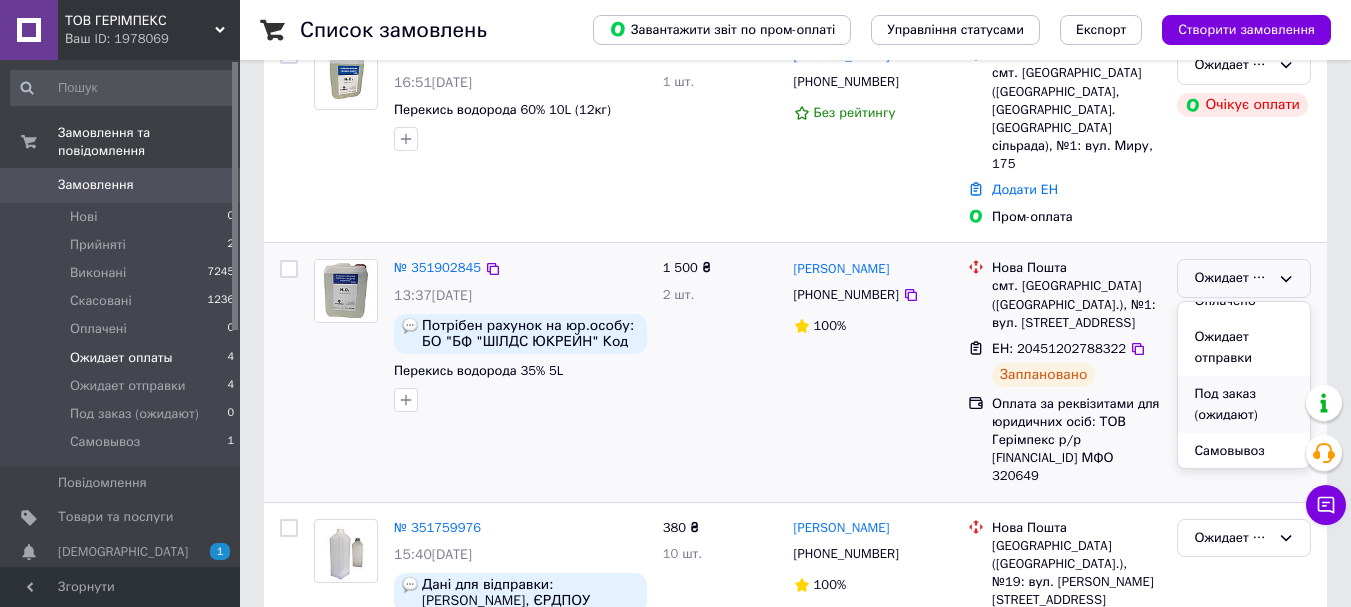 scroll, scrollTop: 131, scrollLeft: 0, axis: vertical 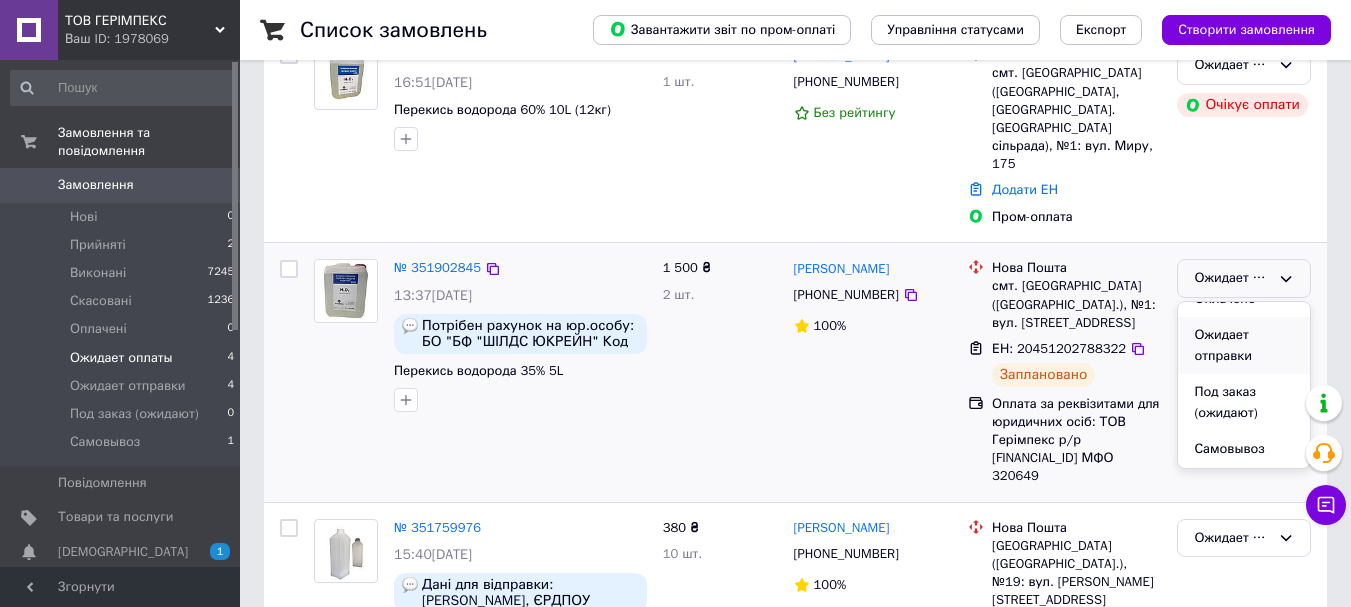 click on "Ожидает отправки" at bounding box center (1244, 345) 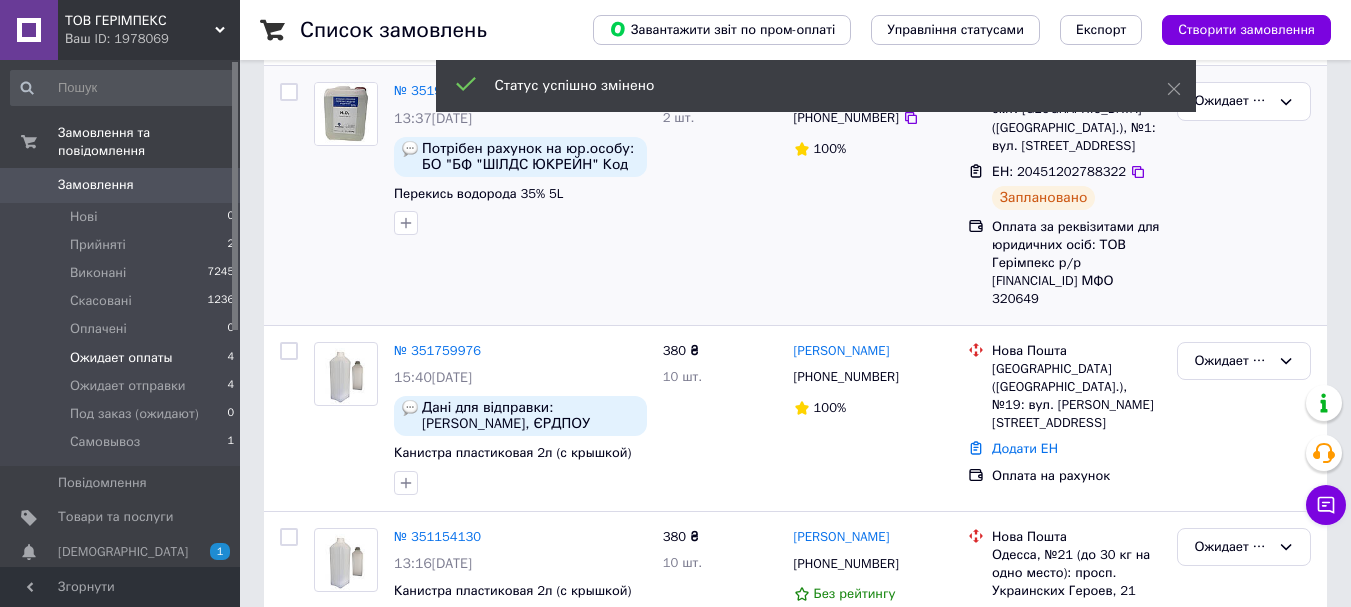 scroll, scrollTop: 457, scrollLeft: 0, axis: vertical 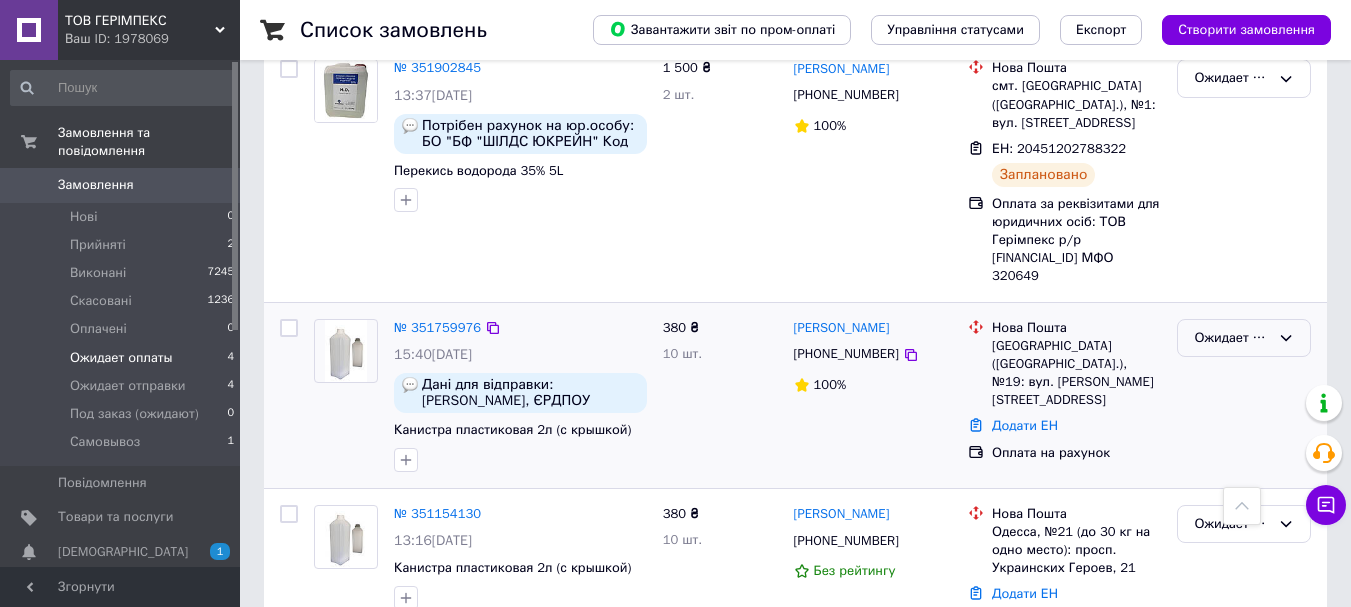 click on "Ожидает оплаты" at bounding box center [1232, 338] 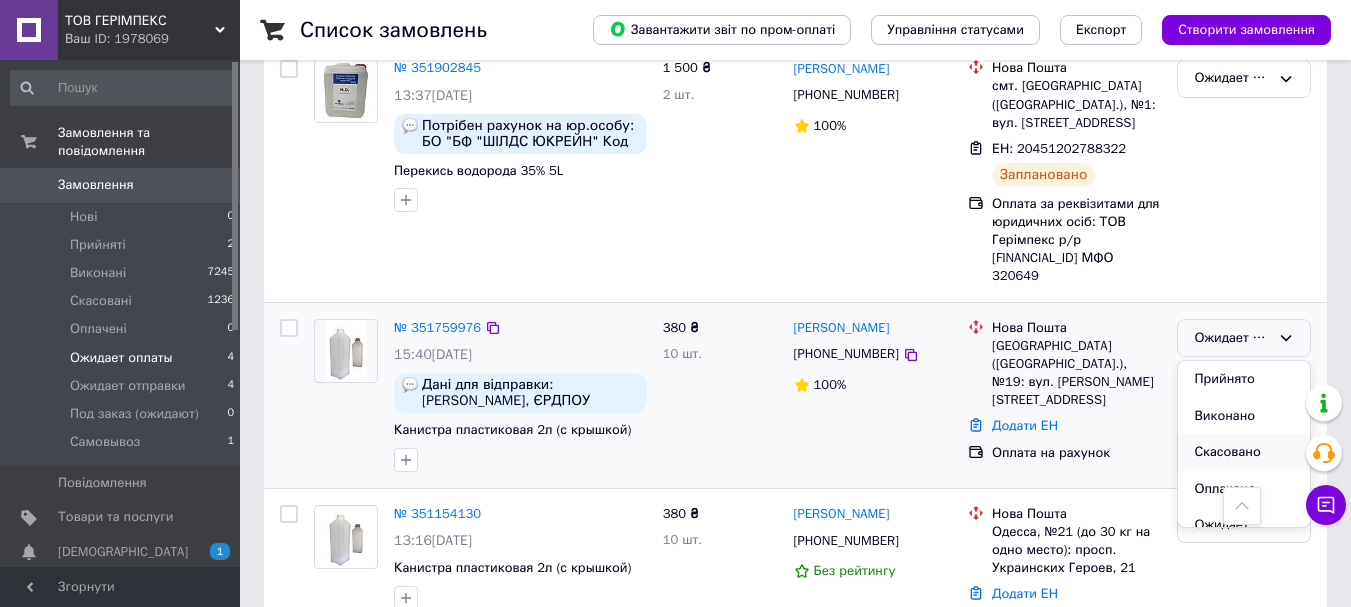 scroll, scrollTop: 131, scrollLeft: 0, axis: vertical 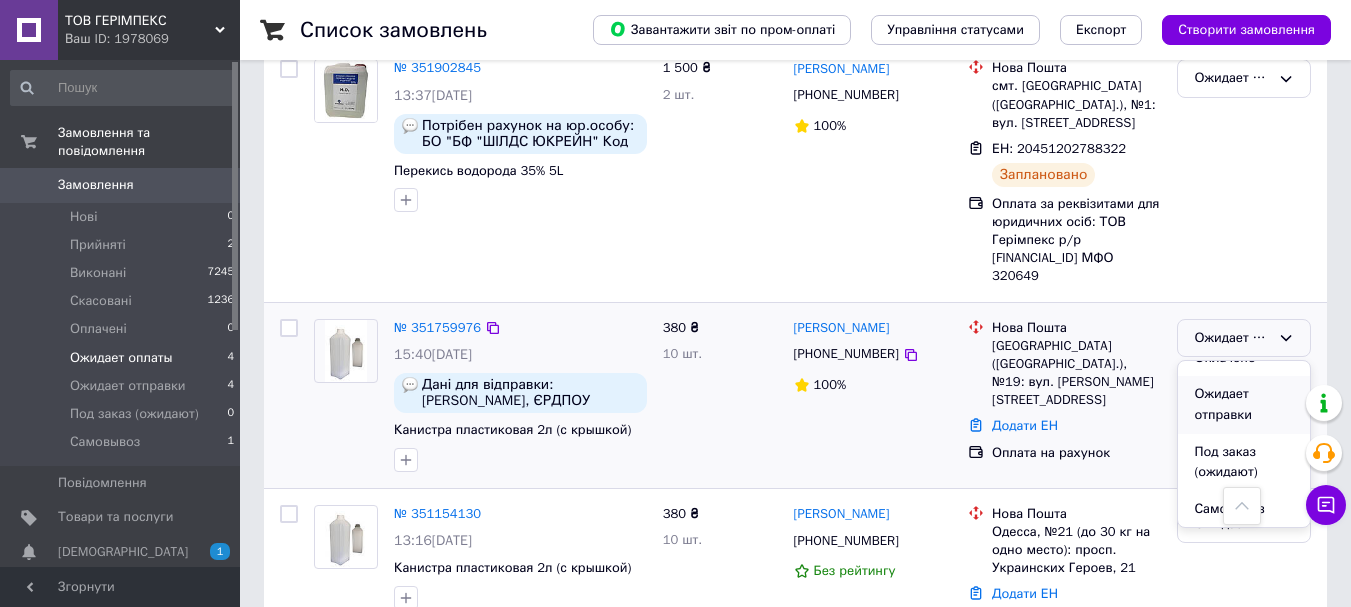 click on "Ожидает отправки" at bounding box center [1244, 404] 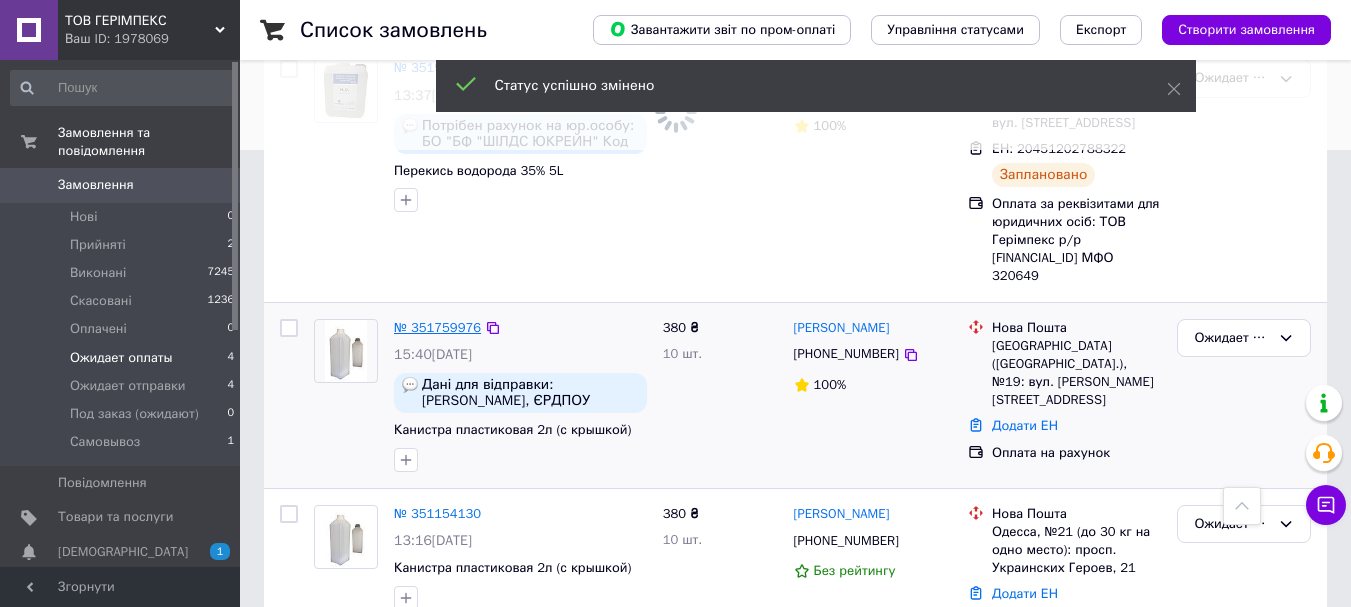 click on "№ 351759976" at bounding box center (437, 327) 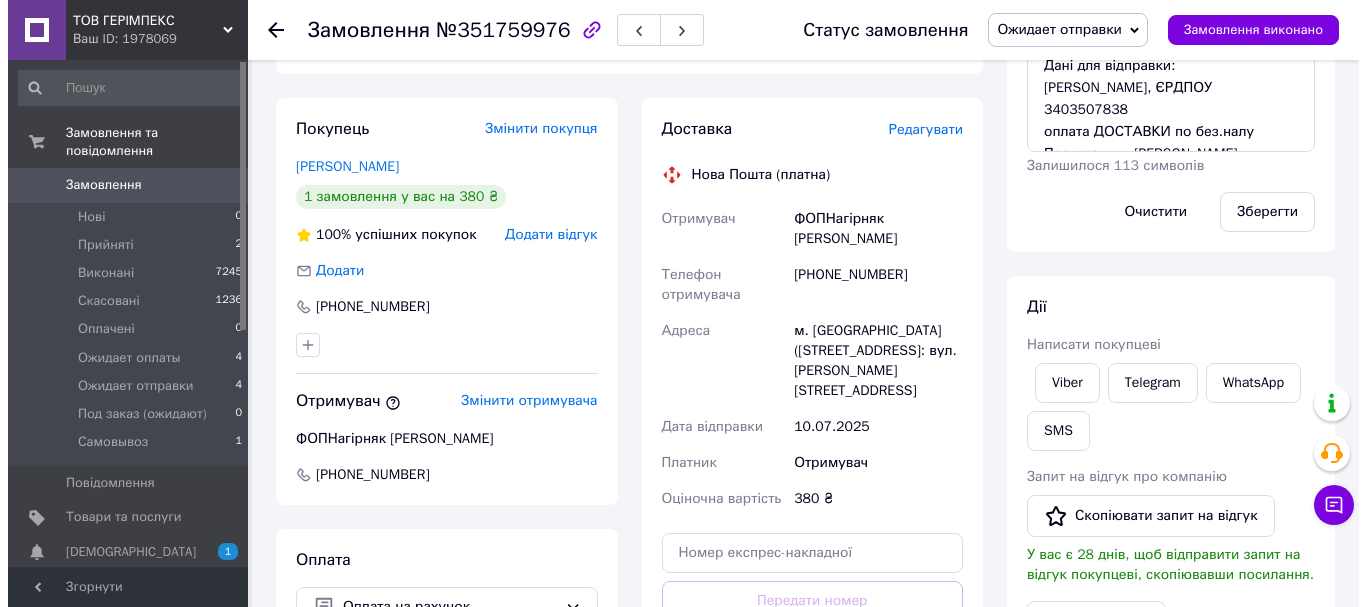 scroll, scrollTop: 257, scrollLeft: 0, axis: vertical 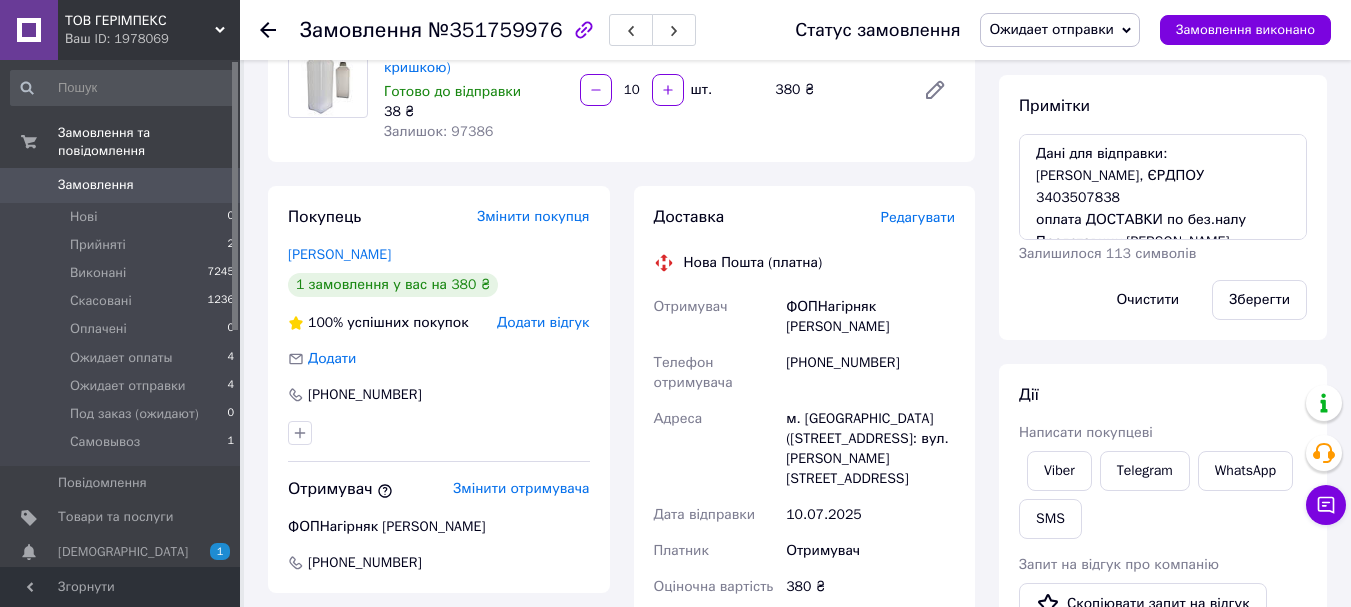 click on "Редагувати" at bounding box center [918, 217] 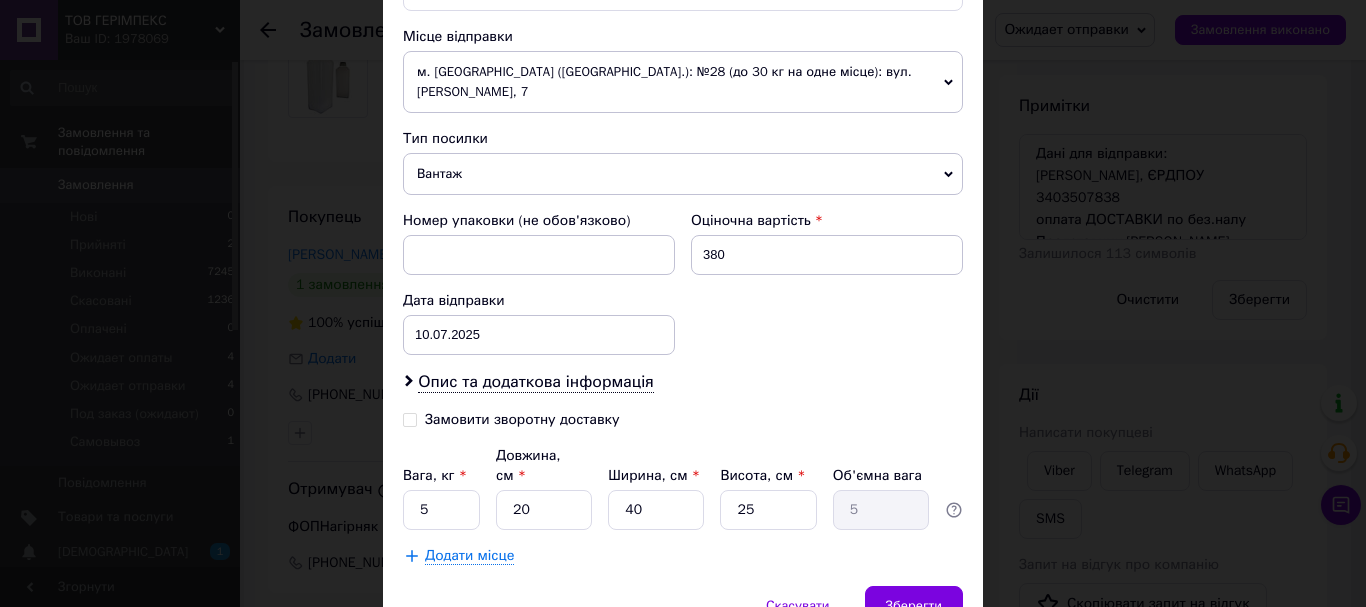 scroll, scrollTop: 700, scrollLeft: 0, axis: vertical 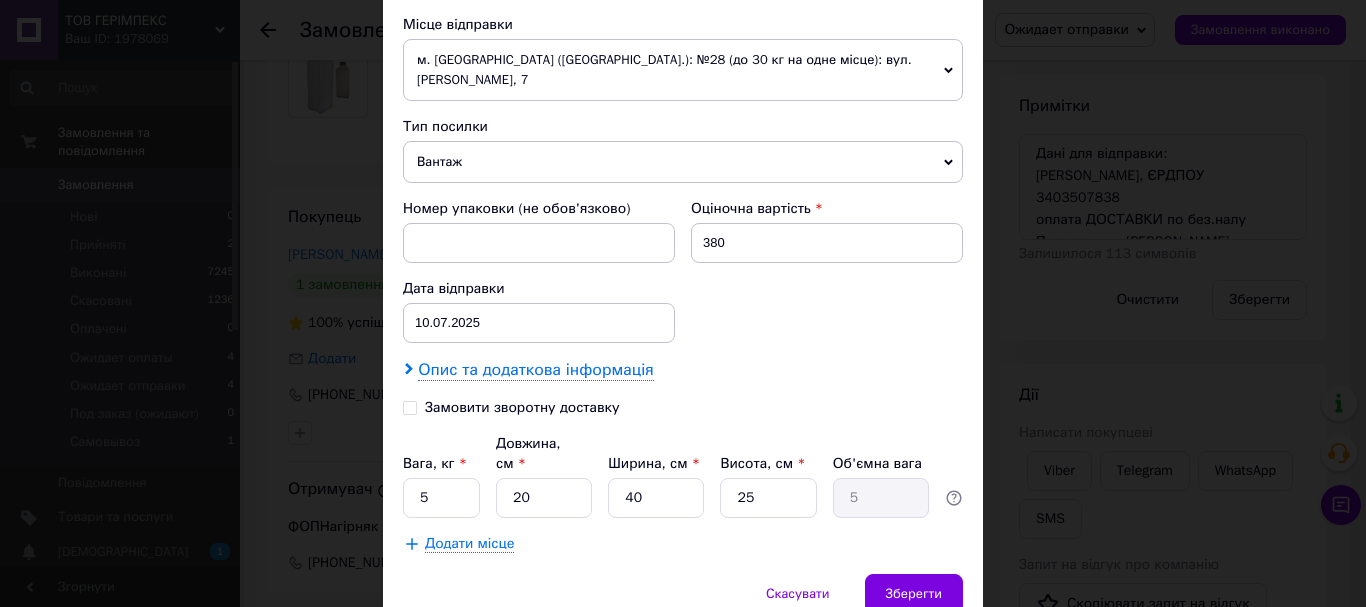 click on "Опис та додаткова інформація" at bounding box center (535, 370) 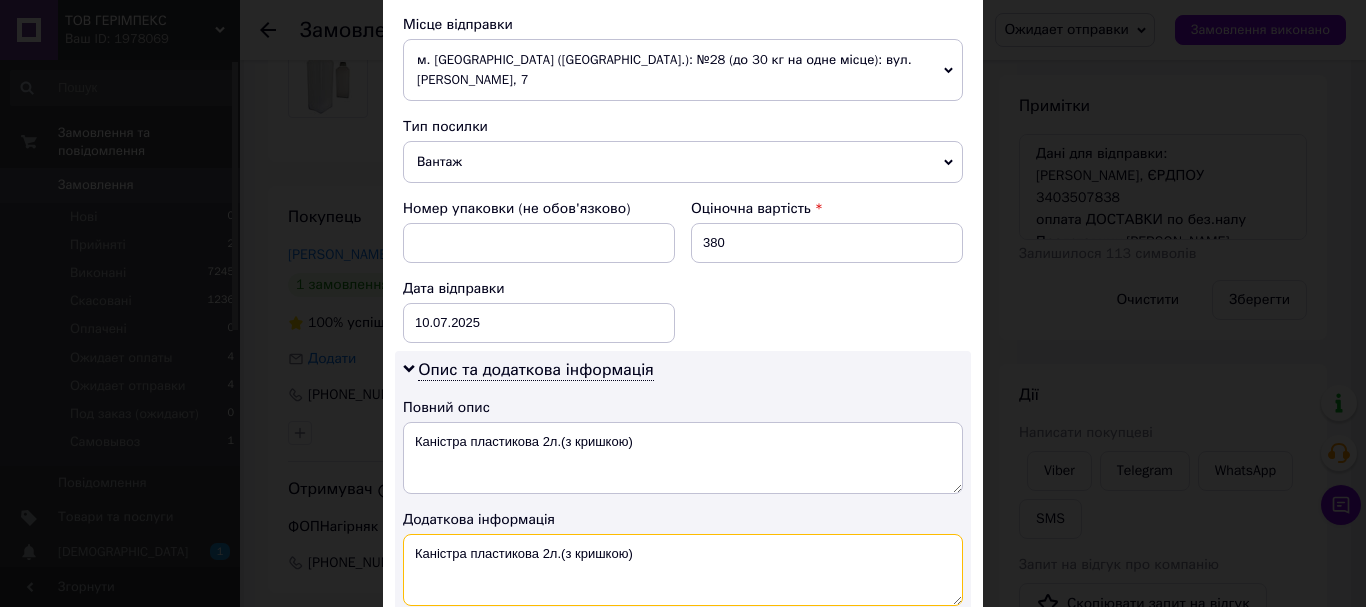 drag, startPoint x: 660, startPoint y: 535, endPoint x: 415, endPoint y: 534, distance: 245.00204 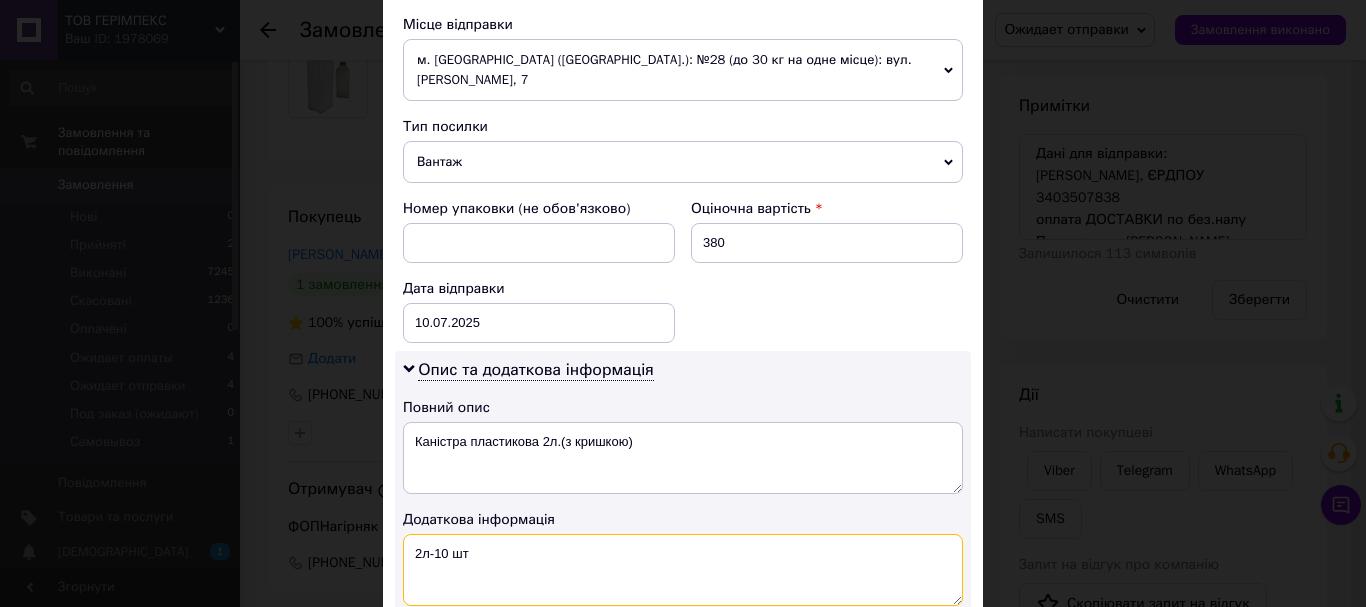 type on "2л-10 шт" 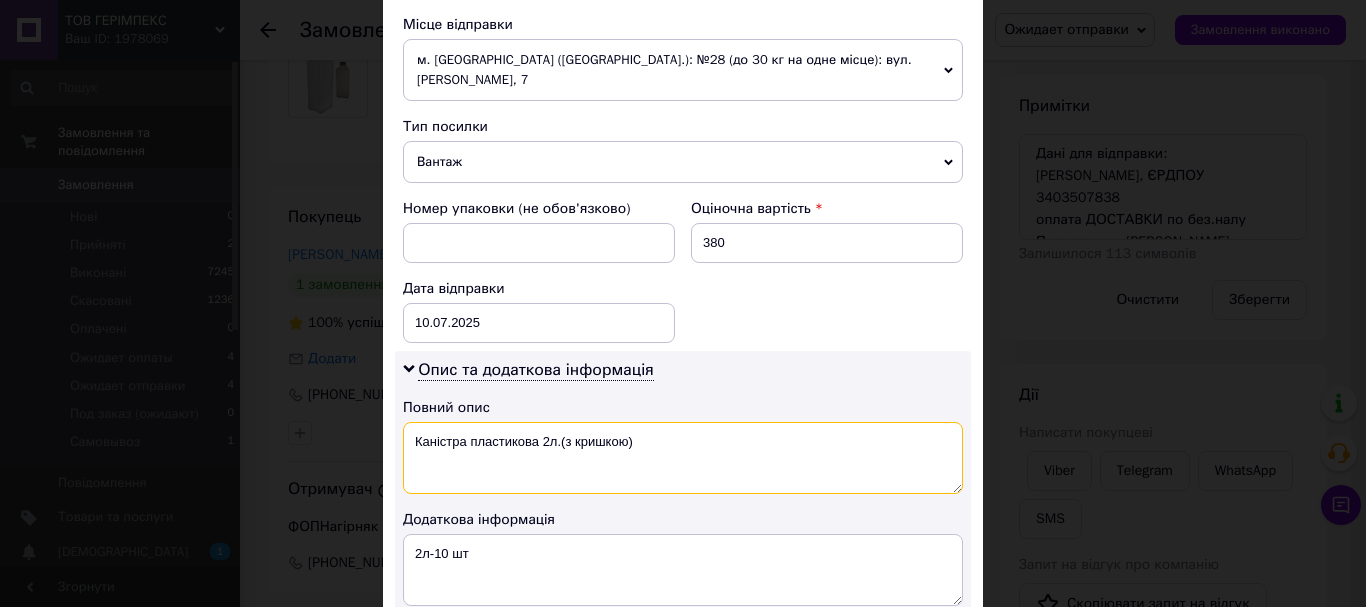 drag, startPoint x: 600, startPoint y: 426, endPoint x: 556, endPoint y: 421, distance: 44.28318 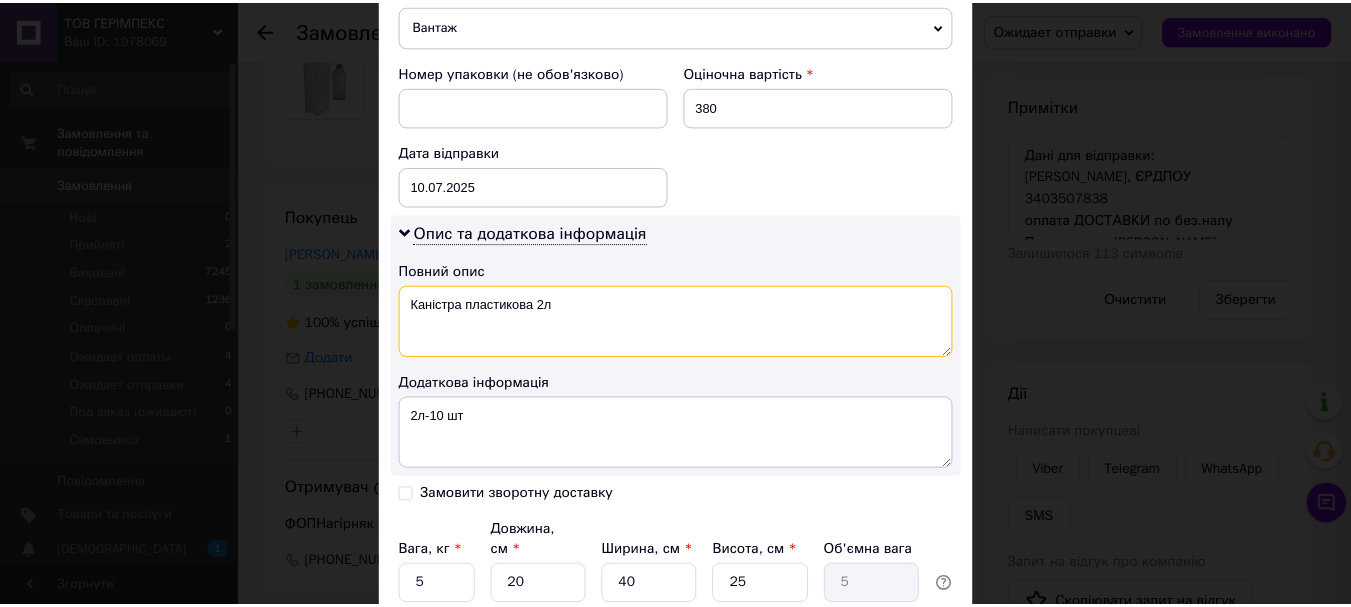 scroll, scrollTop: 981, scrollLeft: 0, axis: vertical 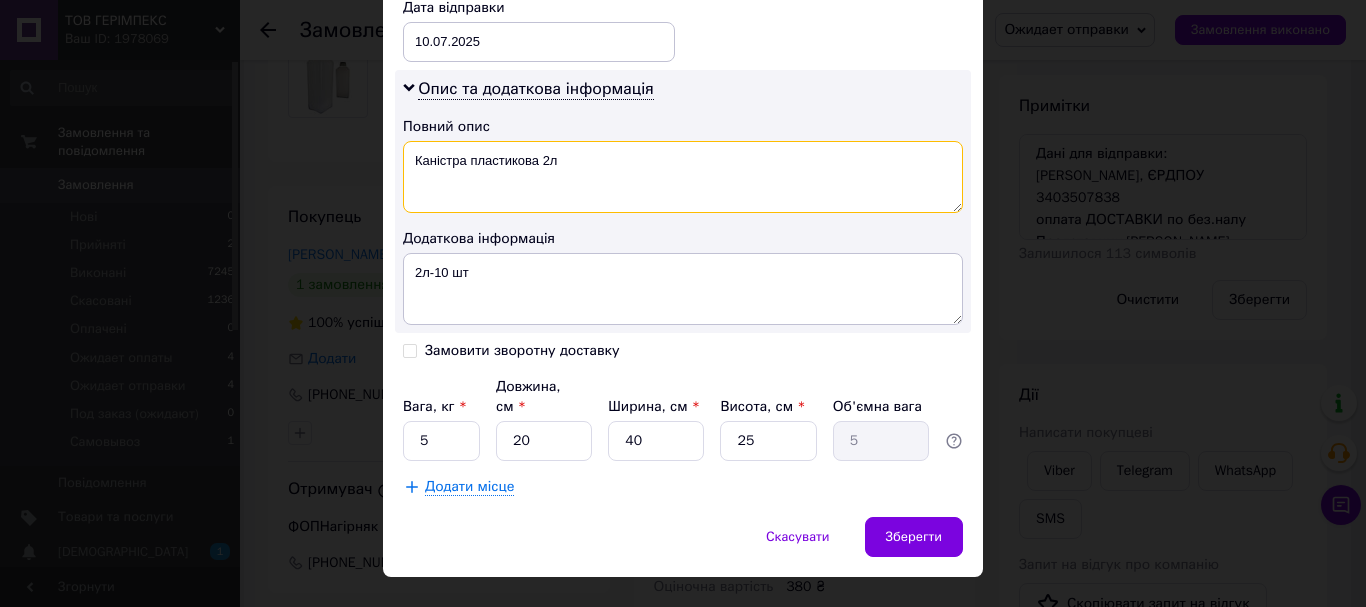 type on "Каністра пластикова 2л" 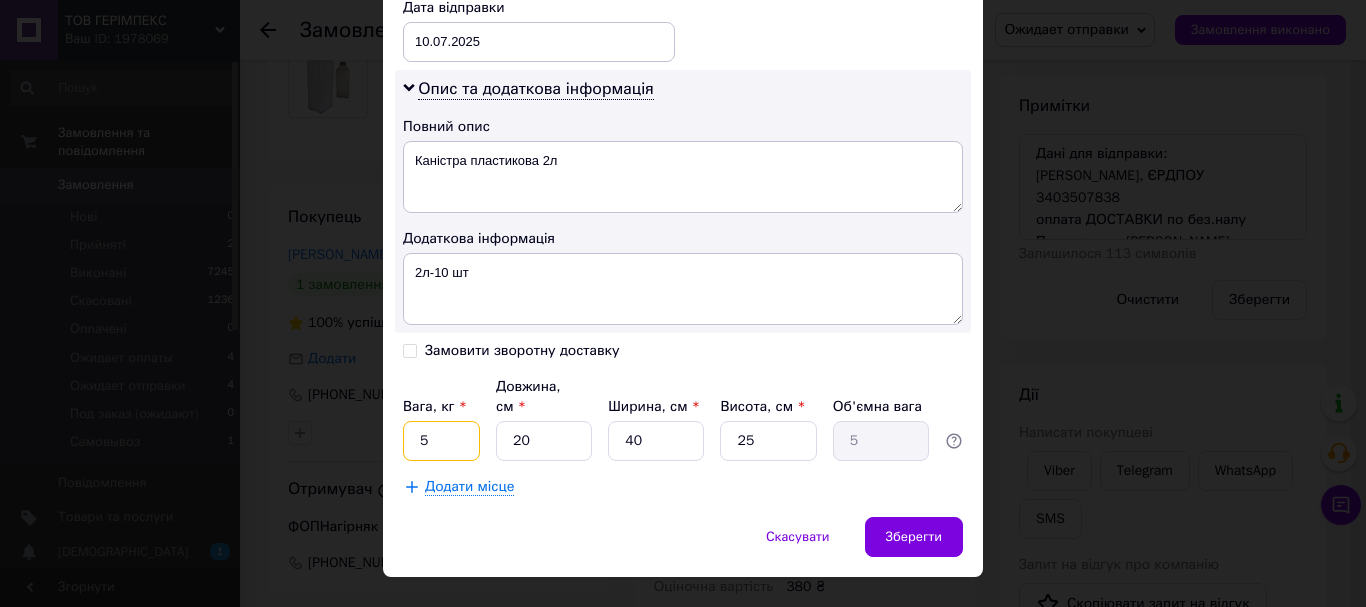 click on "5" at bounding box center [441, 441] 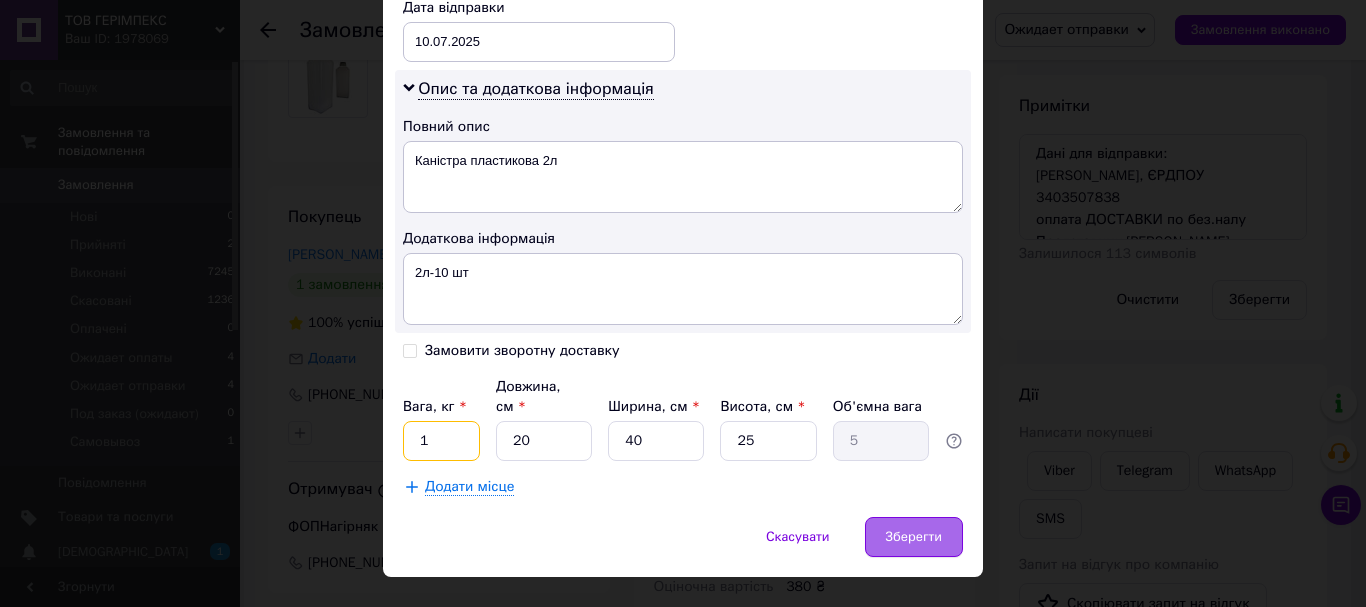 type on "1" 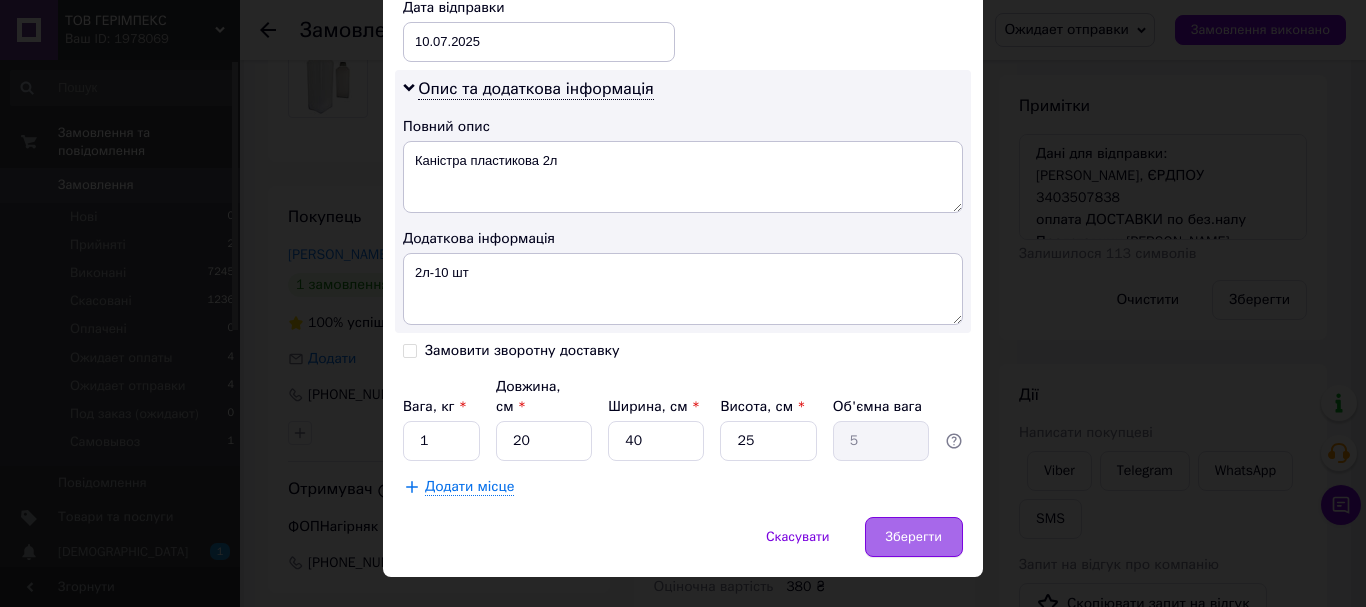 click on "Зберегти" at bounding box center (914, 537) 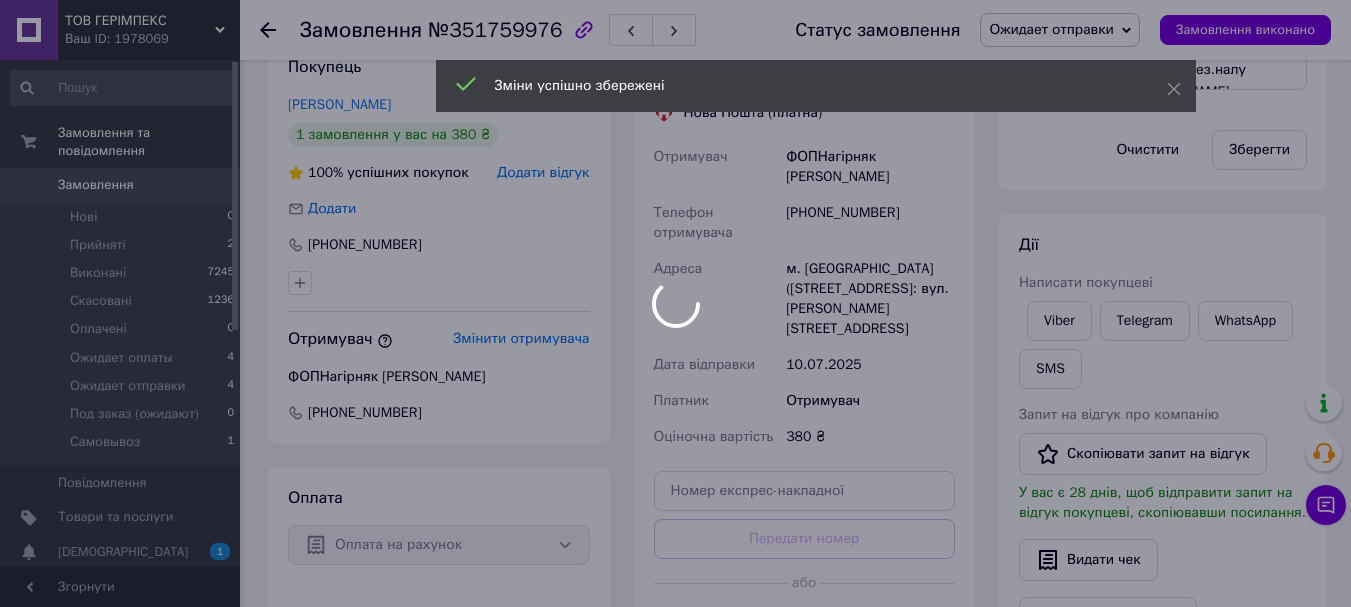 scroll, scrollTop: 657, scrollLeft: 0, axis: vertical 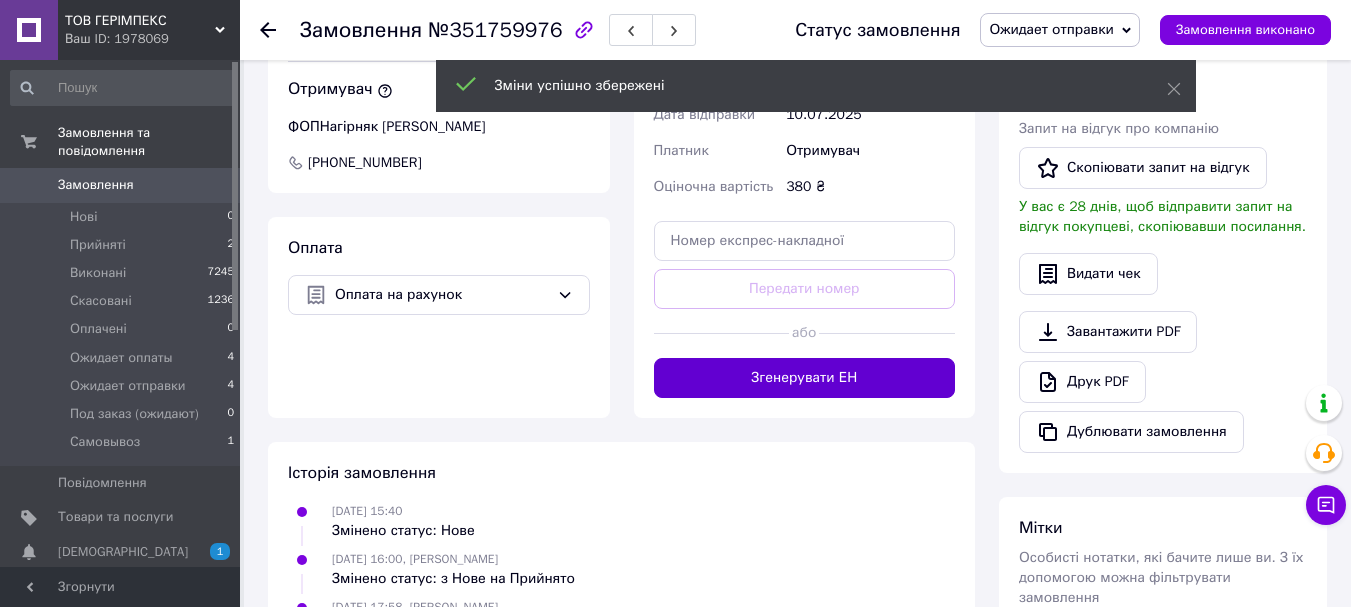 click on "Згенерувати ЕН" at bounding box center [805, 378] 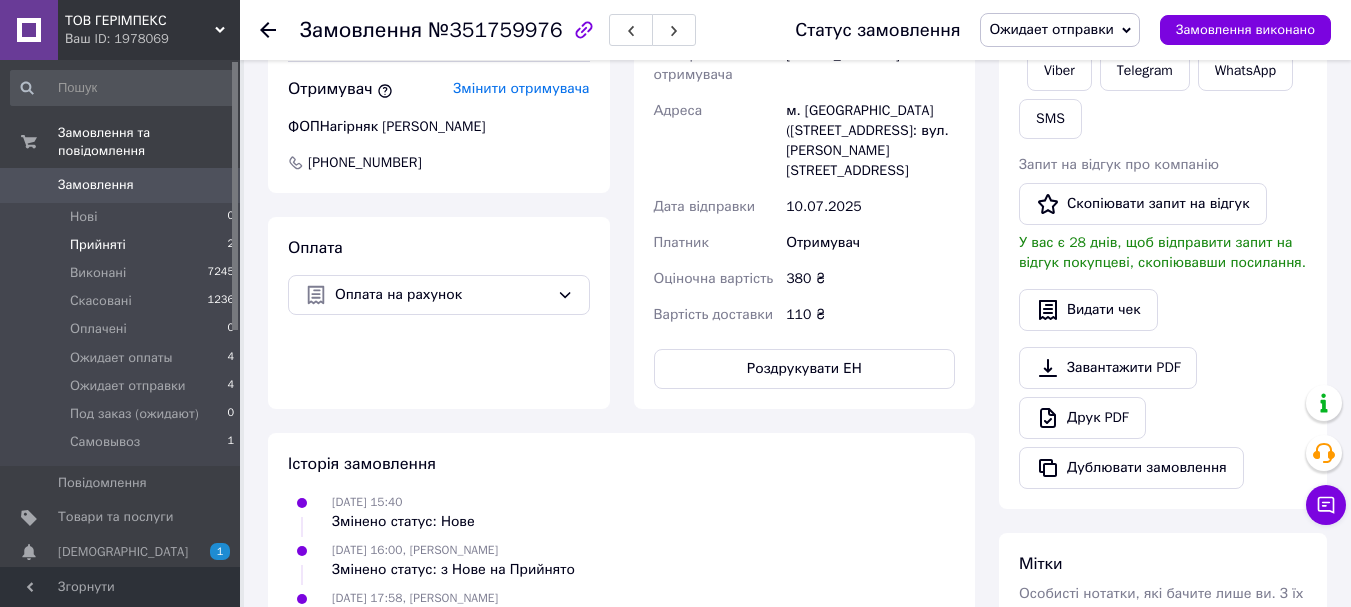 click on "Прийняті 2" at bounding box center [123, 245] 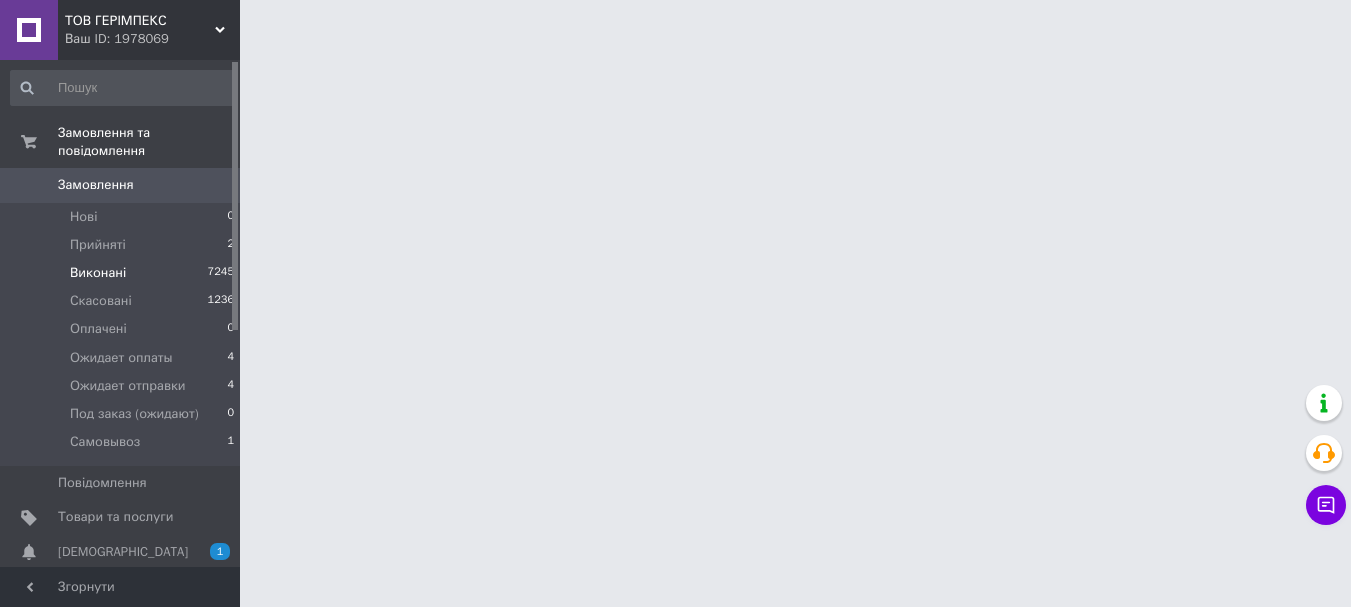 scroll, scrollTop: 0, scrollLeft: 0, axis: both 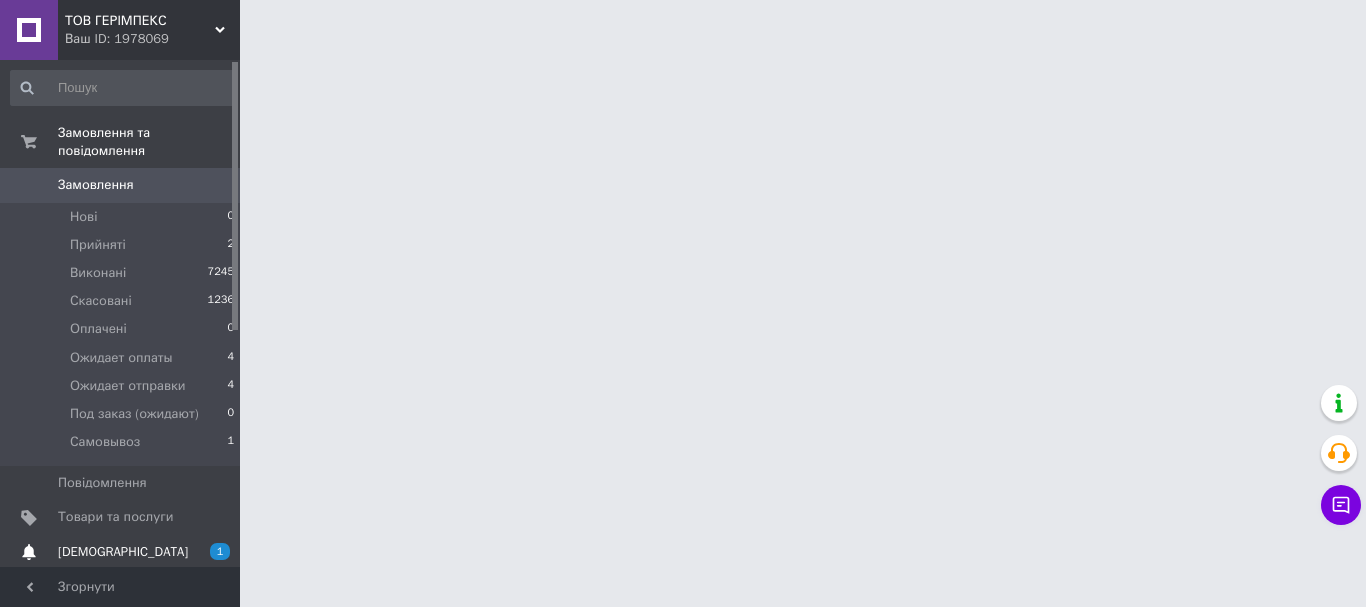 click on "[DEMOGRAPHIC_DATA]" at bounding box center [121, 552] 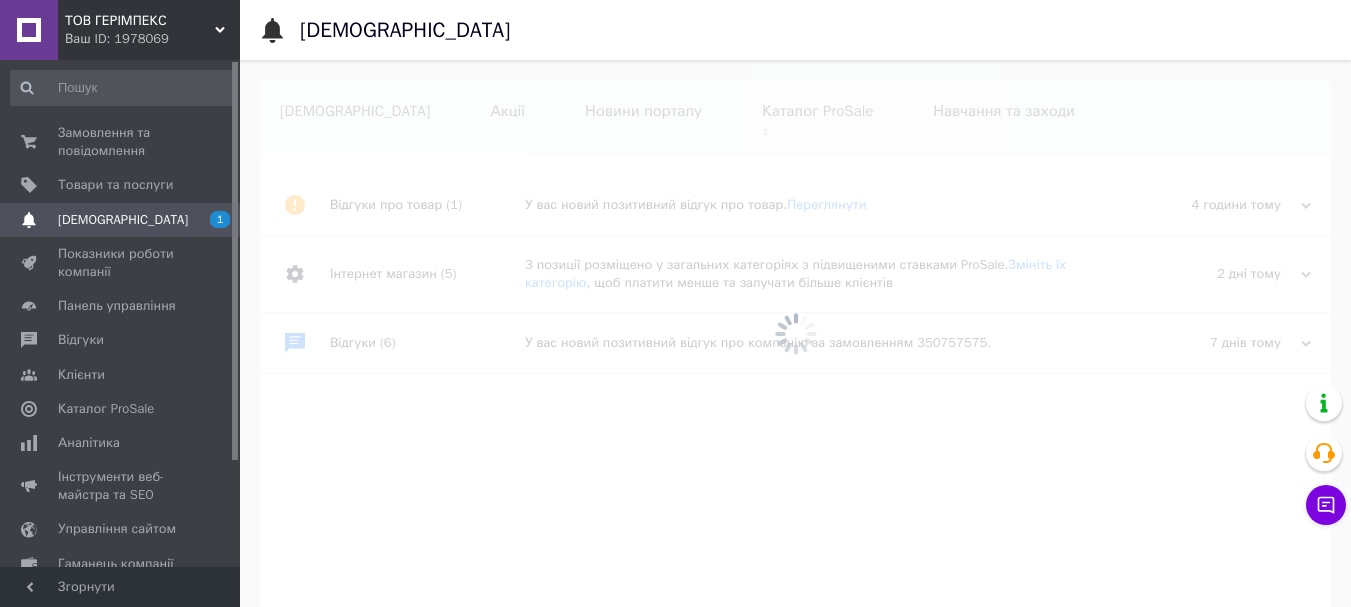 scroll, scrollTop: 0, scrollLeft: 142, axis: horizontal 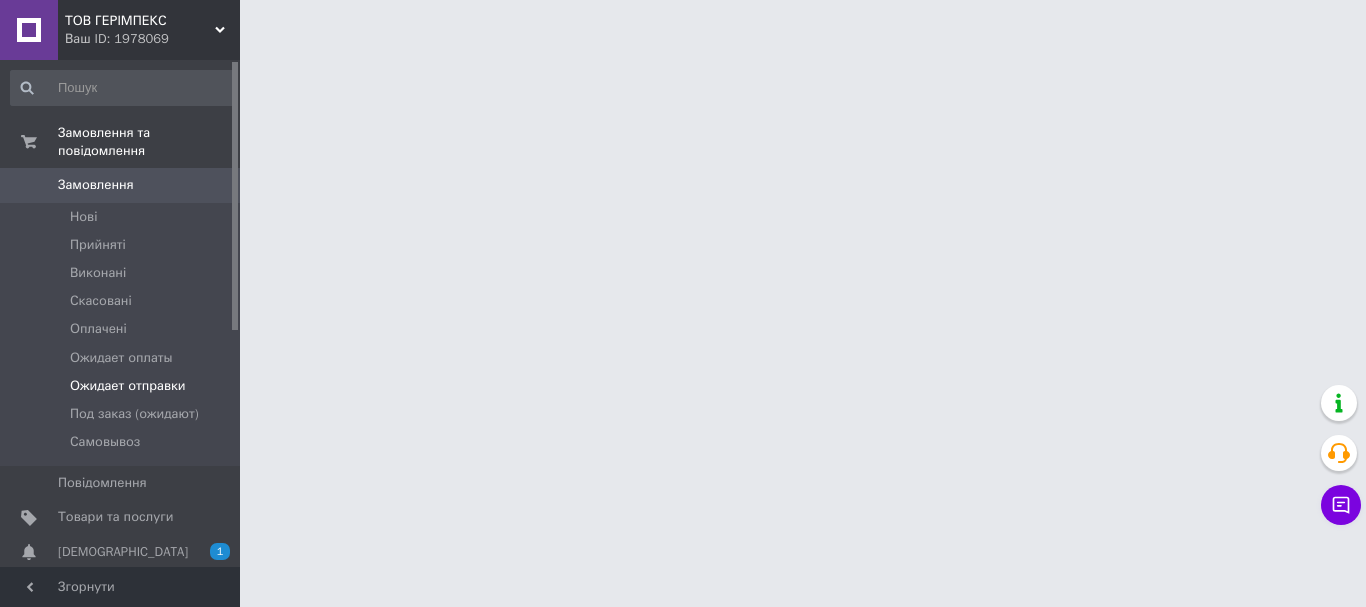 click on "Ожидает отправки" at bounding box center (128, 386) 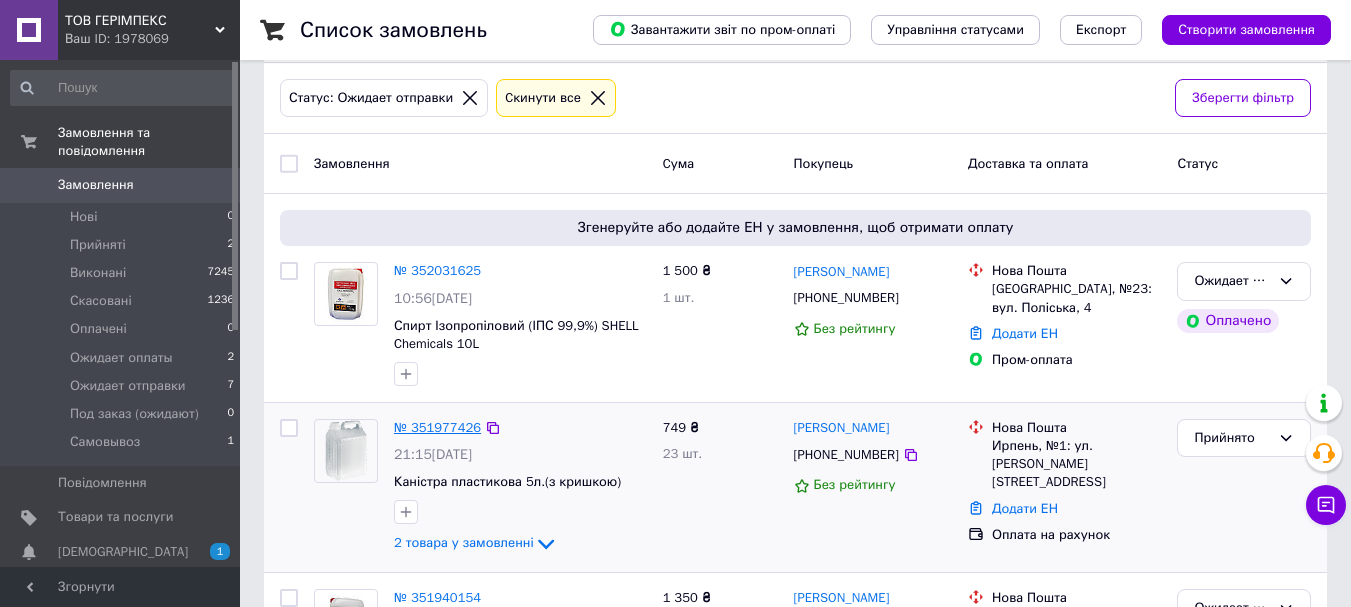 scroll, scrollTop: 200, scrollLeft: 0, axis: vertical 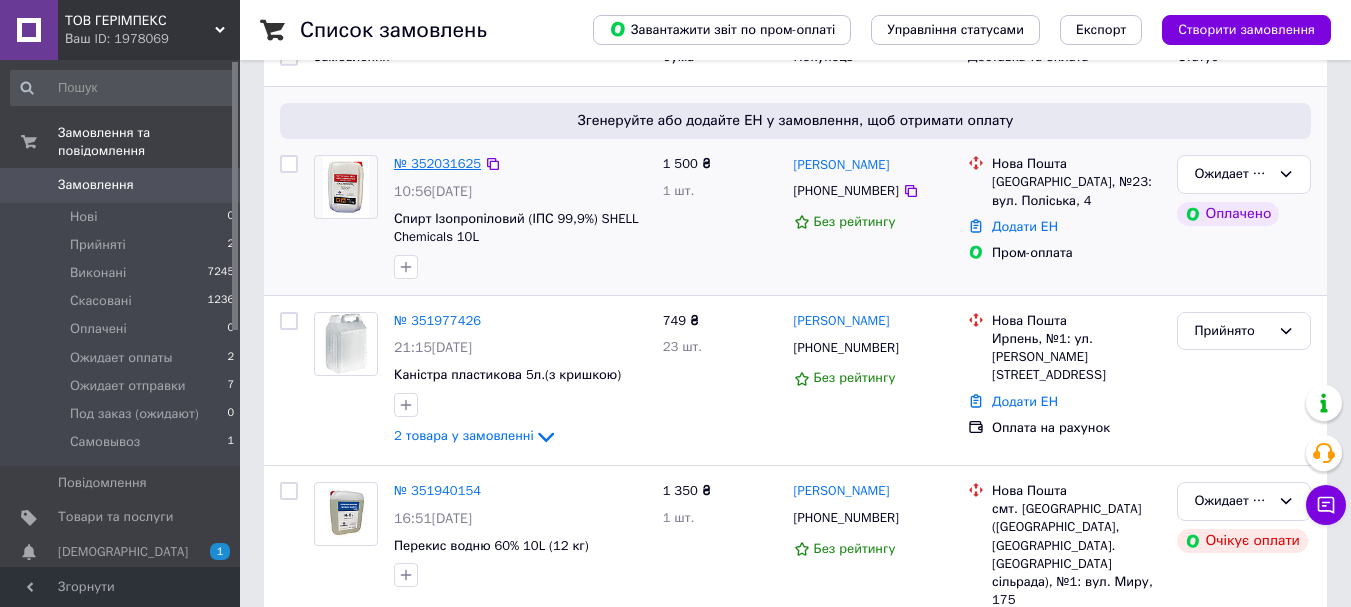 click on "№ 352031625" at bounding box center [437, 163] 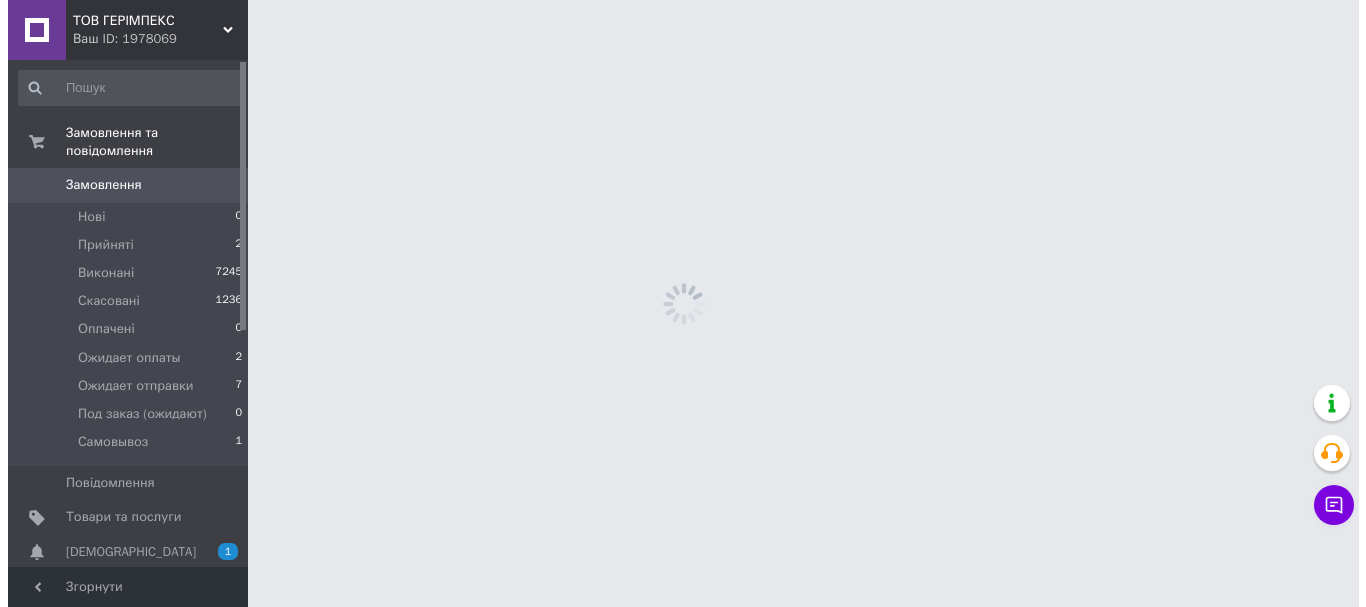 scroll, scrollTop: 0, scrollLeft: 0, axis: both 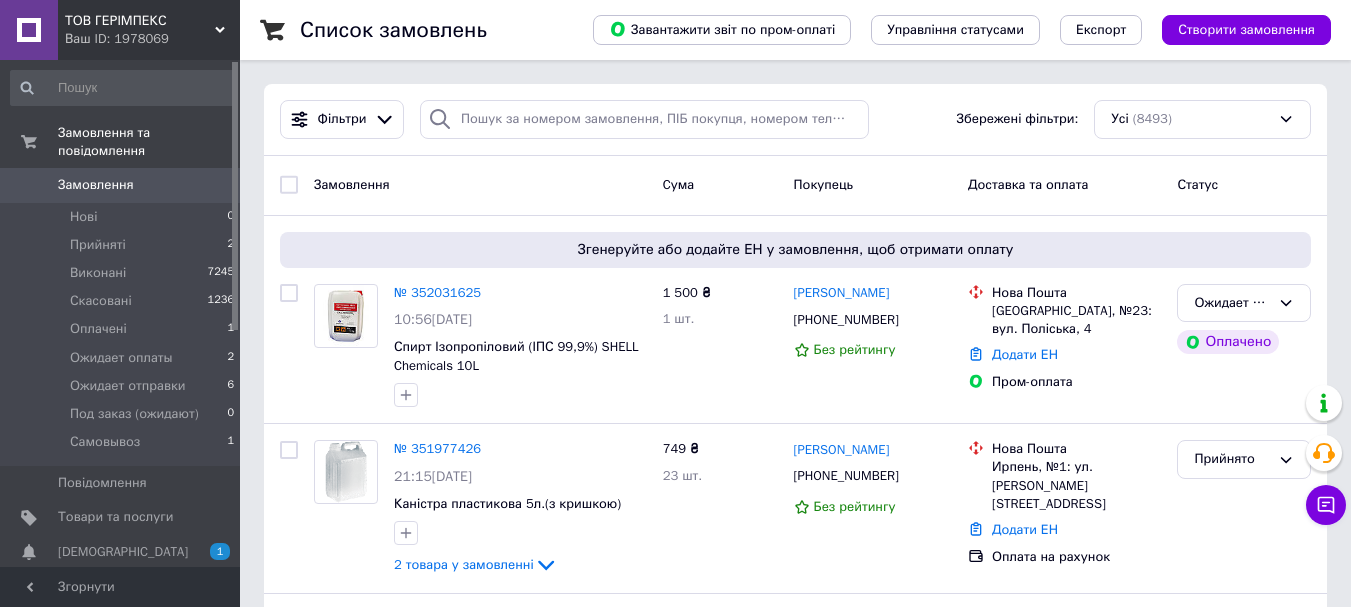 click on "№ 352031625" at bounding box center (437, 292) 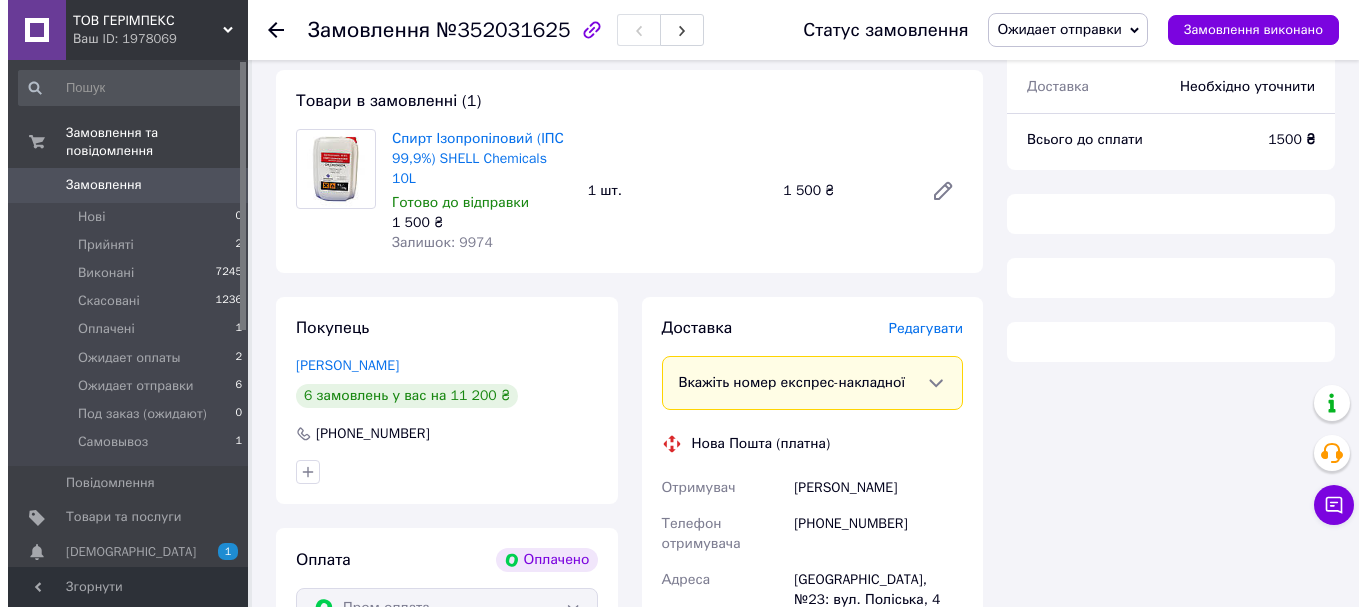 scroll, scrollTop: 900, scrollLeft: 0, axis: vertical 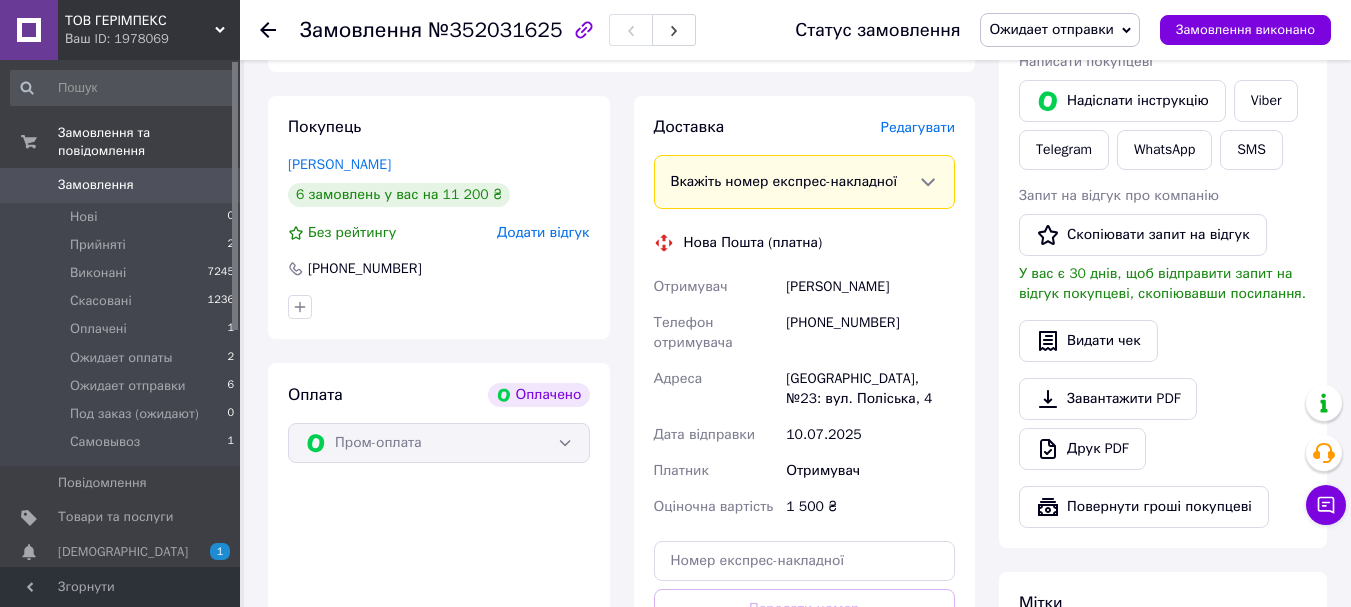 click on "Редагувати" at bounding box center (918, 127) 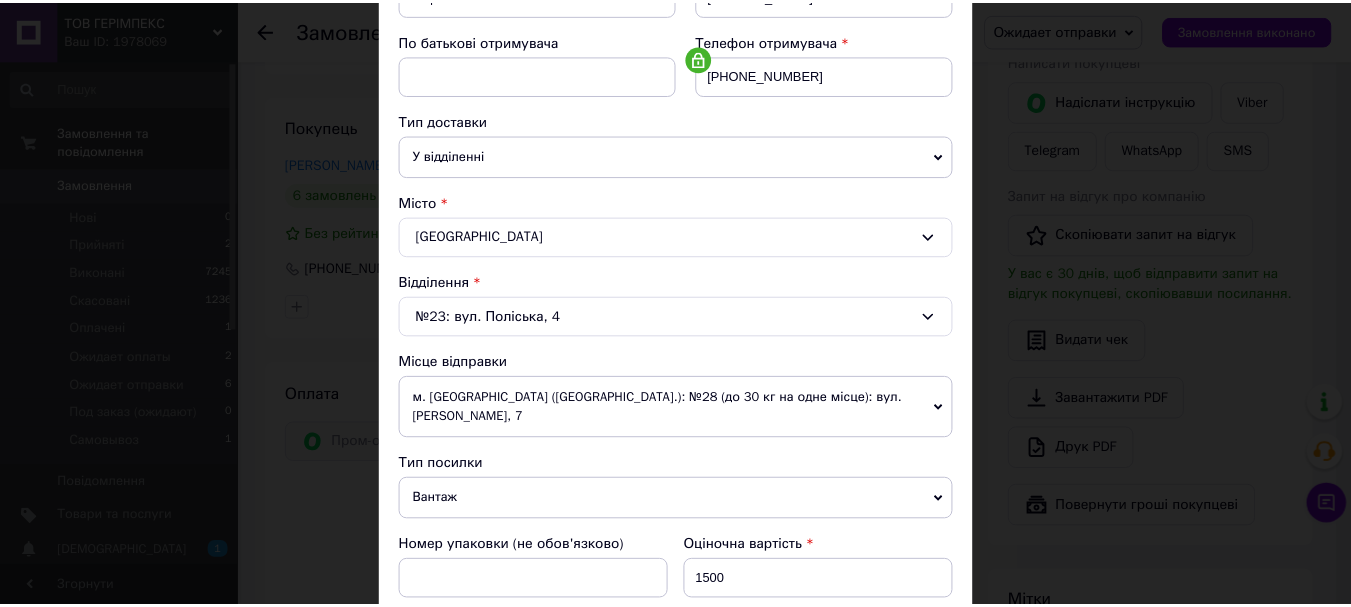 scroll, scrollTop: 45, scrollLeft: 0, axis: vertical 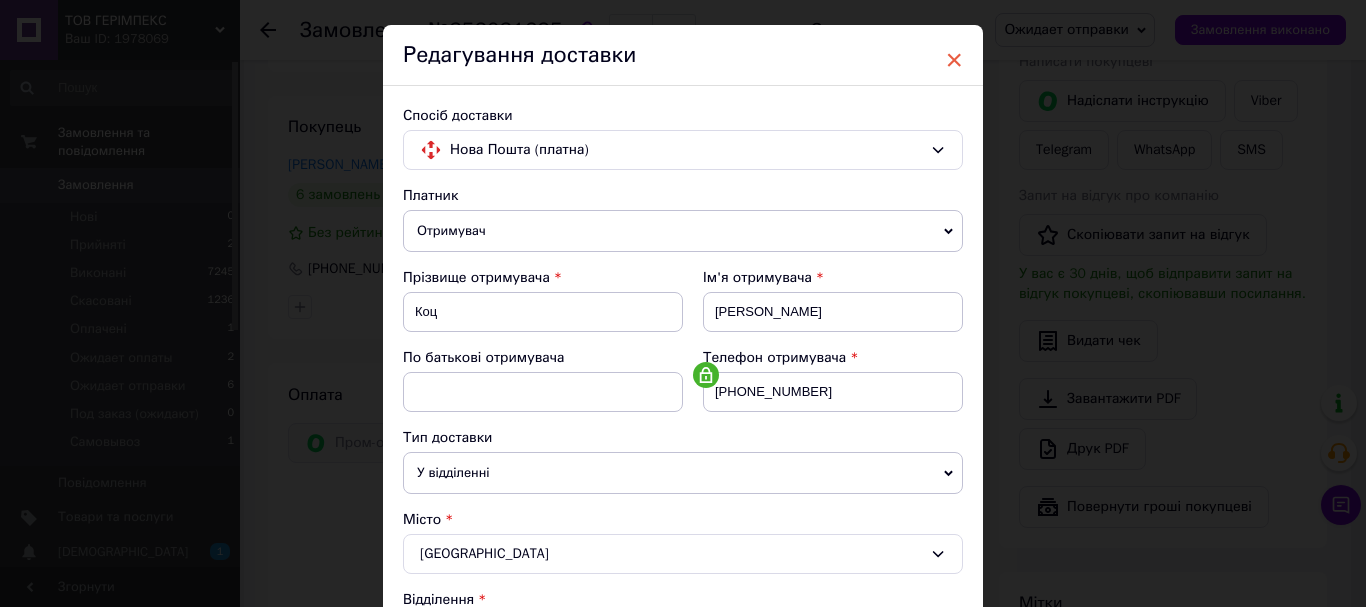 click on "×" at bounding box center [954, 60] 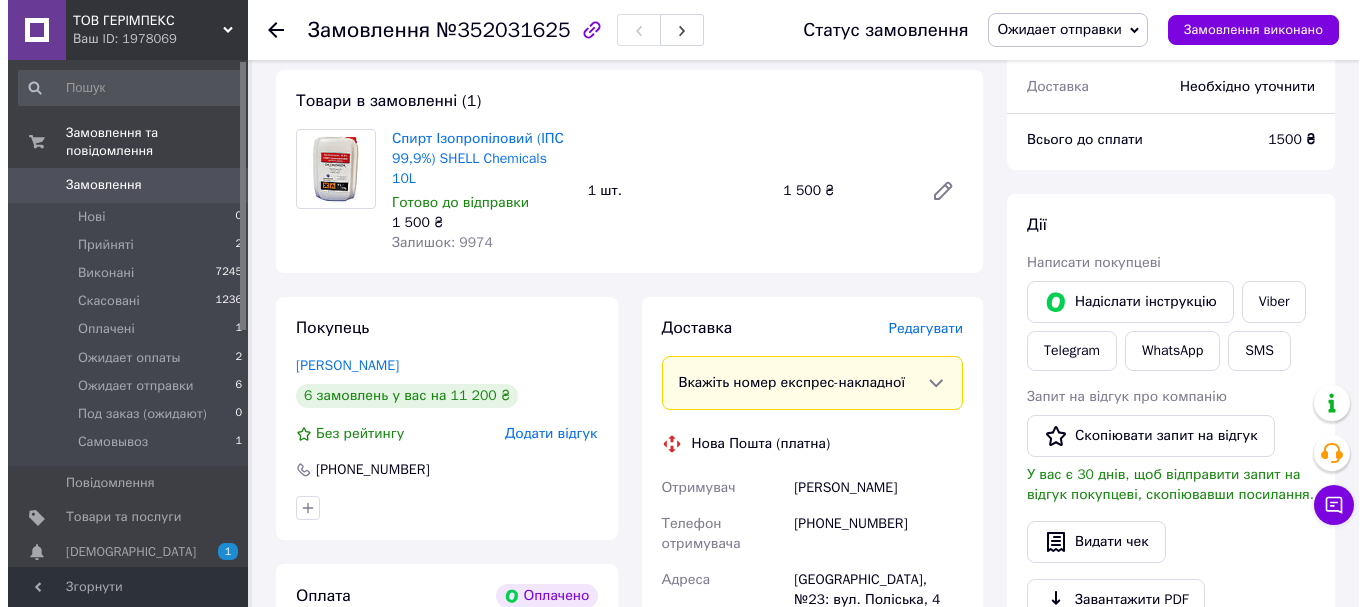 scroll, scrollTop: 700, scrollLeft: 0, axis: vertical 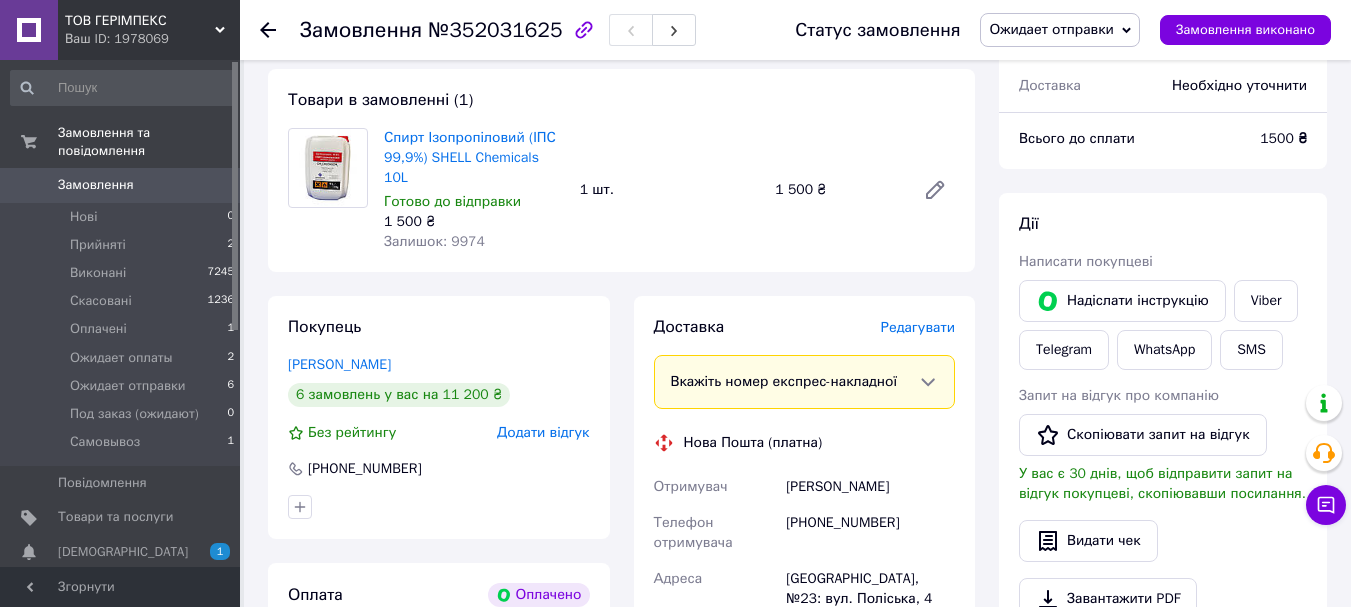 click on "Редагувати" at bounding box center (918, 327) 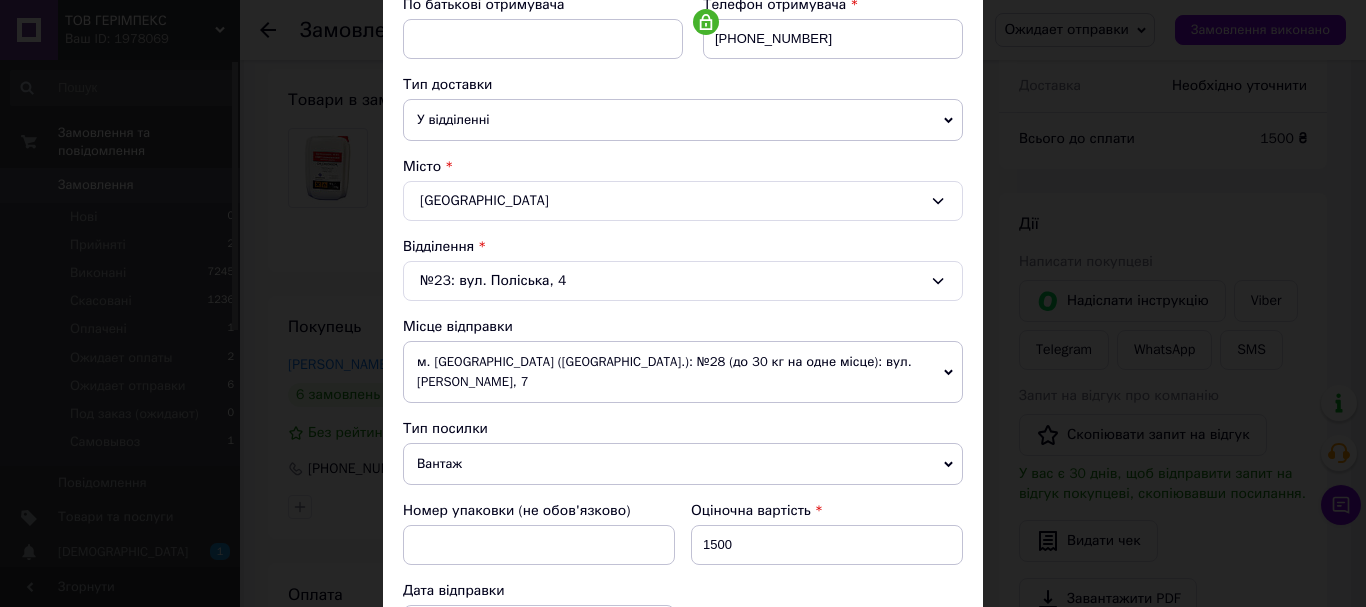 scroll, scrollTop: 700, scrollLeft: 0, axis: vertical 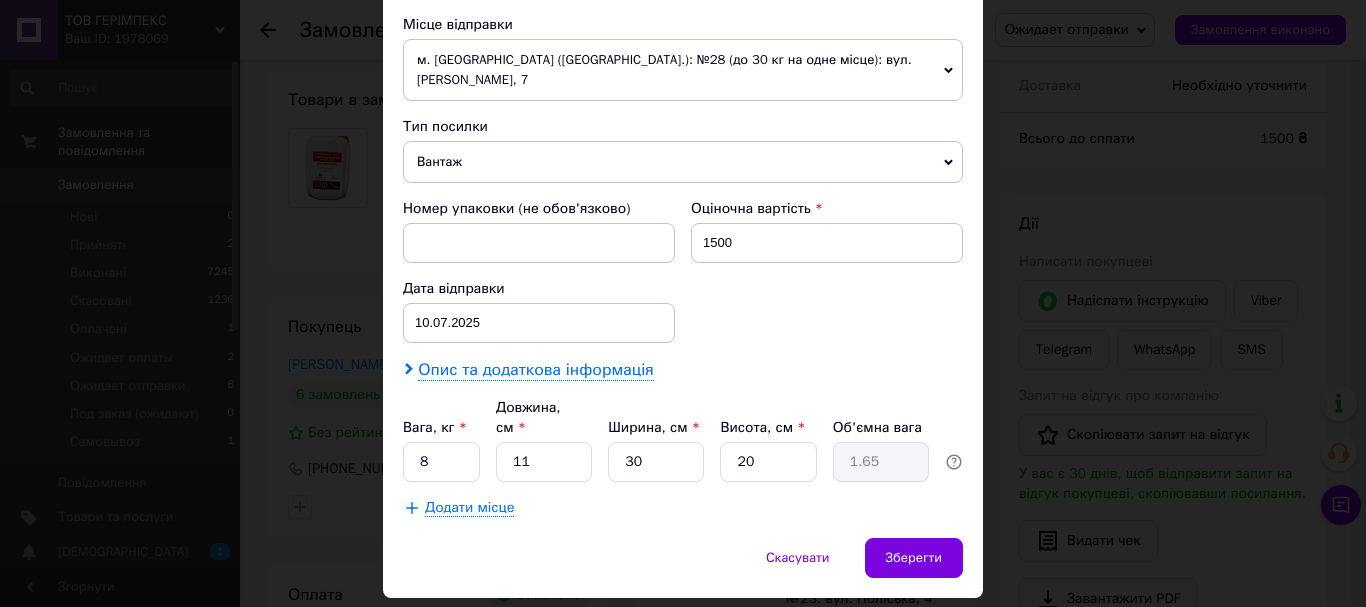 click on "Опис та додаткова інформація" at bounding box center (535, 370) 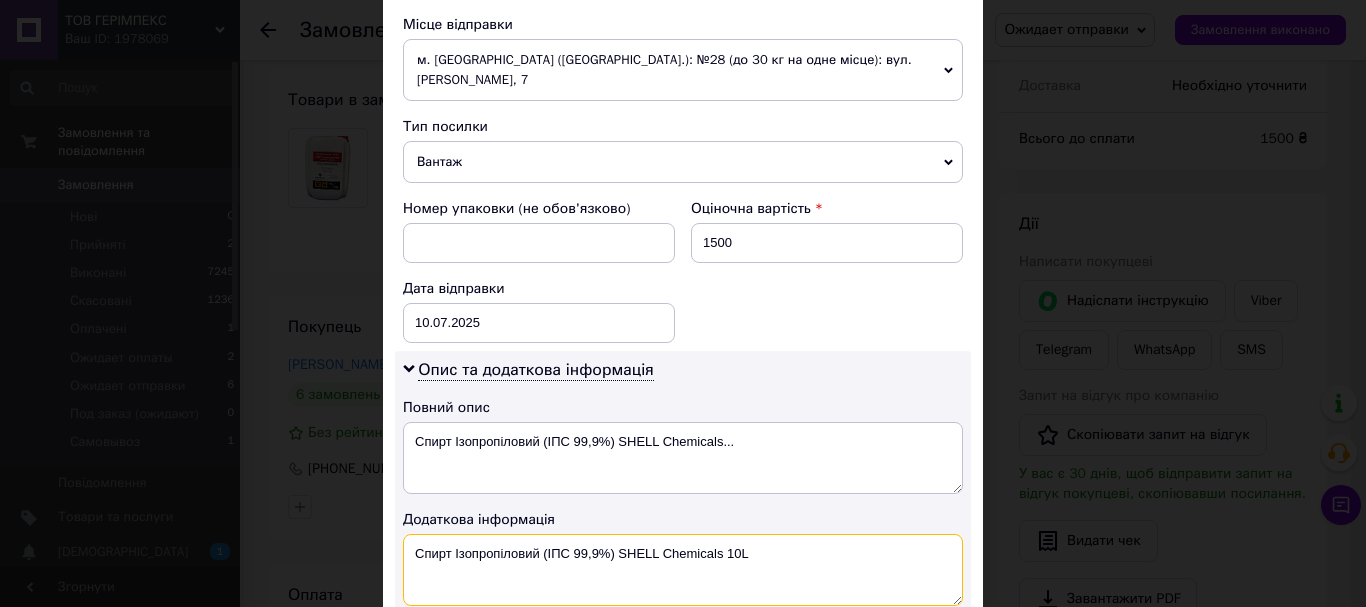 drag, startPoint x: 857, startPoint y: 543, endPoint x: 415, endPoint y: 537, distance: 442.0407 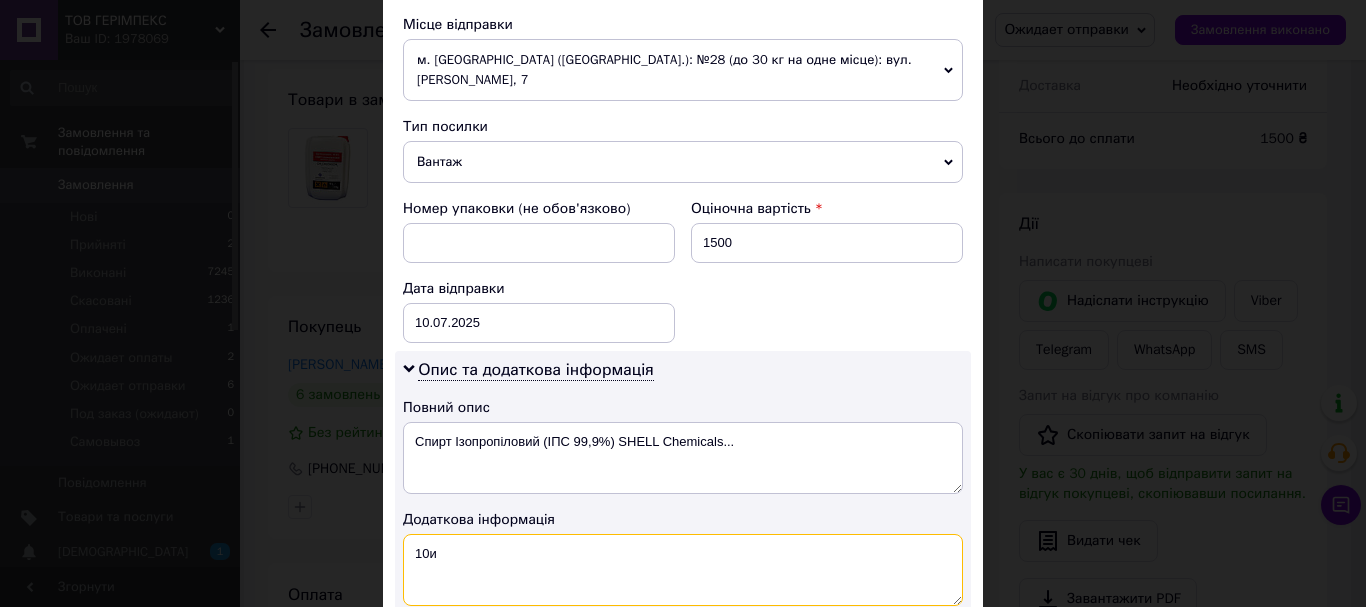 type on "10и" 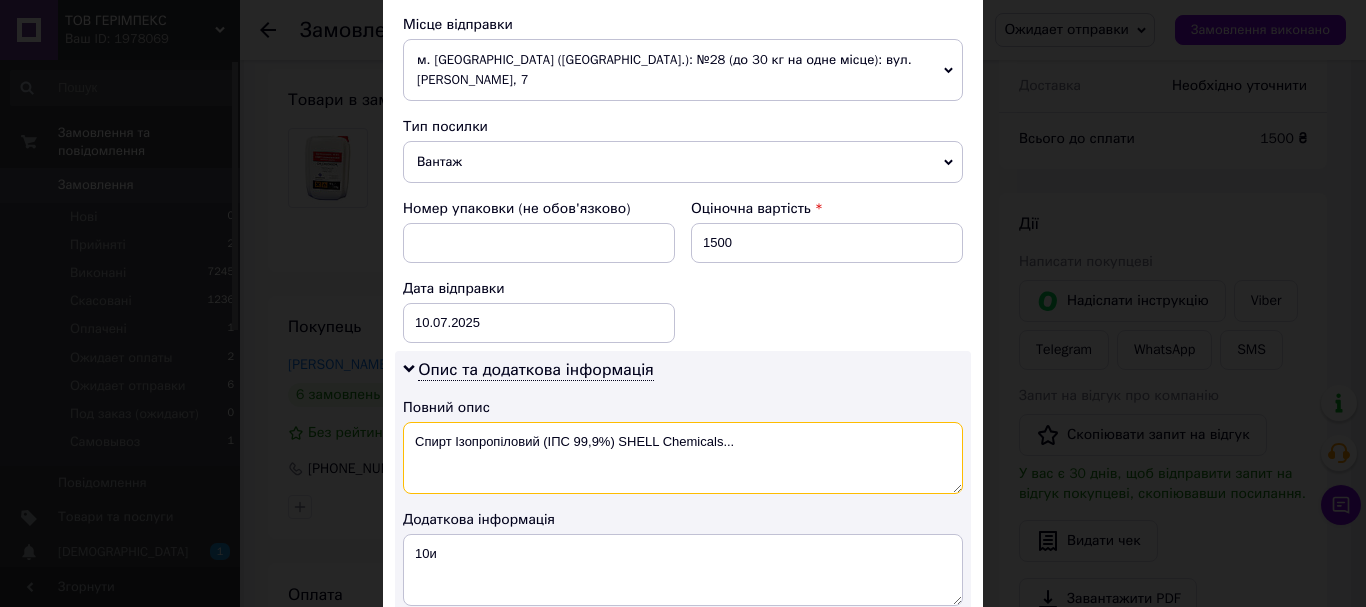drag, startPoint x: 698, startPoint y: 425, endPoint x: 470, endPoint y: 422, distance: 228.01973 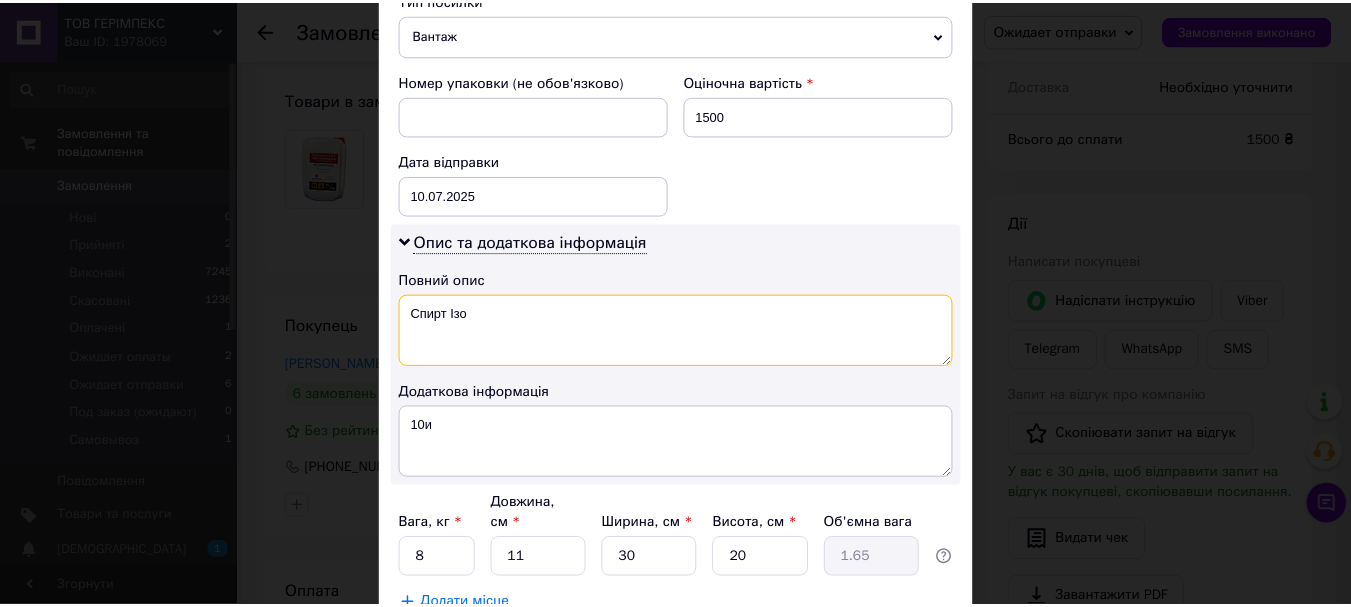 scroll, scrollTop: 945, scrollLeft: 0, axis: vertical 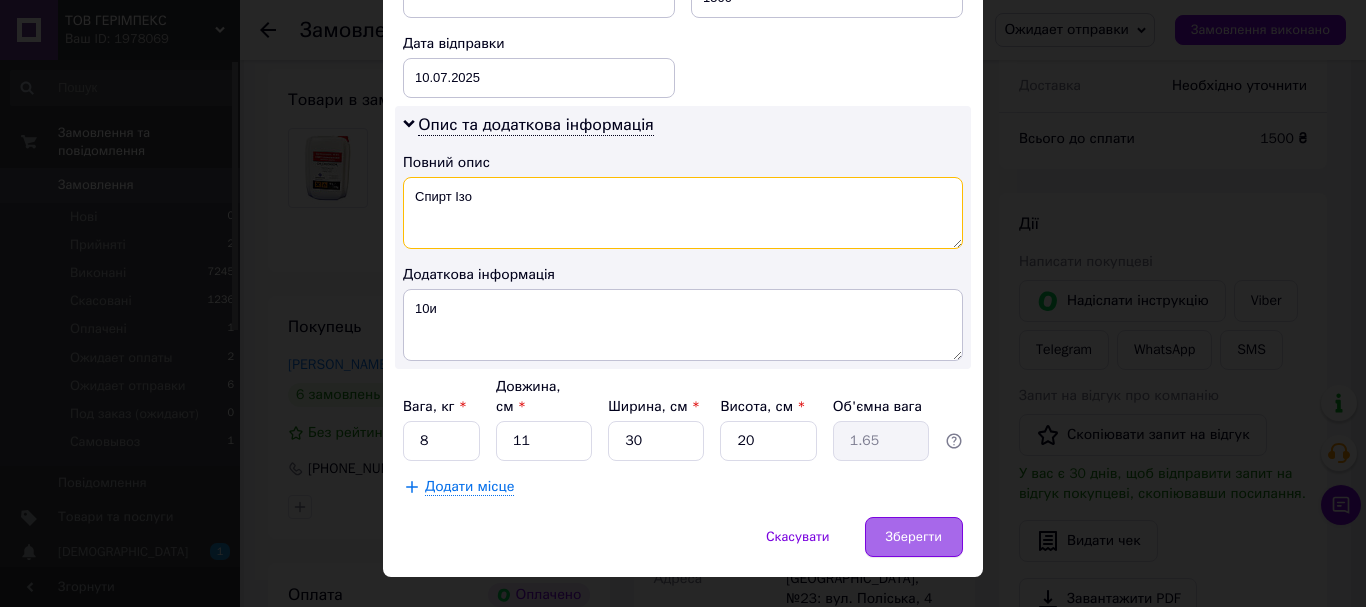 type on "Спирт Ізо" 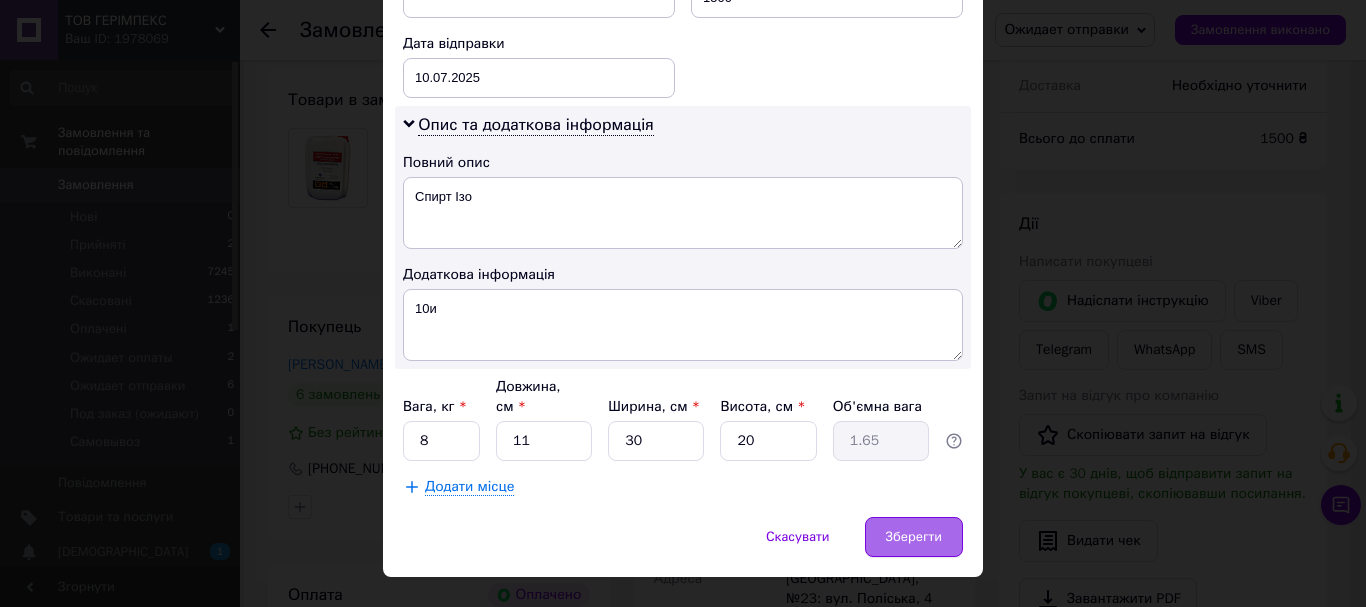 click on "Зберегти" at bounding box center (914, 537) 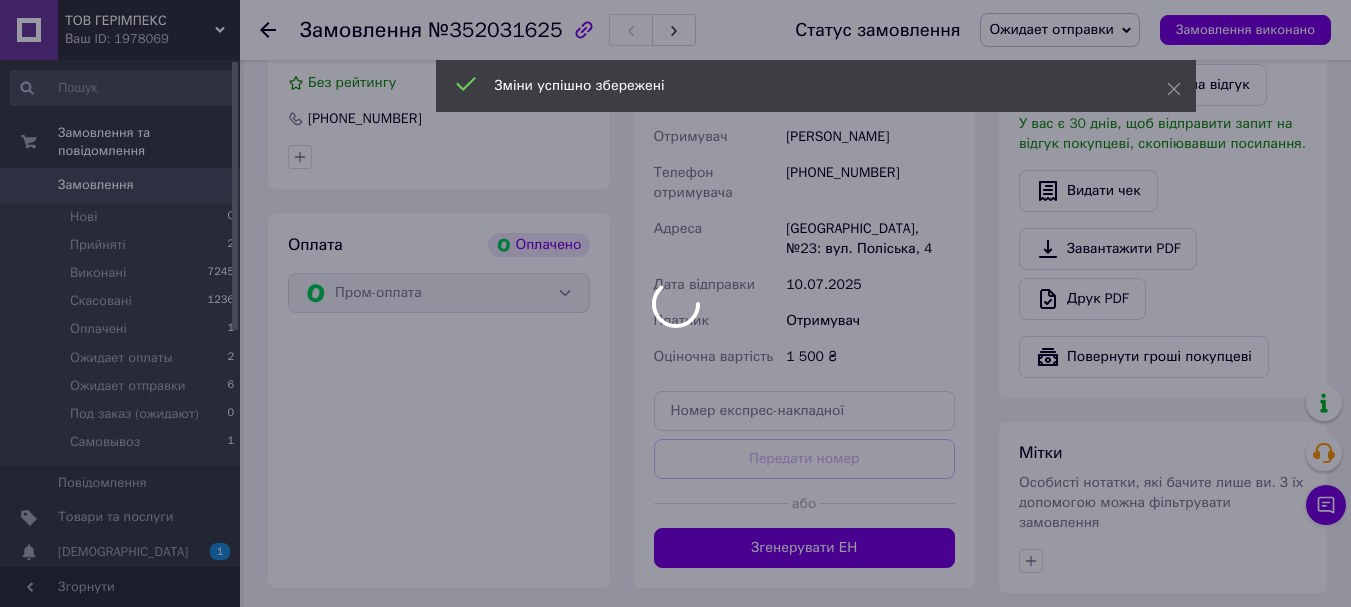scroll, scrollTop: 1100, scrollLeft: 0, axis: vertical 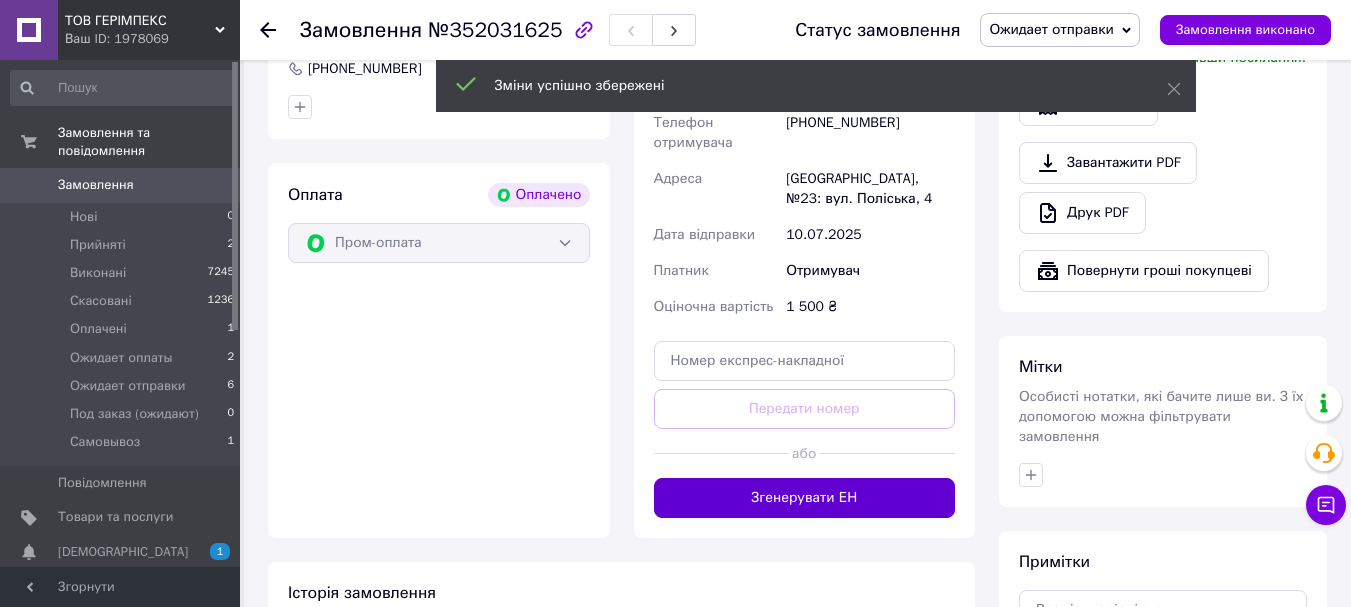 click on "Згенерувати ЕН" at bounding box center [805, 498] 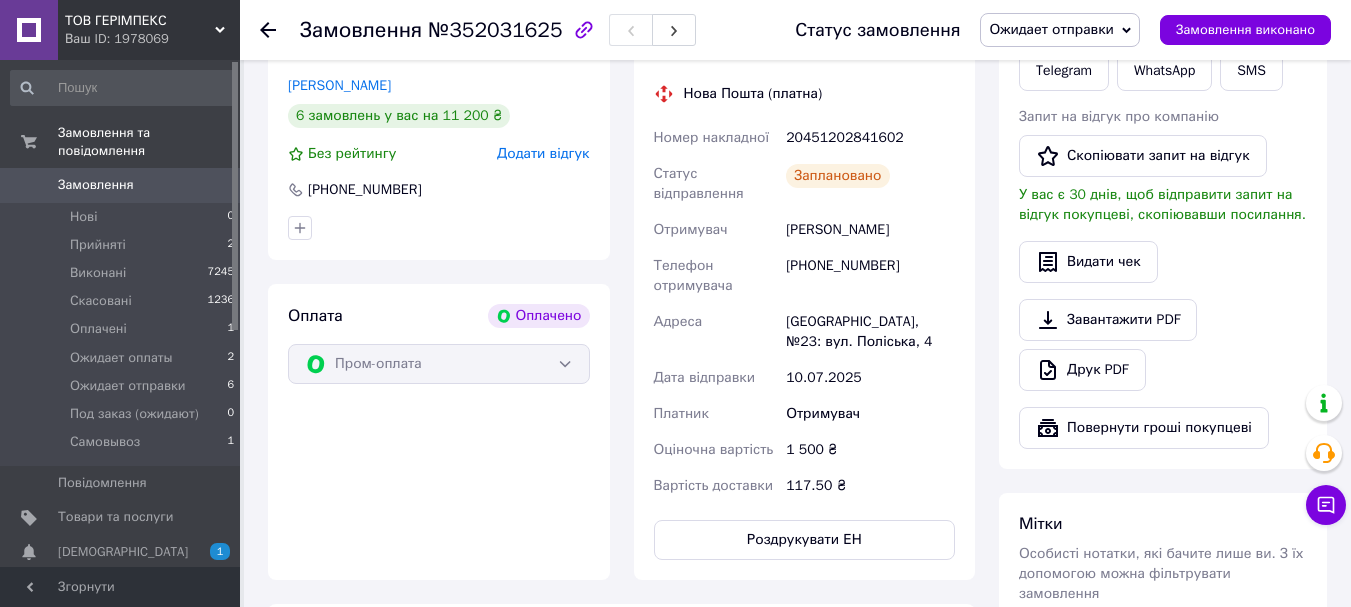 scroll, scrollTop: 800, scrollLeft: 0, axis: vertical 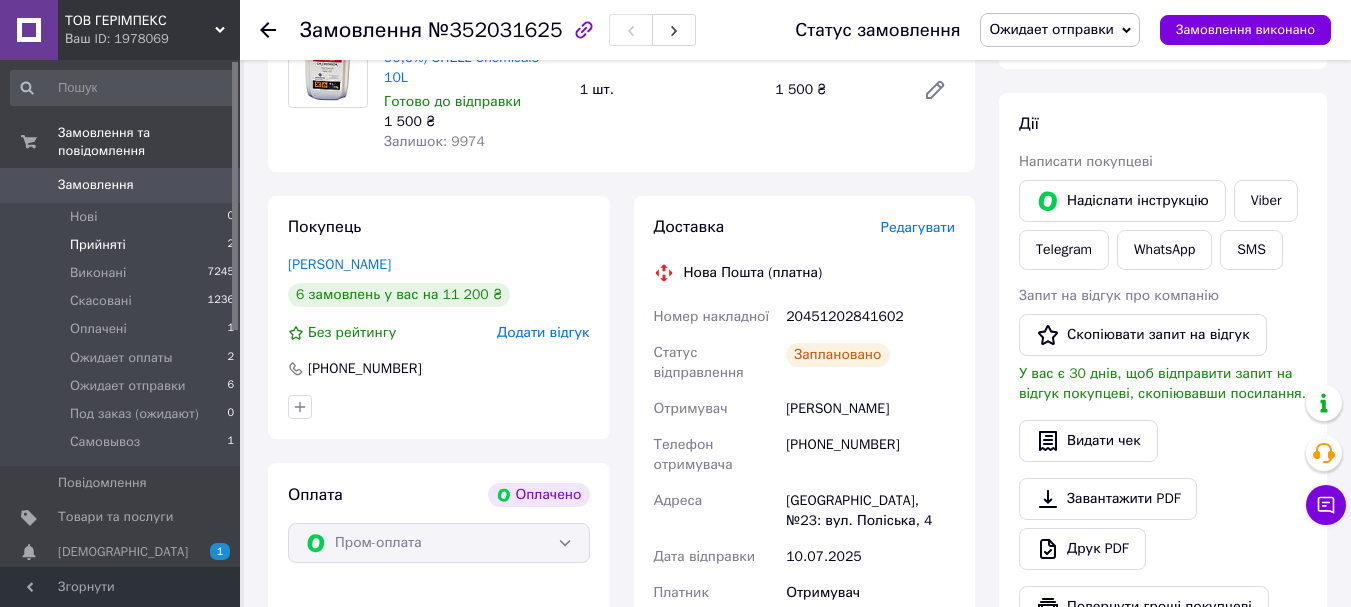 click on "Прийняті 2" at bounding box center [123, 245] 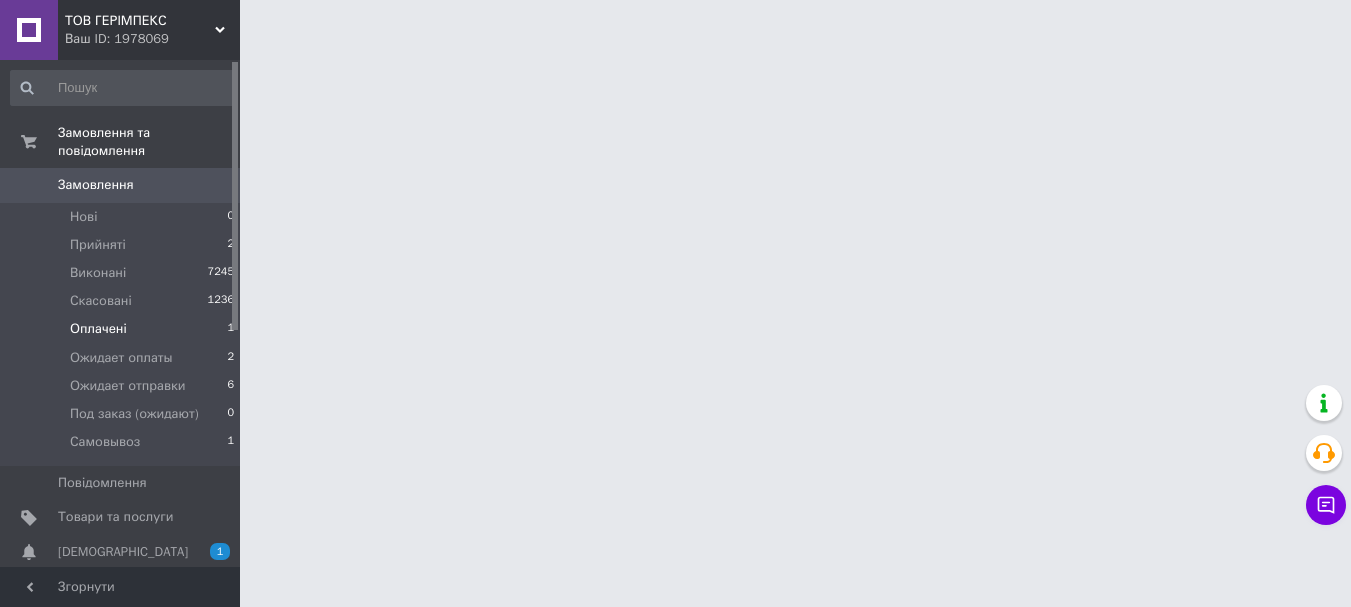 scroll, scrollTop: 0, scrollLeft: 0, axis: both 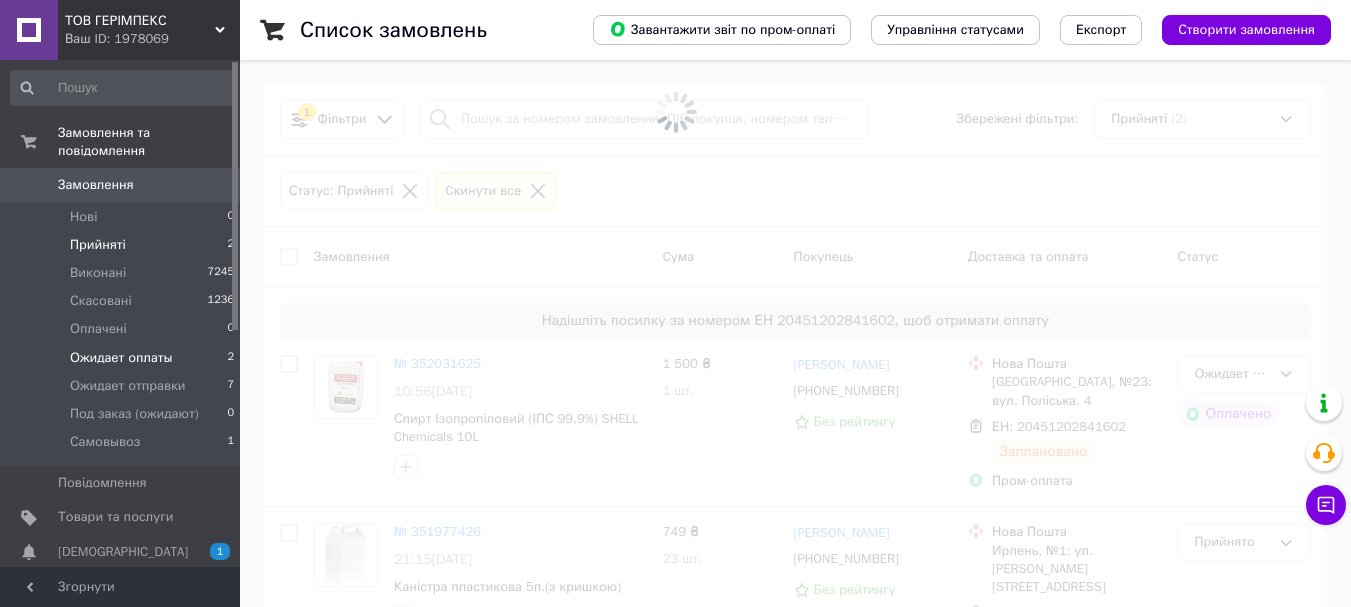 click on "Ожидает оплаты" at bounding box center [121, 358] 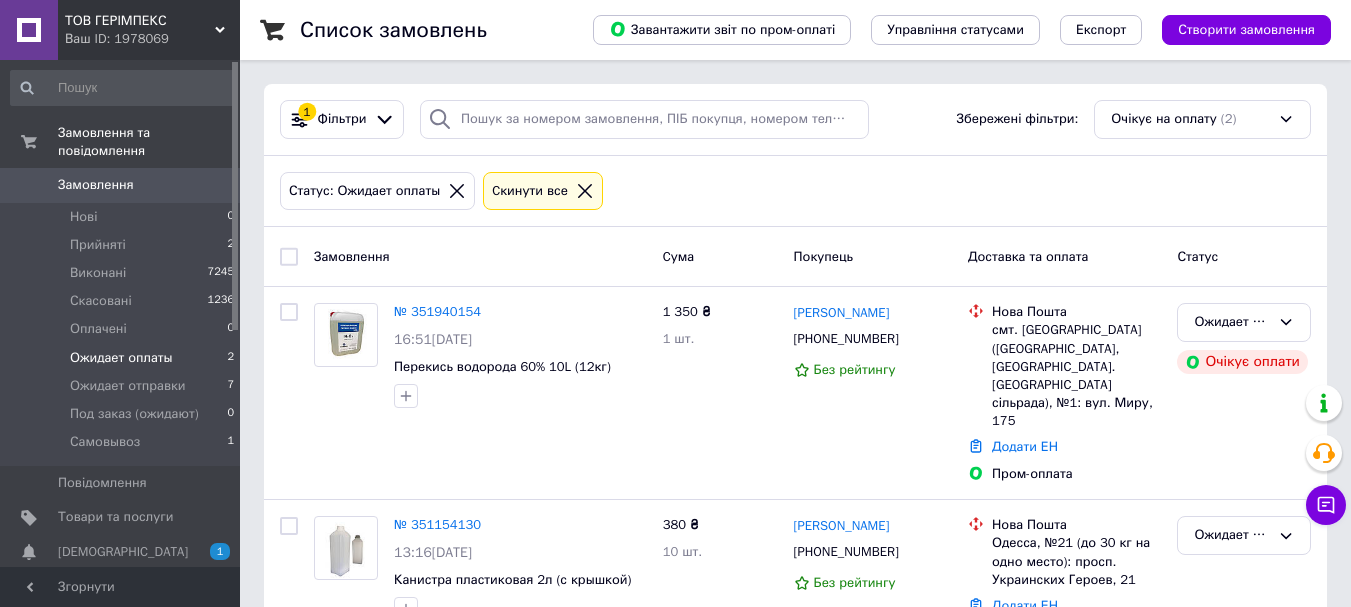 click on "Ожидает оплаты" at bounding box center (121, 358) 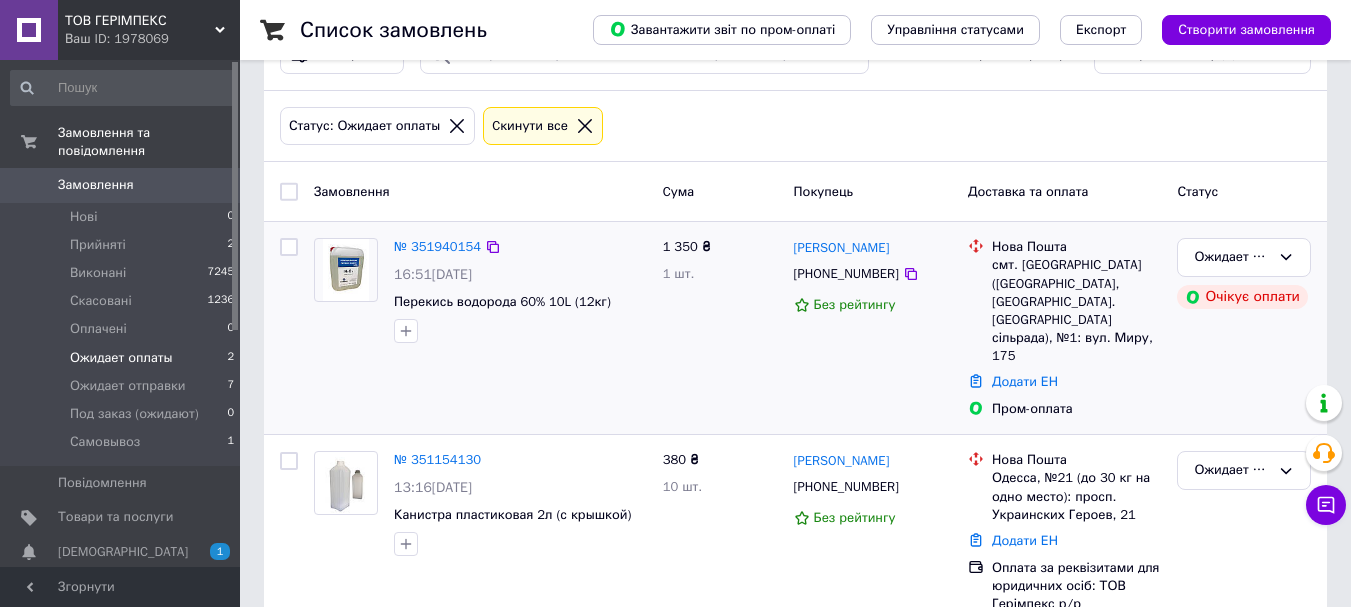 scroll, scrollTop: 111, scrollLeft: 0, axis: vertical 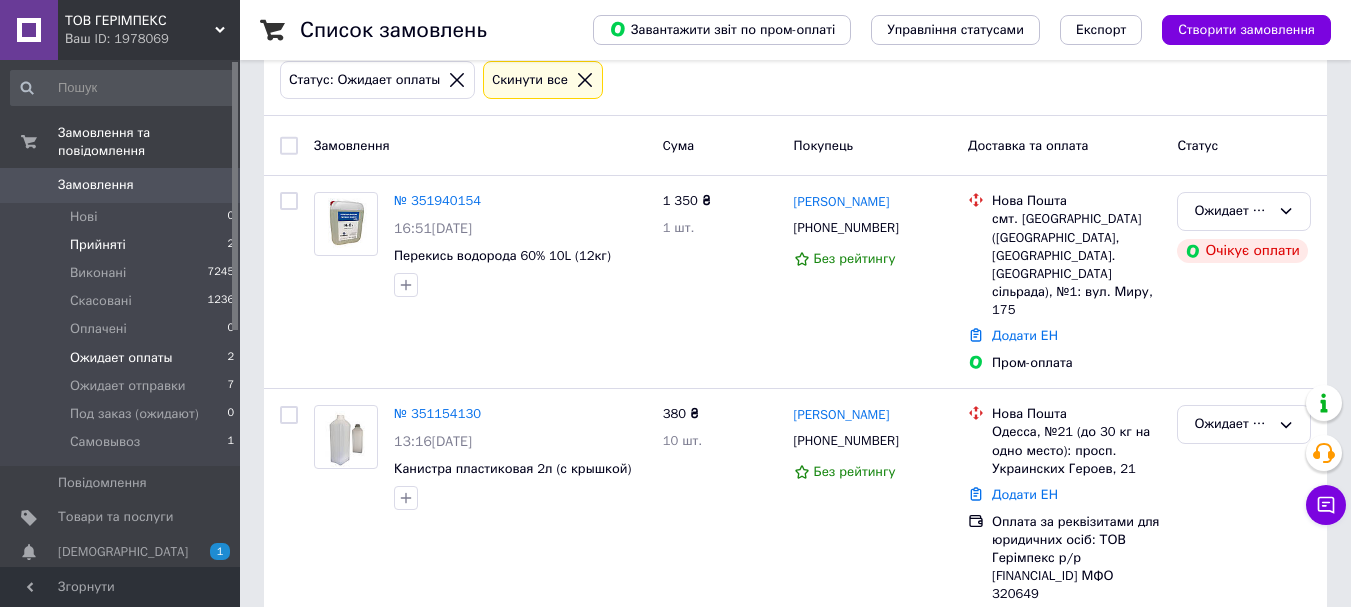 click on "Прийняті 2" at bounding box center (123, 245) 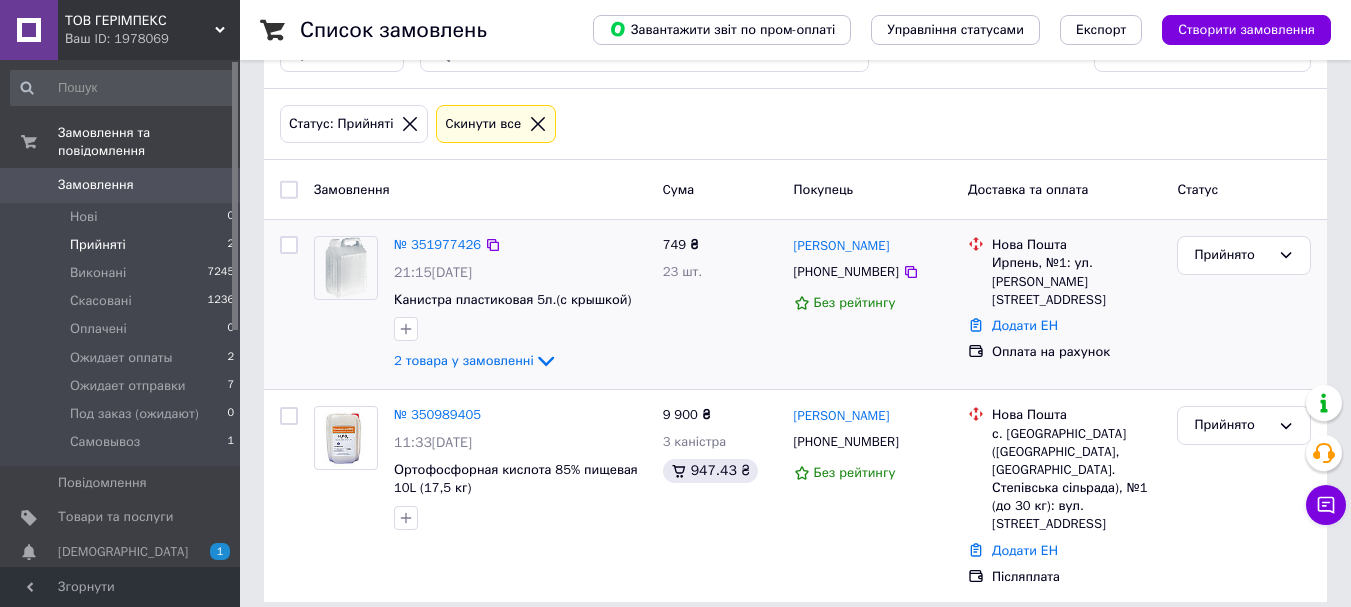 scroll, scrollTop: 68, scrollLeft: 0, axis: vertical 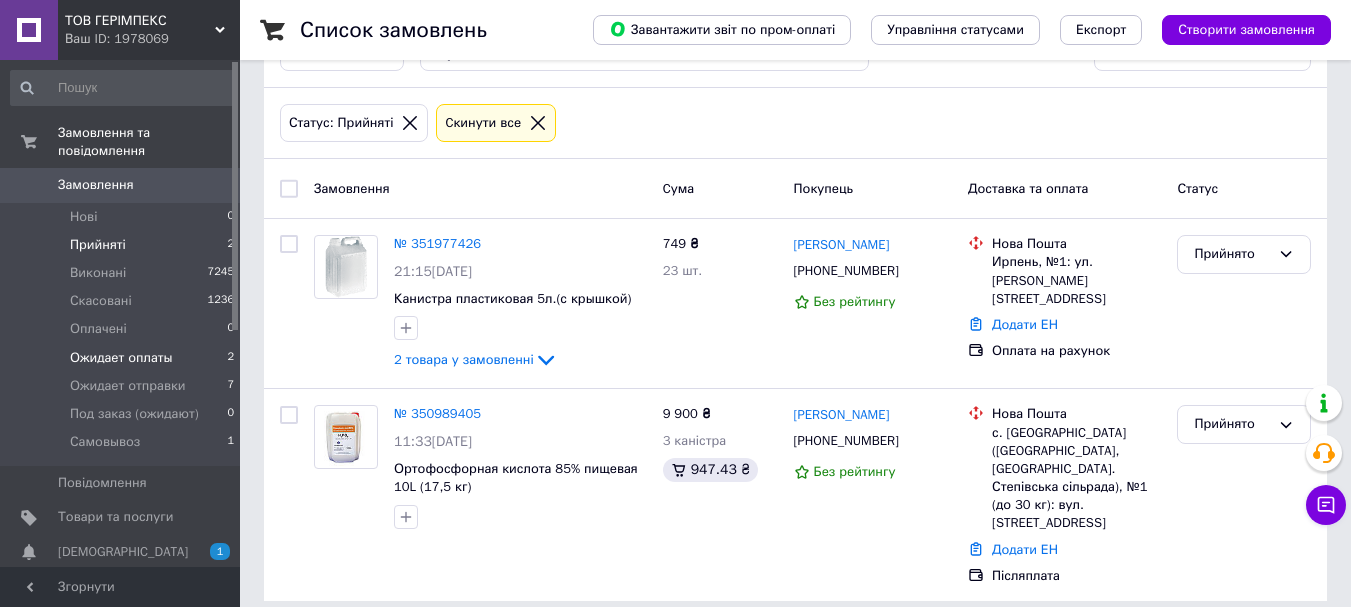 click on "Ожидает оплаты 2" at bounding box center (123, 358) 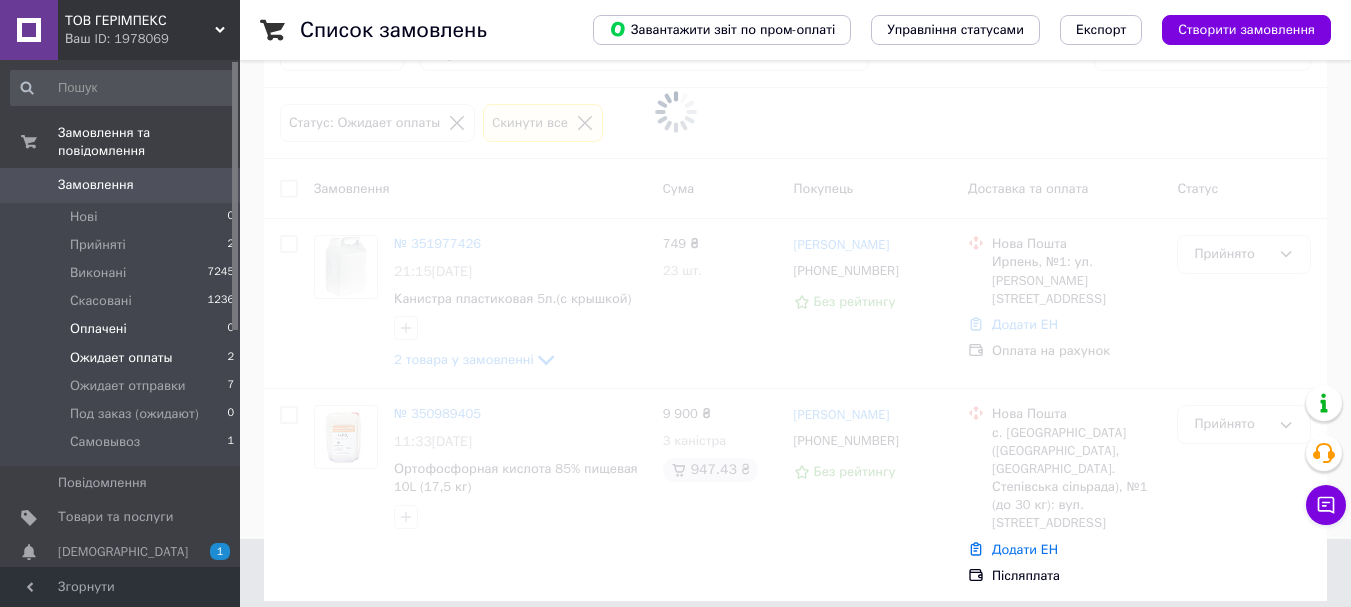 scroll, scrollTop: 0, scrollLeft: 0, axis: both 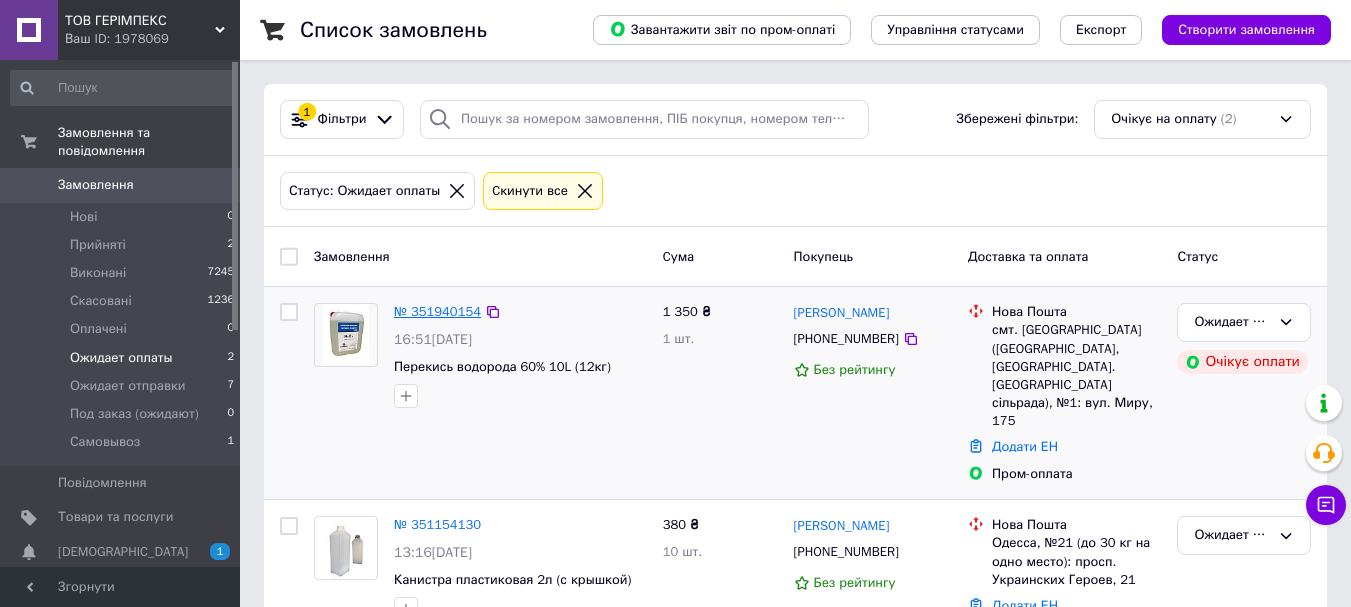 click on "№ 351940154" at bounding box center [437, 311] 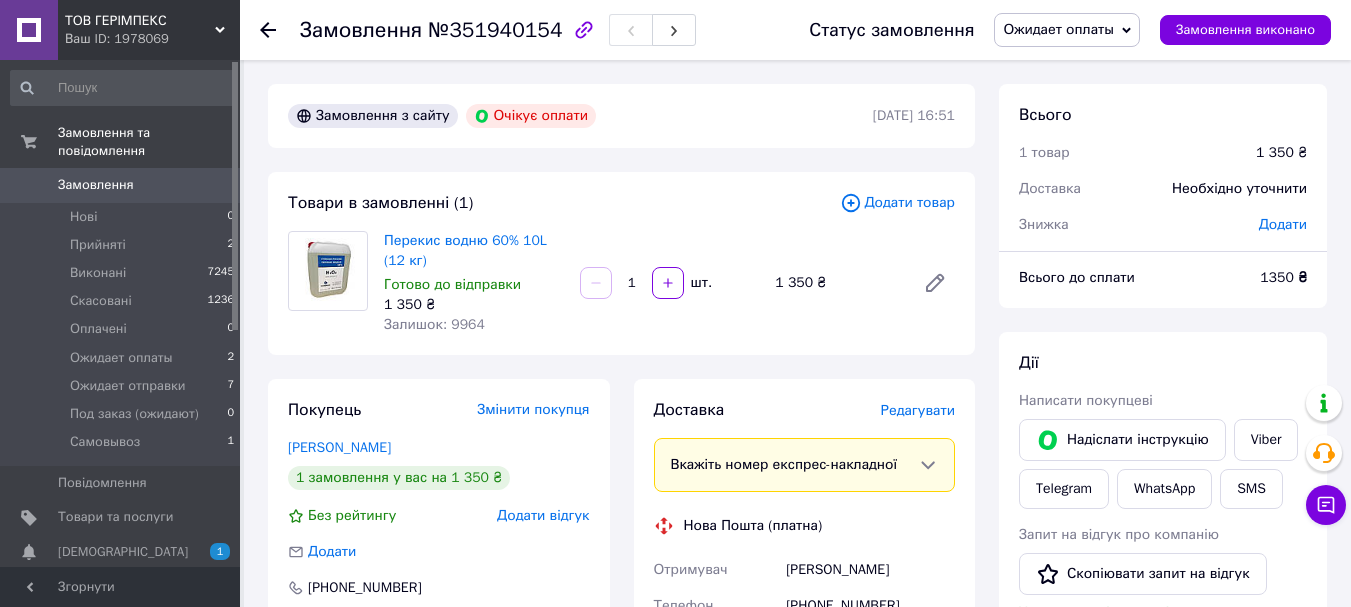 scroll, scrollTop: 500, scrollLeft: 0, axis: vertical 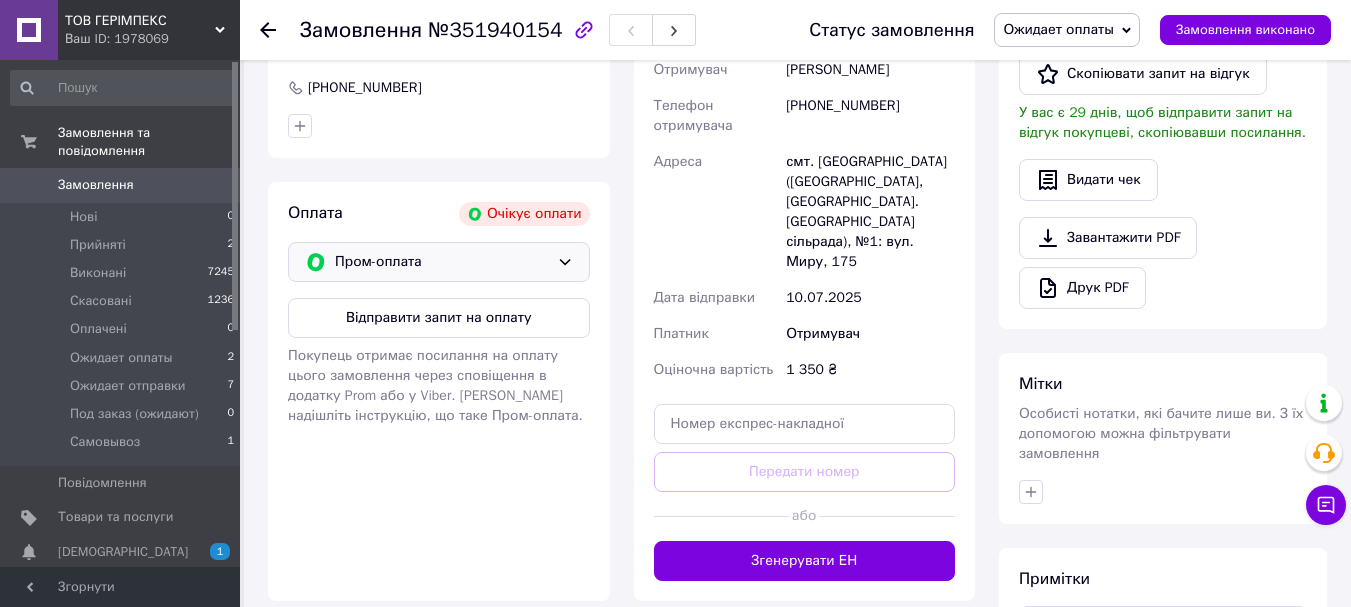 click on "Пром-оплата" at bounding box center (442, 262) 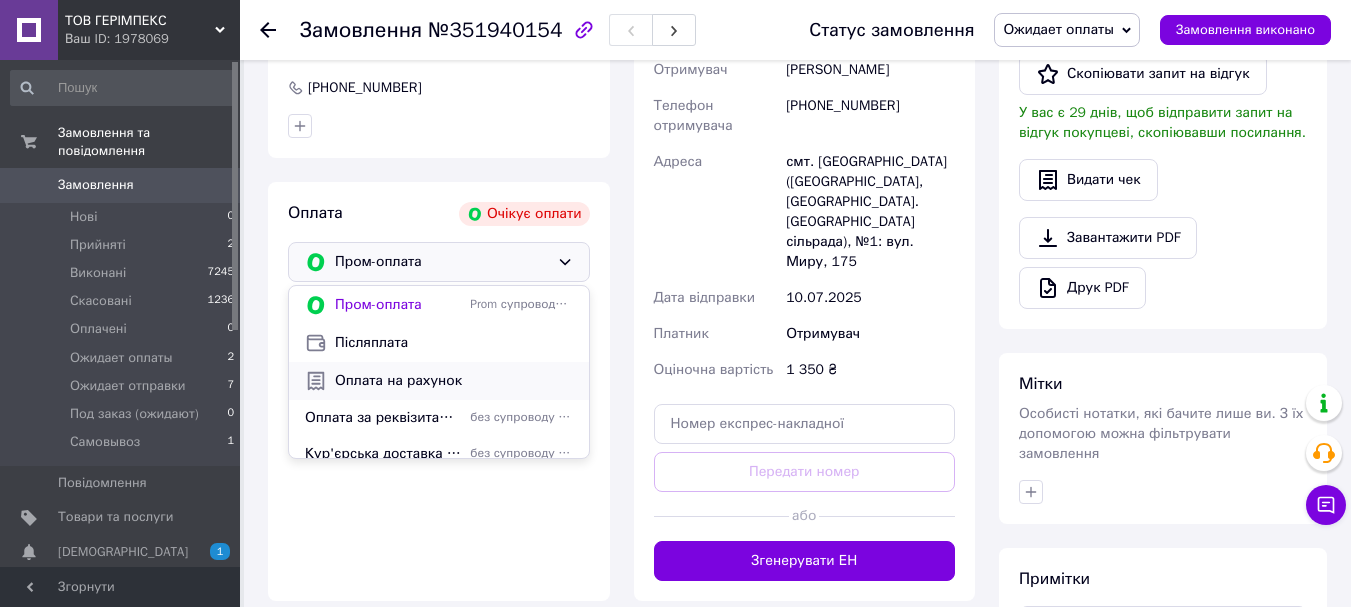 click on "Оплата на рахунок" at bounding box center [454, 381] 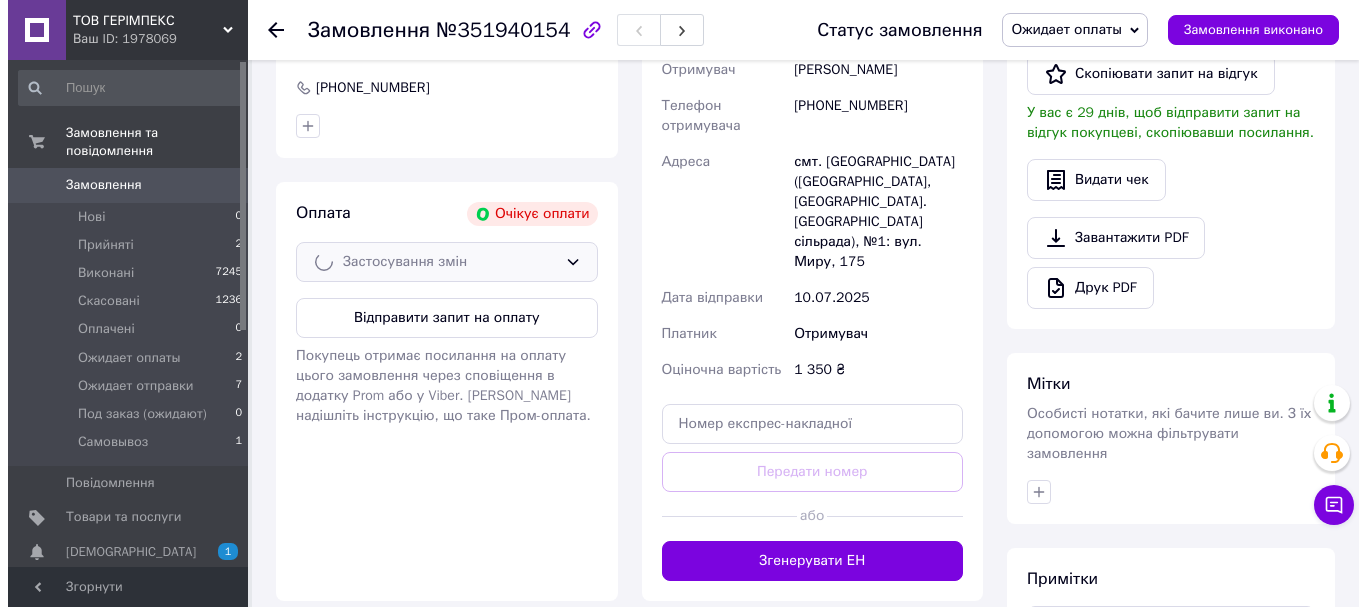 scroll, scrollTop: 300, scrollLeft: 0, axis: vertical 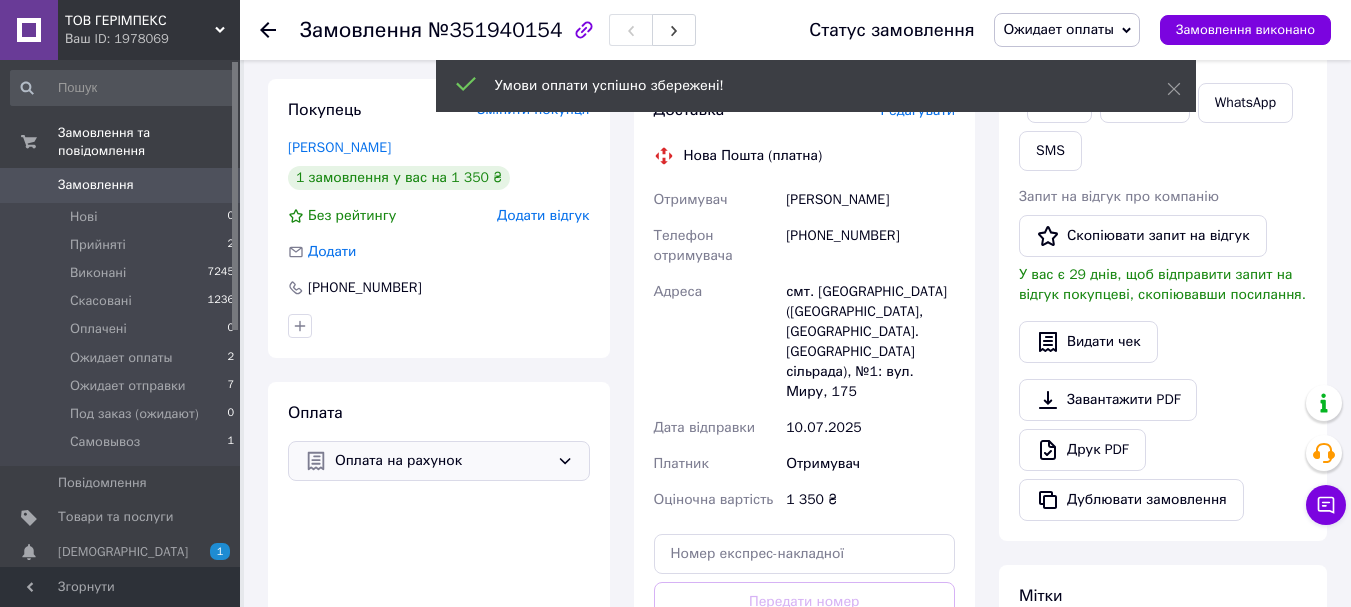 click on "Умови оплати успішно збережені!" at bounding box center (816, 88) 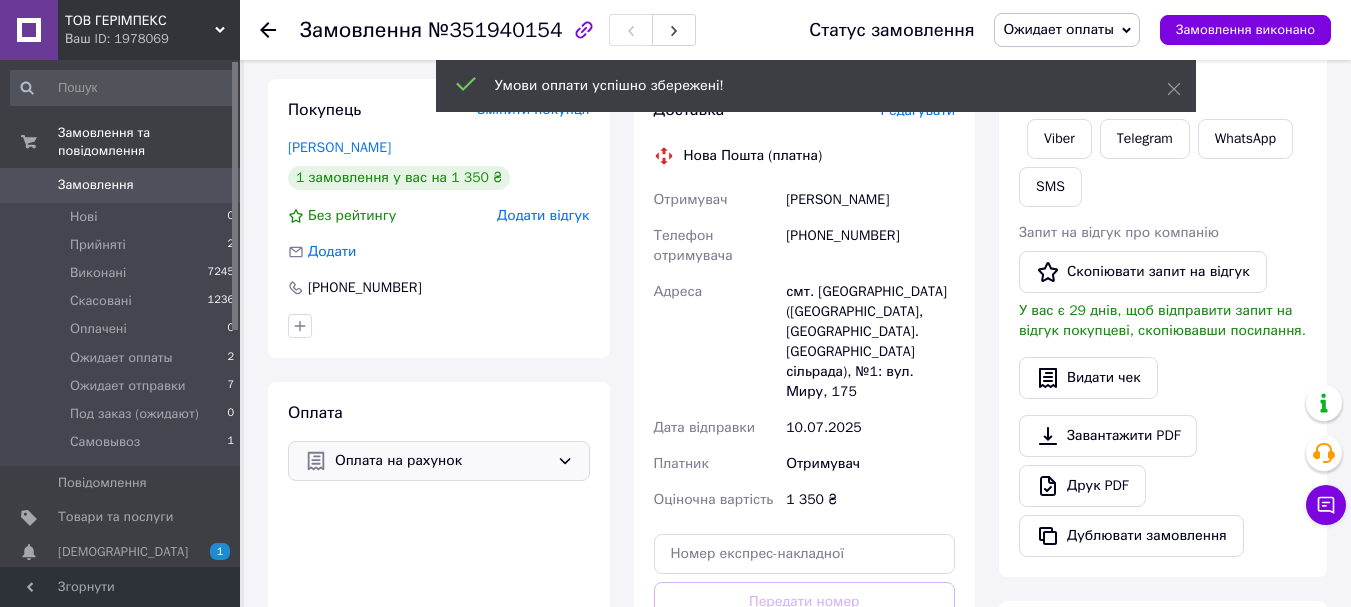 click on "Редагувати" at bounding box center [918, 110] 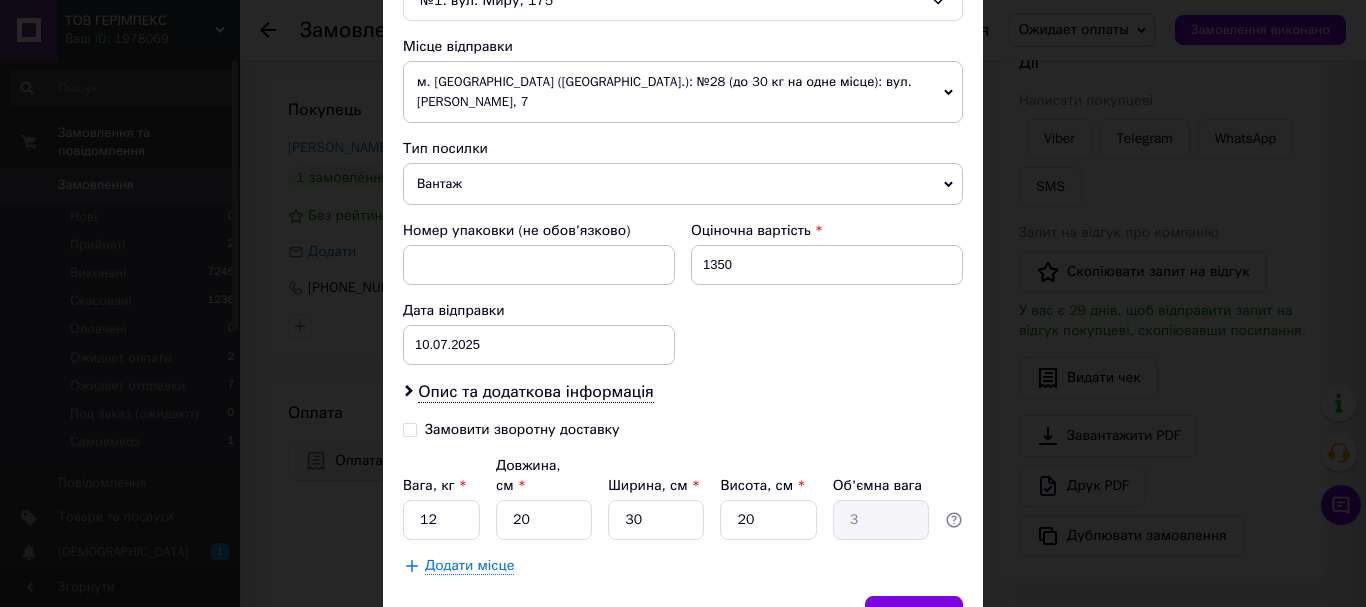 scroll, scrollTop: 757, scrollLeft: 0, axis: vertical 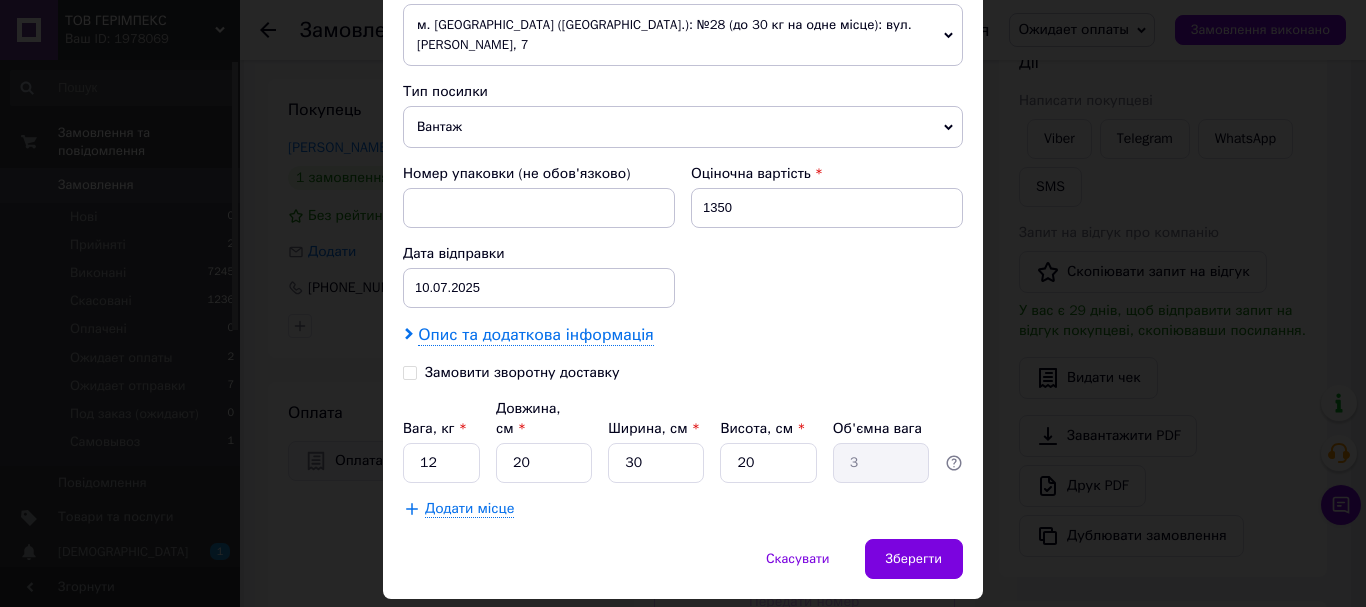 click on "Опис та додаткова інформація" at bounding box center [535, 335] 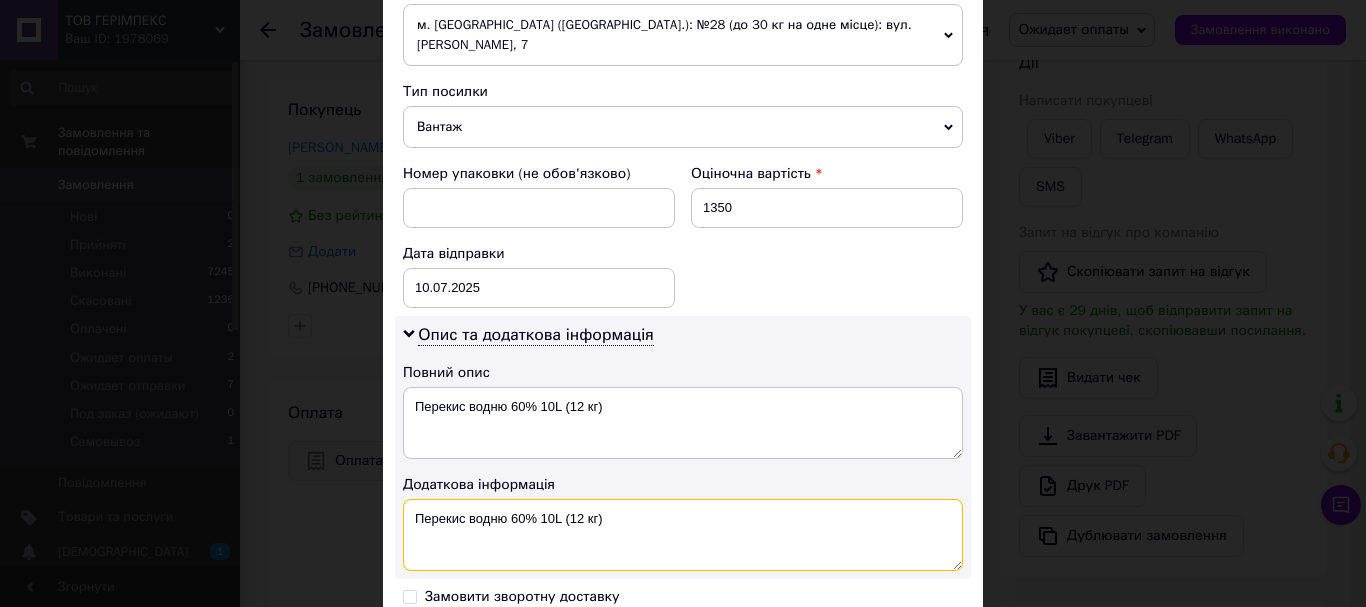 drag, startPoint x: 646, startPoint y: 484, endPoint x: 424, endPoint y: 447, distance: 225.06221 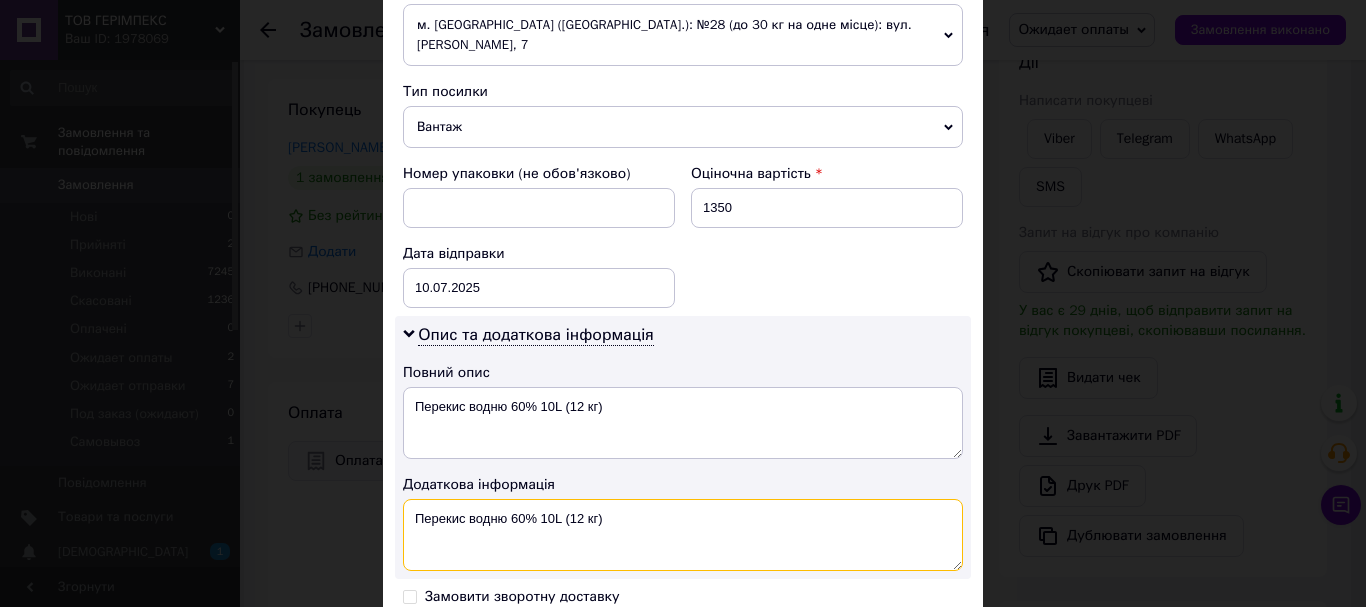 click on "Опис та додаткова інформація Повний опис Перекис водню 60% 10L (12 кг) Додаткова інформація Перекис водню 60% 10L (12 кг)" at bounding box center [683, 447] 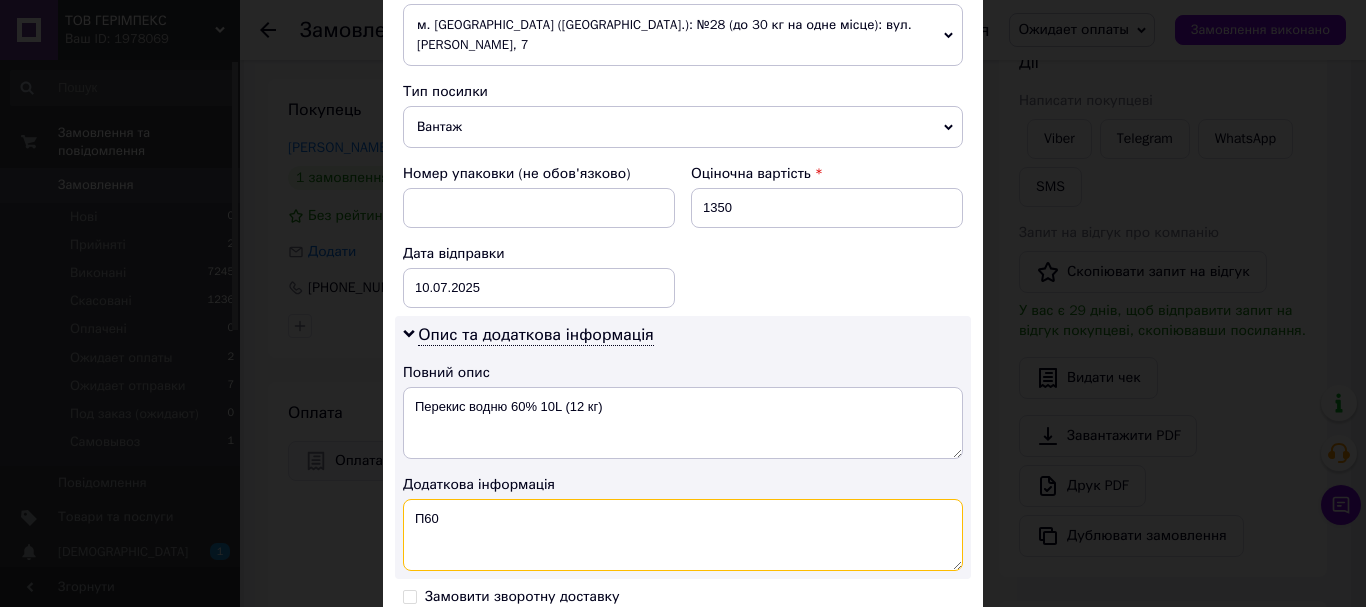 type on "П60" 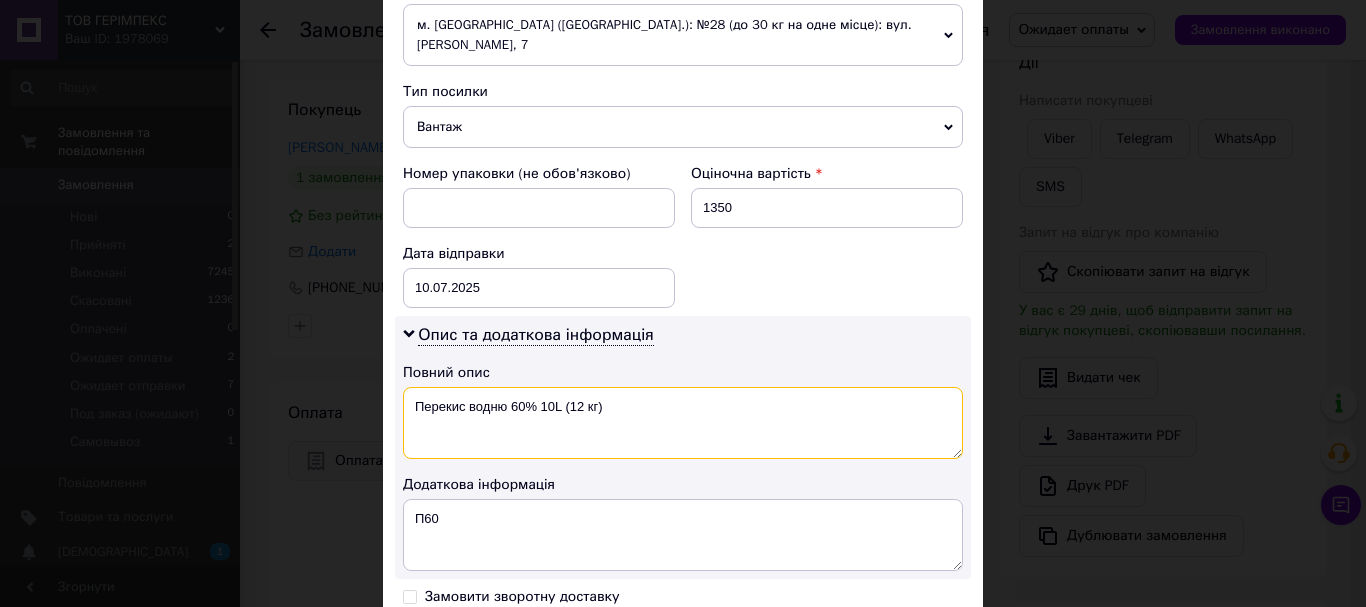 drag, startPoint x: 571, startPoint y: 375, endPoint x: 428, endPoint y: 376, distance: 143.0035 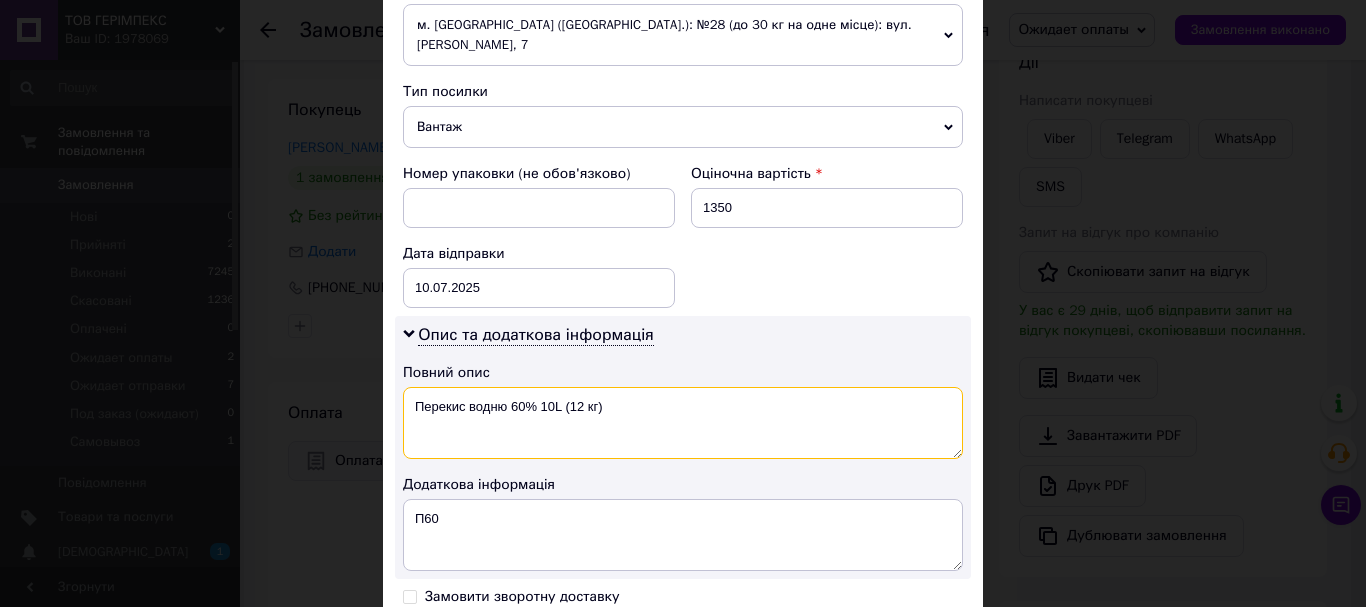 click on "Перекис водню 60% 10L (12 кг)" at bounding box center (683, 423) 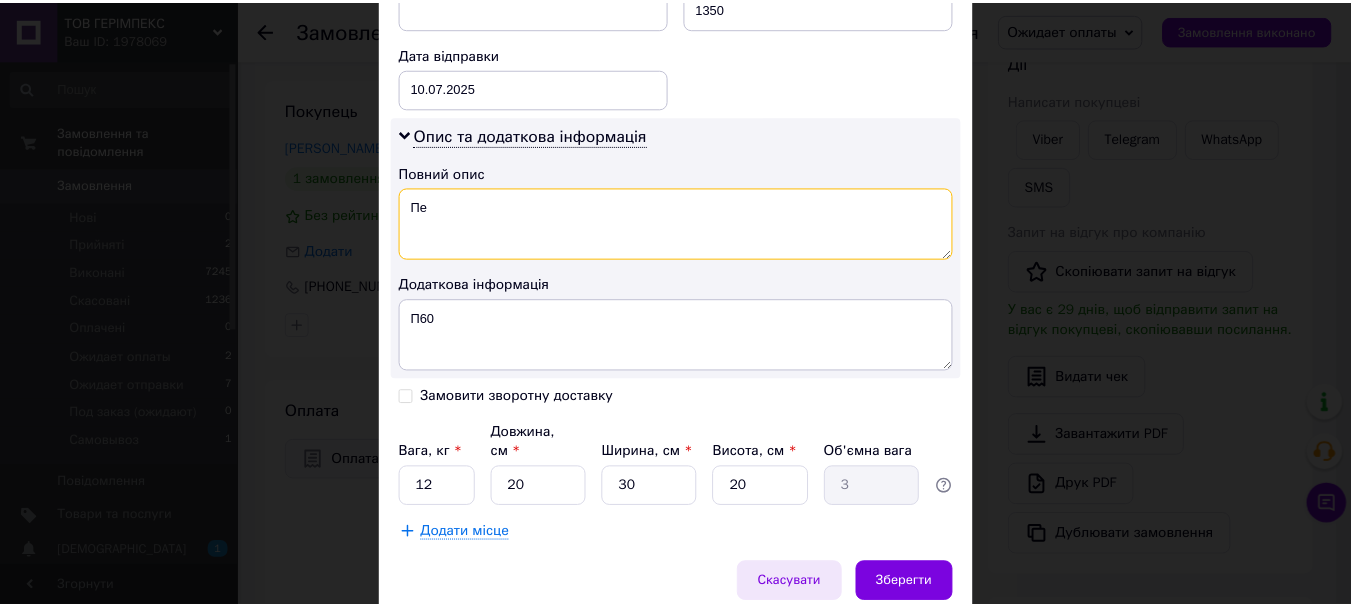 scroll, scrollTop: 981, scrollLeft: 0, axis: vertical 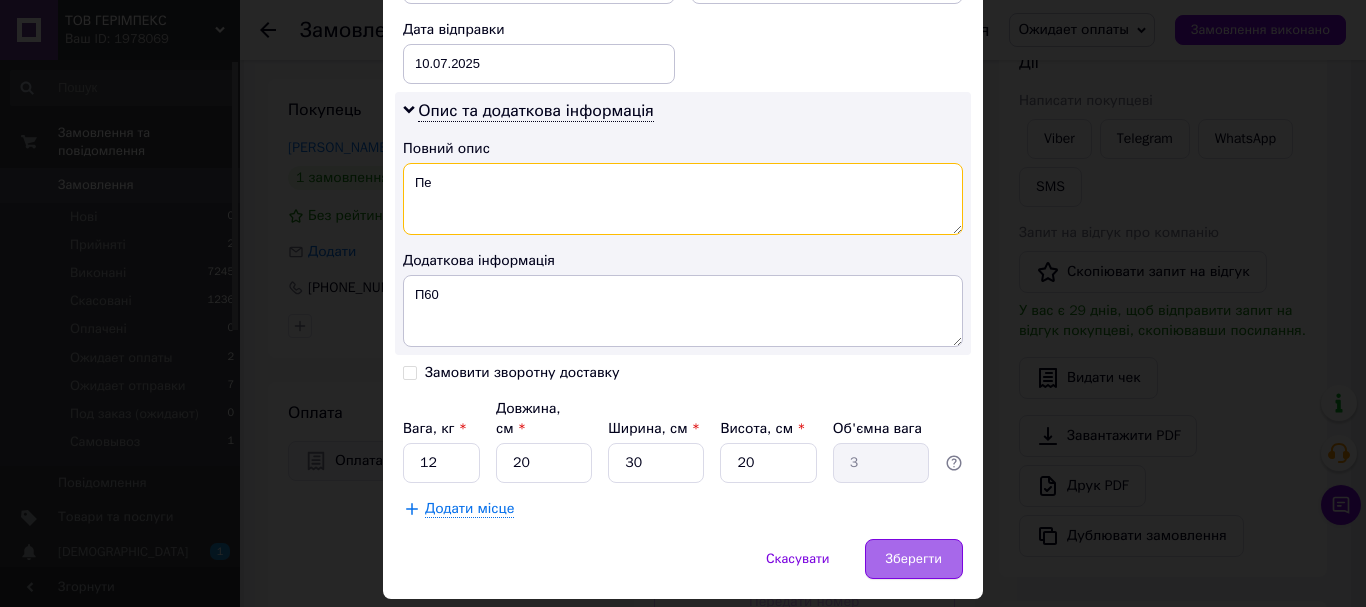 type on "Пе" 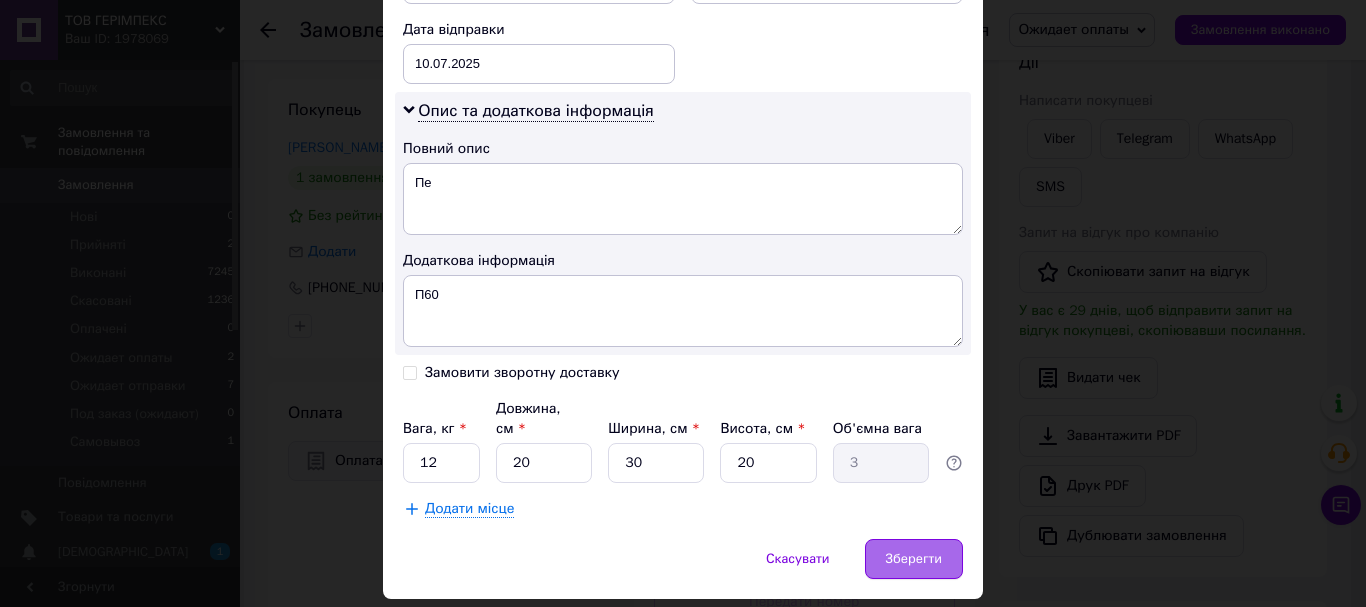 click on "Зберегти" at bounding box center (914, 559) 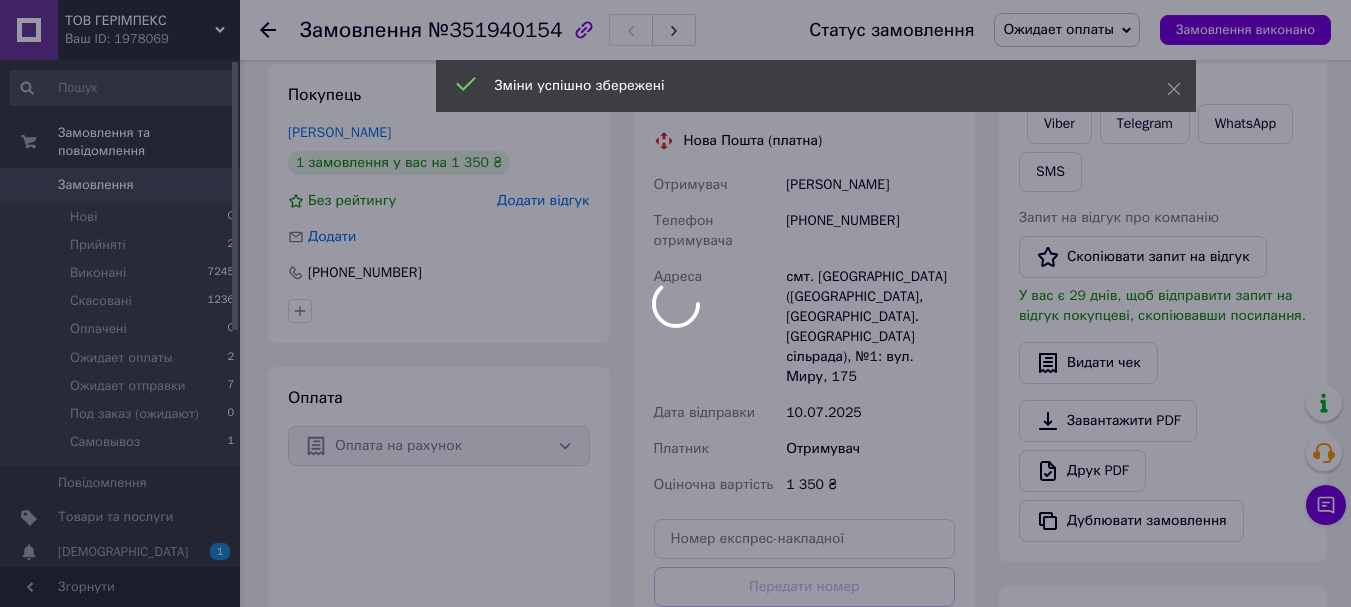 scroll, scrollTop: 600, scrollLeft: 0, axis: vertical 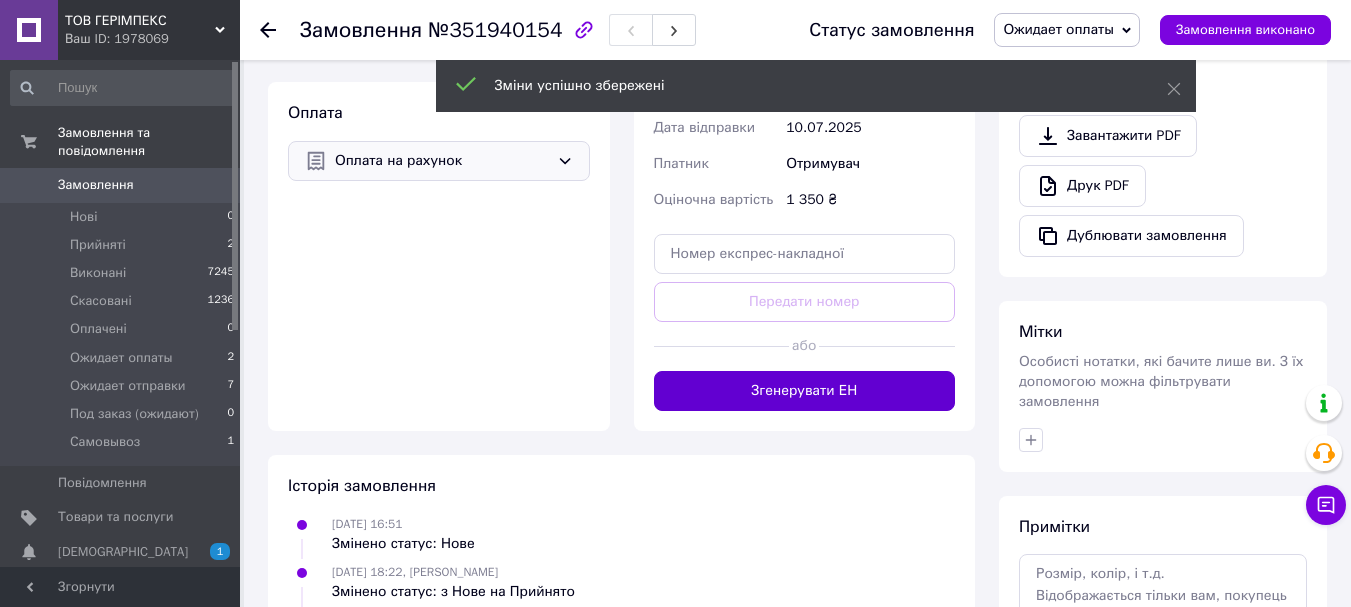 click on "Згенерувати ЕН" at bounding box center (805, 391) 